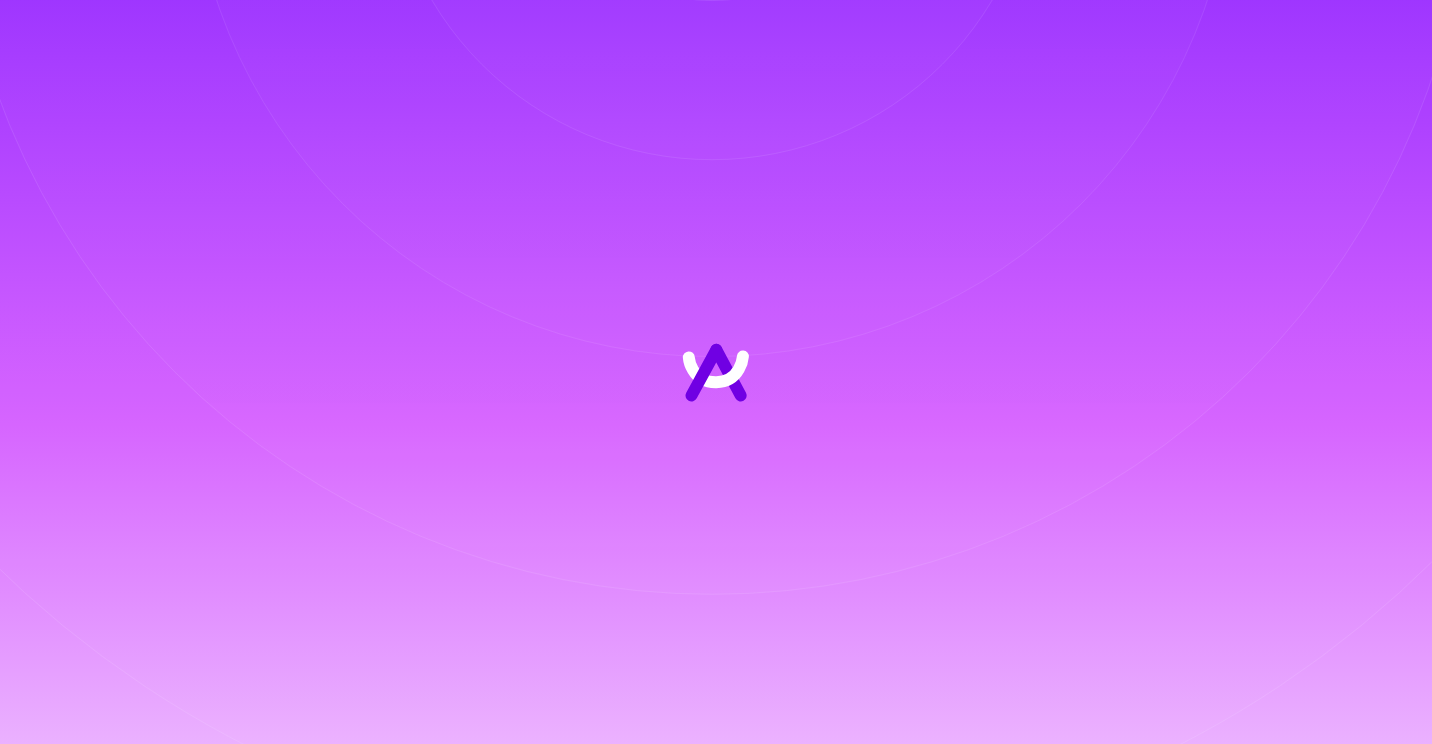 scroll, scrollTop: 0, scrollLeft: 0, axis: both 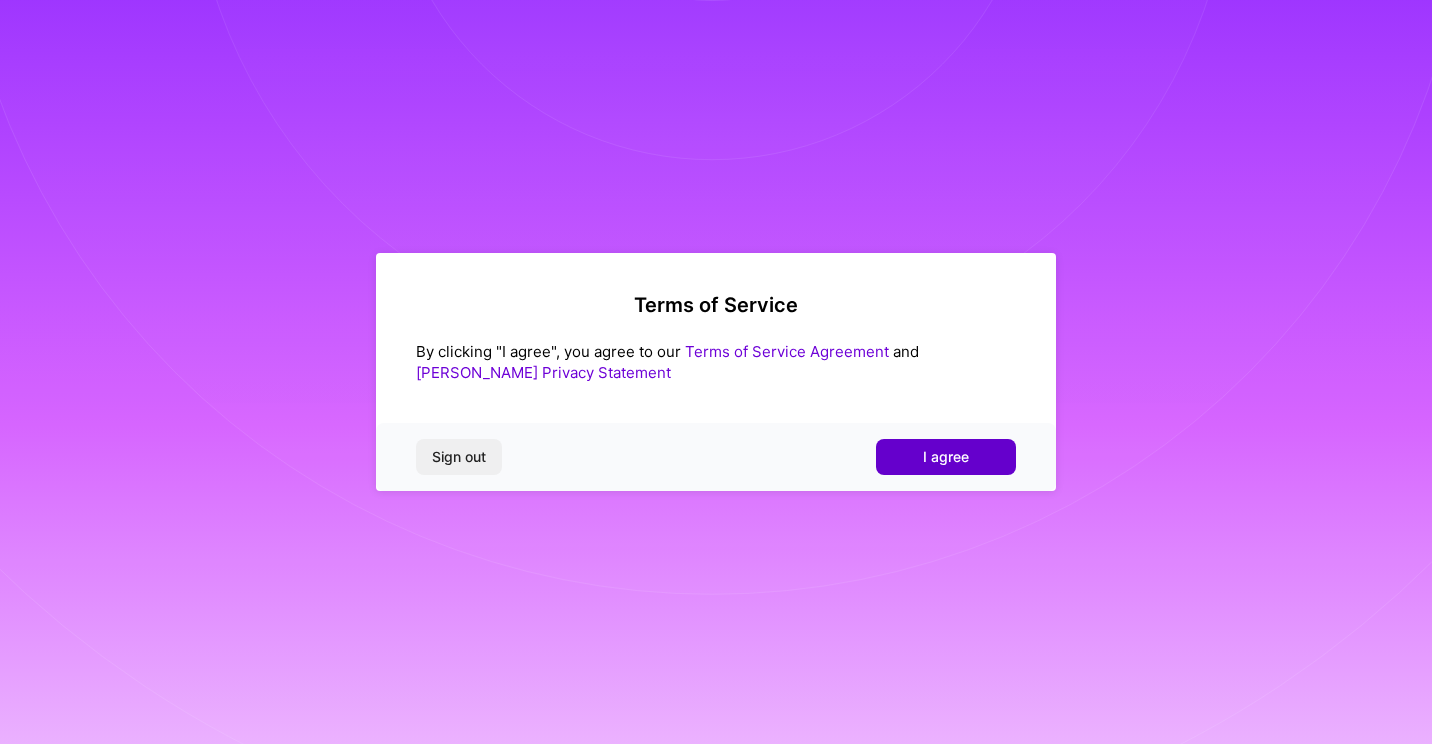 click on "I agree" at bounding box center [946, 457] 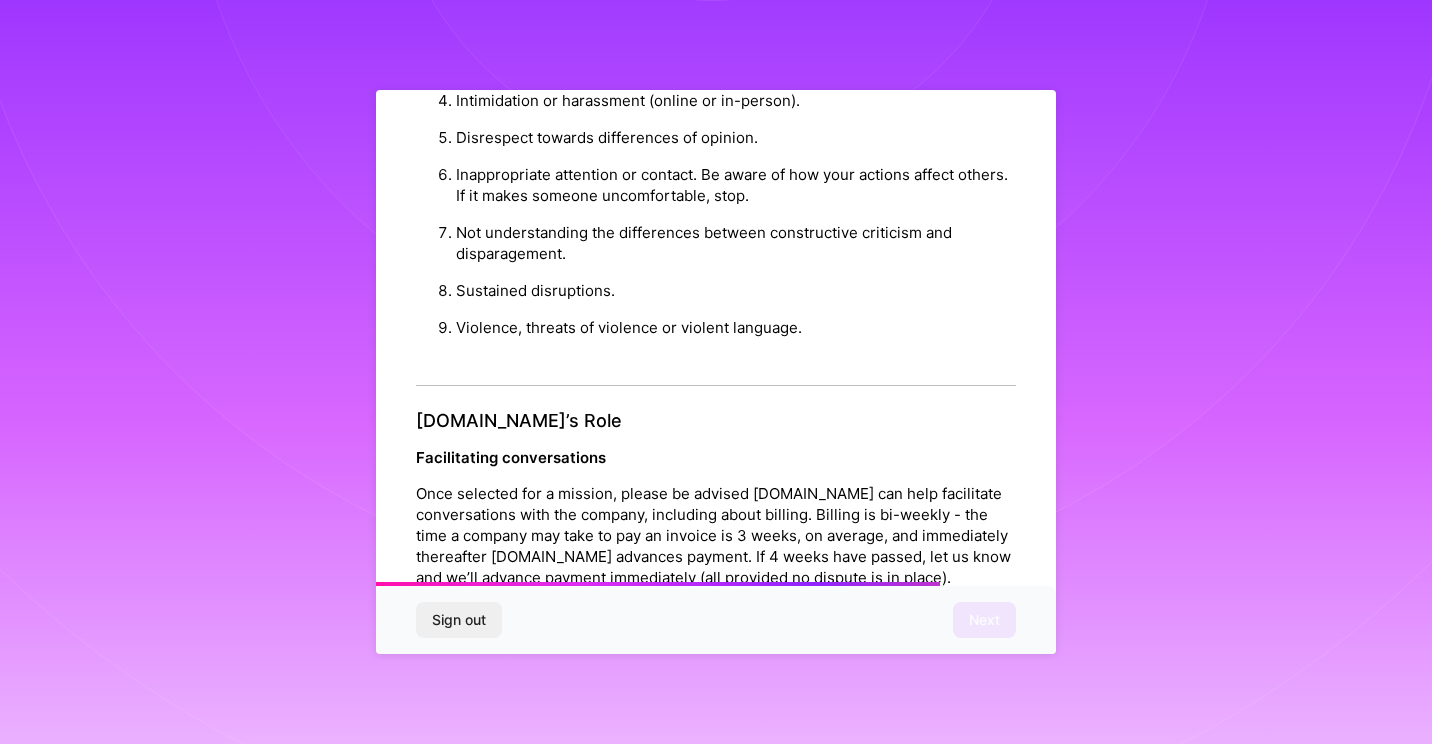 scroll, scrollTop: 2271, scrollLeft: 0, axis: vertical 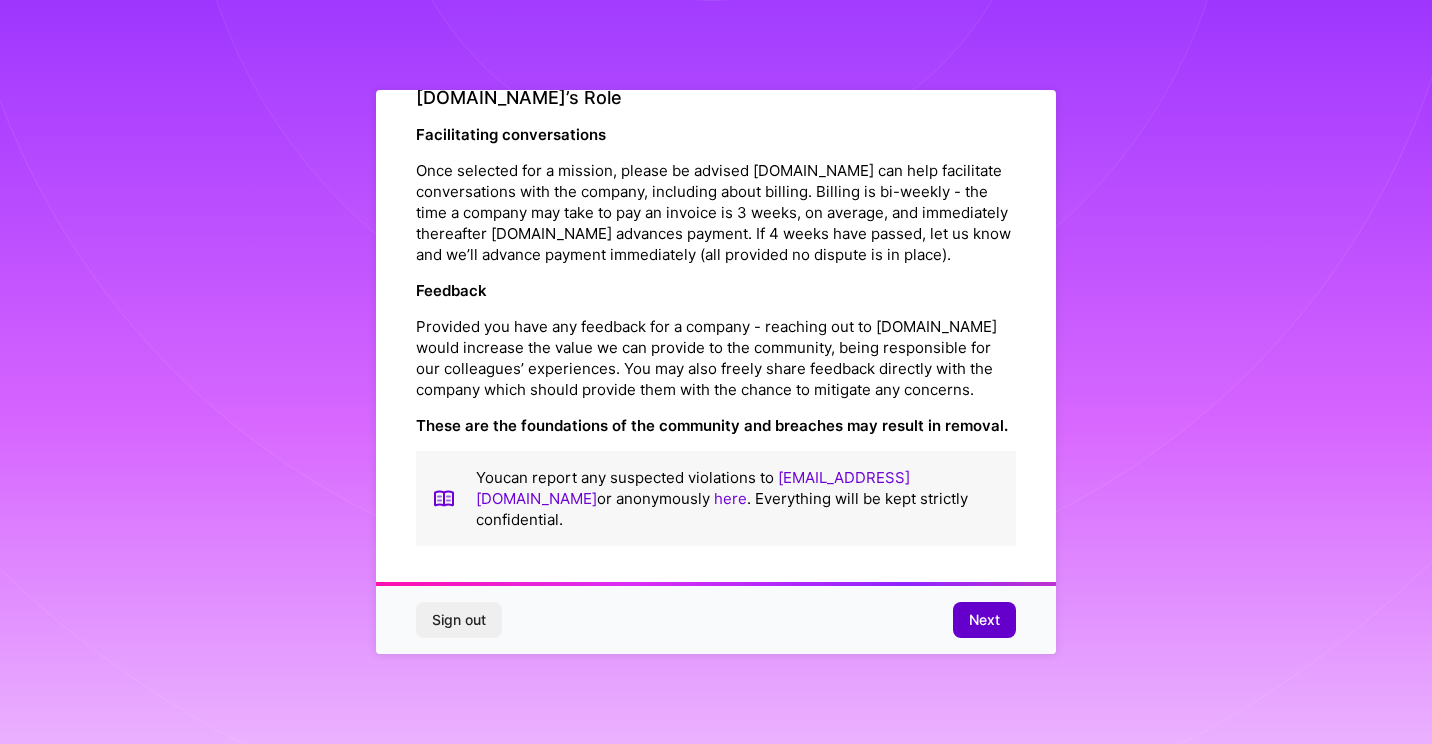 click on "Next" at bounding box center (984, 620) 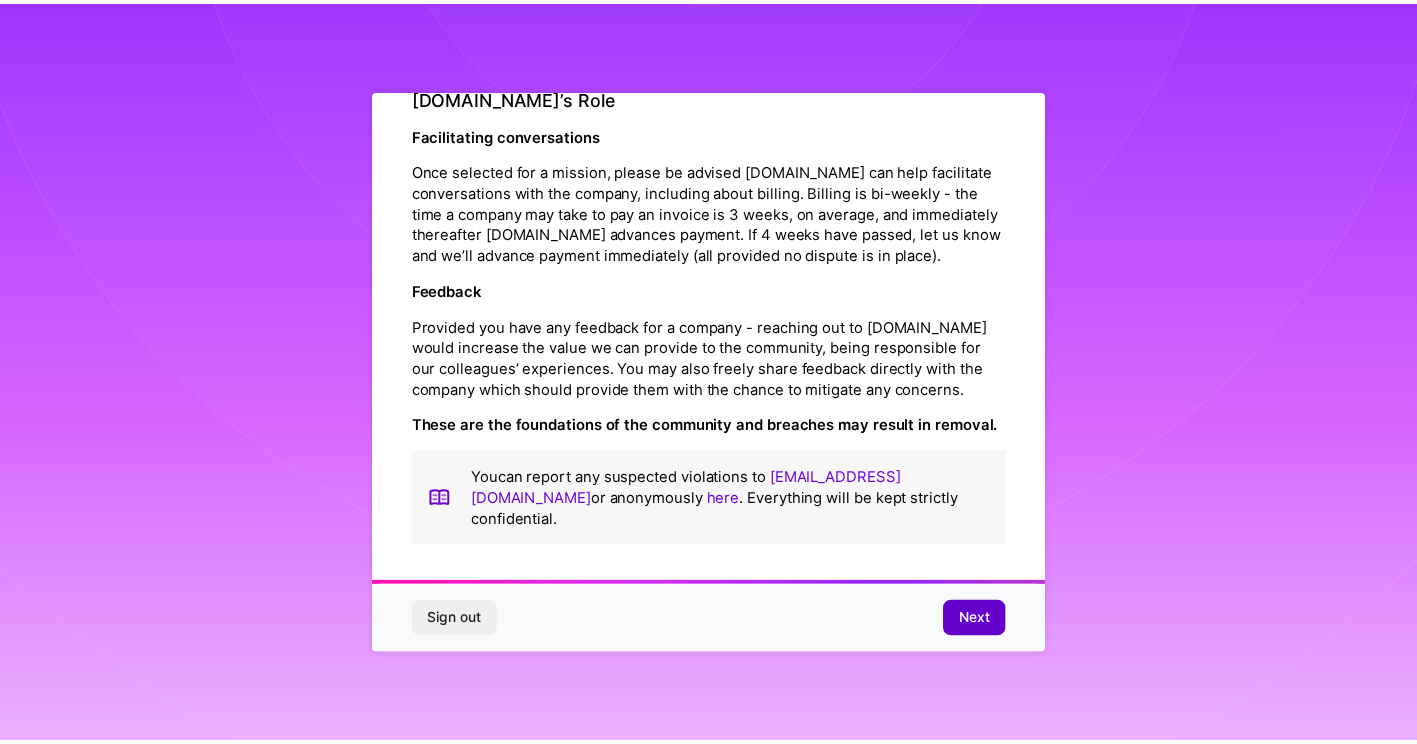 scroll, scrollTop: 0, scrollLeft: 0, axis: both 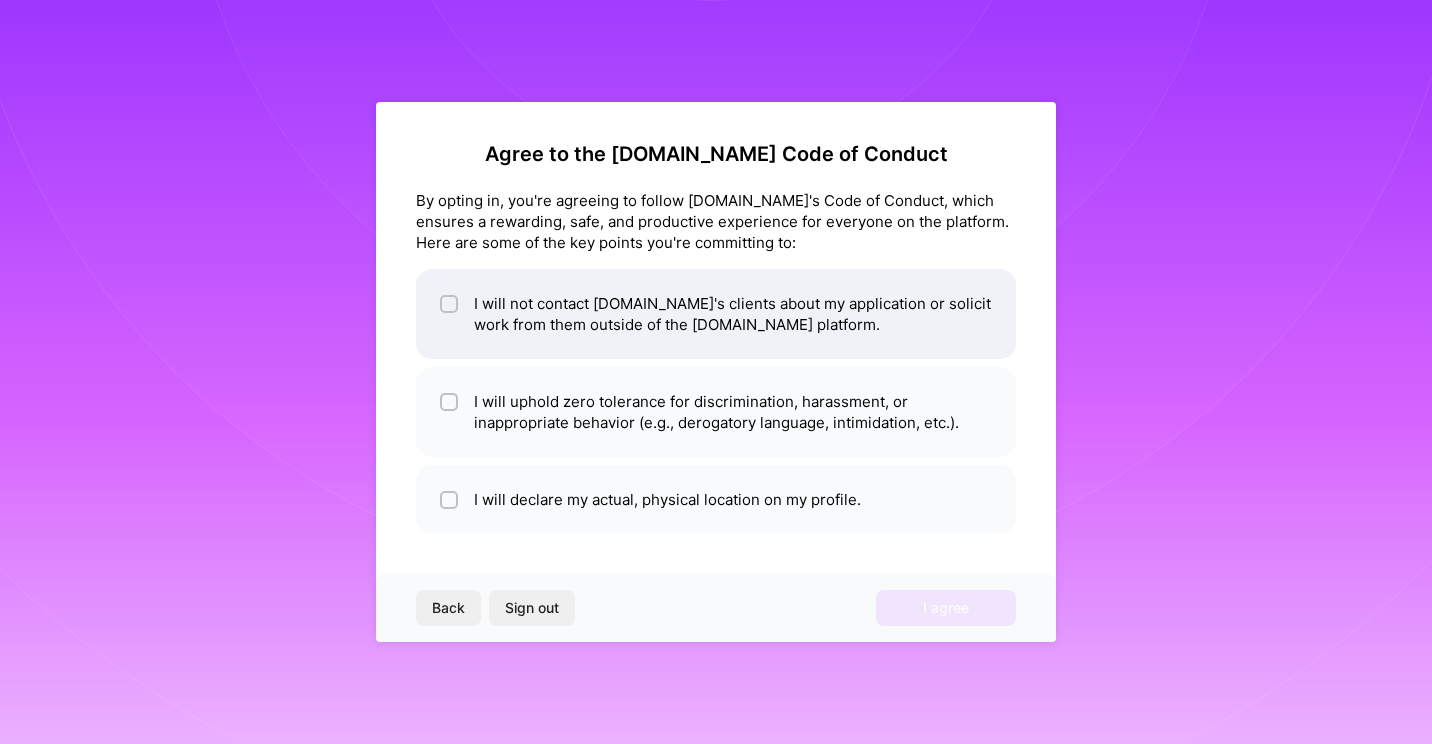 click on "I will not contact [DOMAIN_NAME]'s clients about my application or solicit work from them outside of the [DOMAIN_NAME] platform." at bounding box center (716, 314) 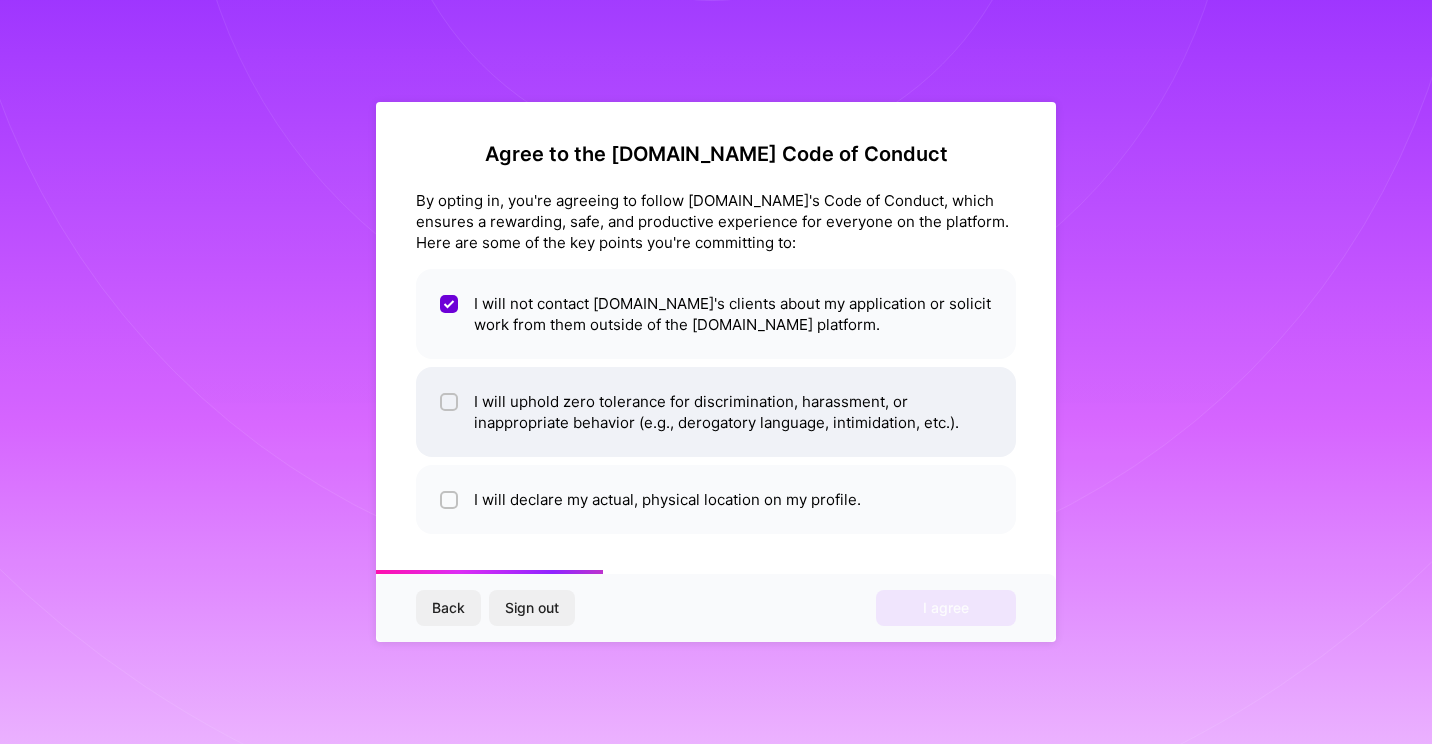 click on "I will uphold zero tolerance for discrimination, harassment, or inappropriate behavior (e.g., derogatory language, intimidation, etc.)." at bounding box center (716, 412) 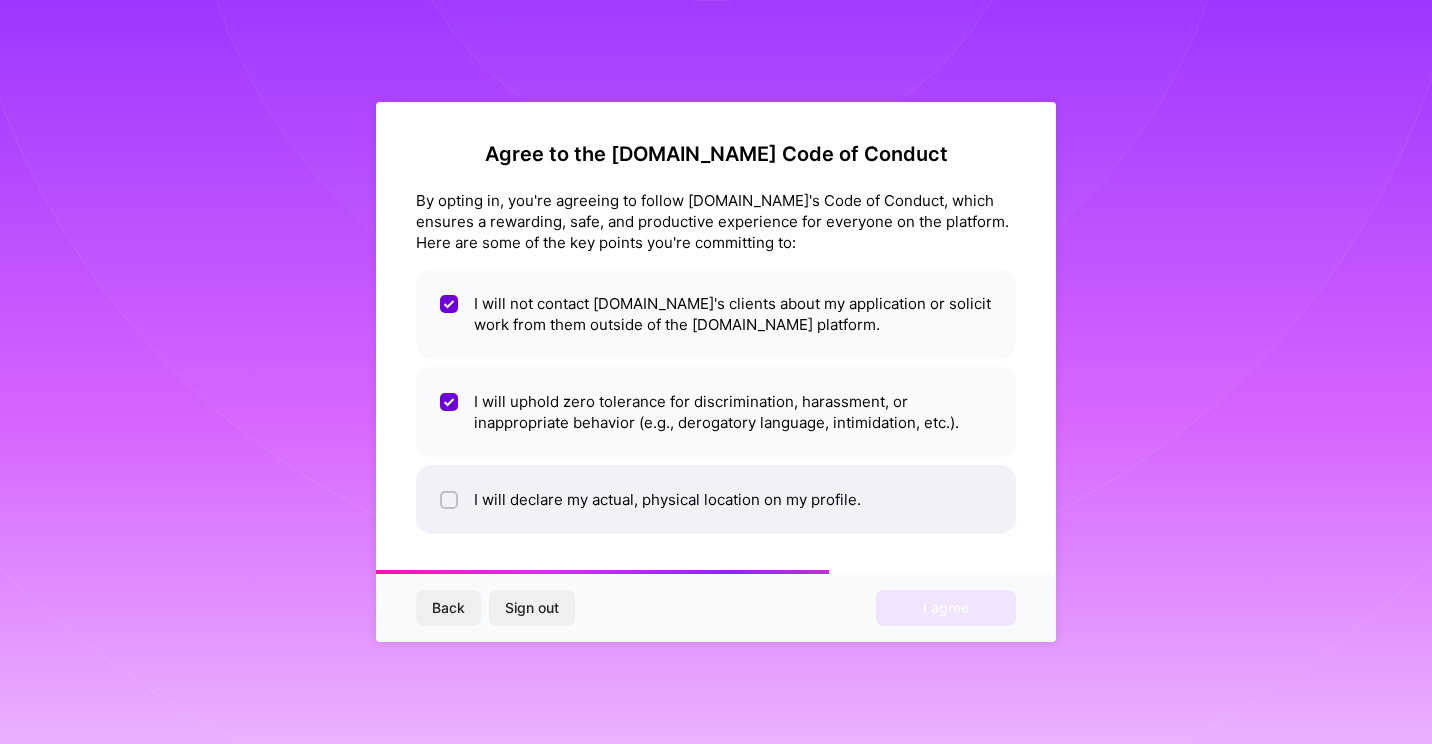click on "I will declare my actual, physical location on my profile." at bounding box center (716, 499) 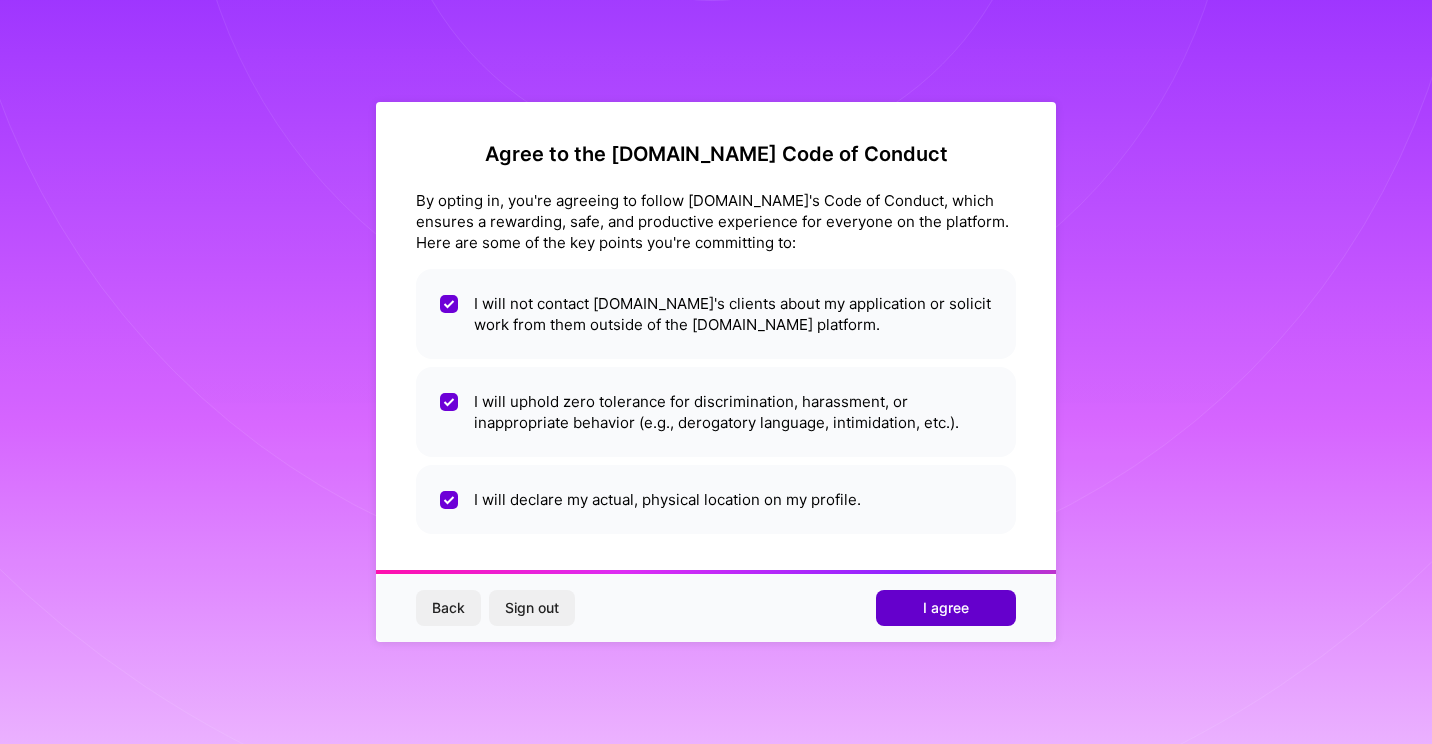 click on "I agree" at bounding box center [946, 608] 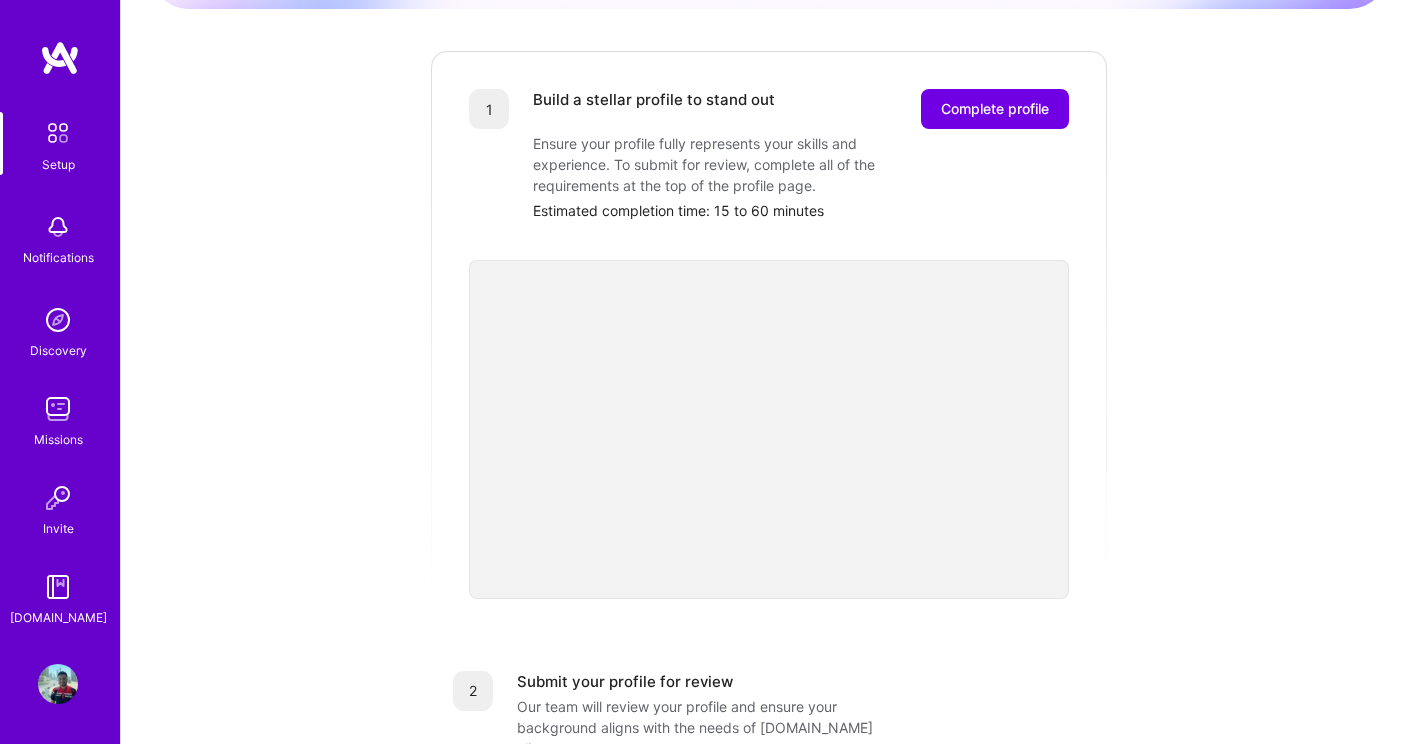 scroll, scrollTop: 0, scrollLeft: 0, axis: both 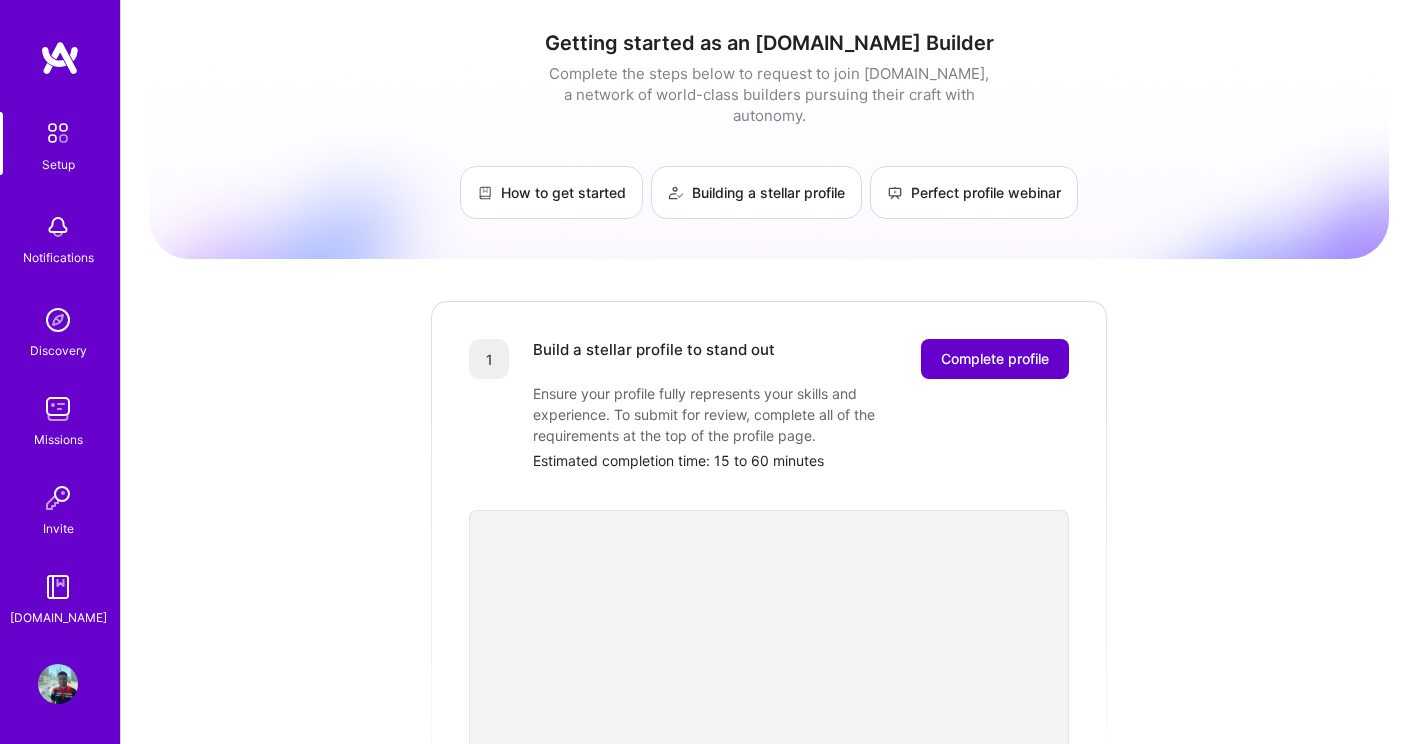 click on "Complete profile" at bounding box center [995, 359] 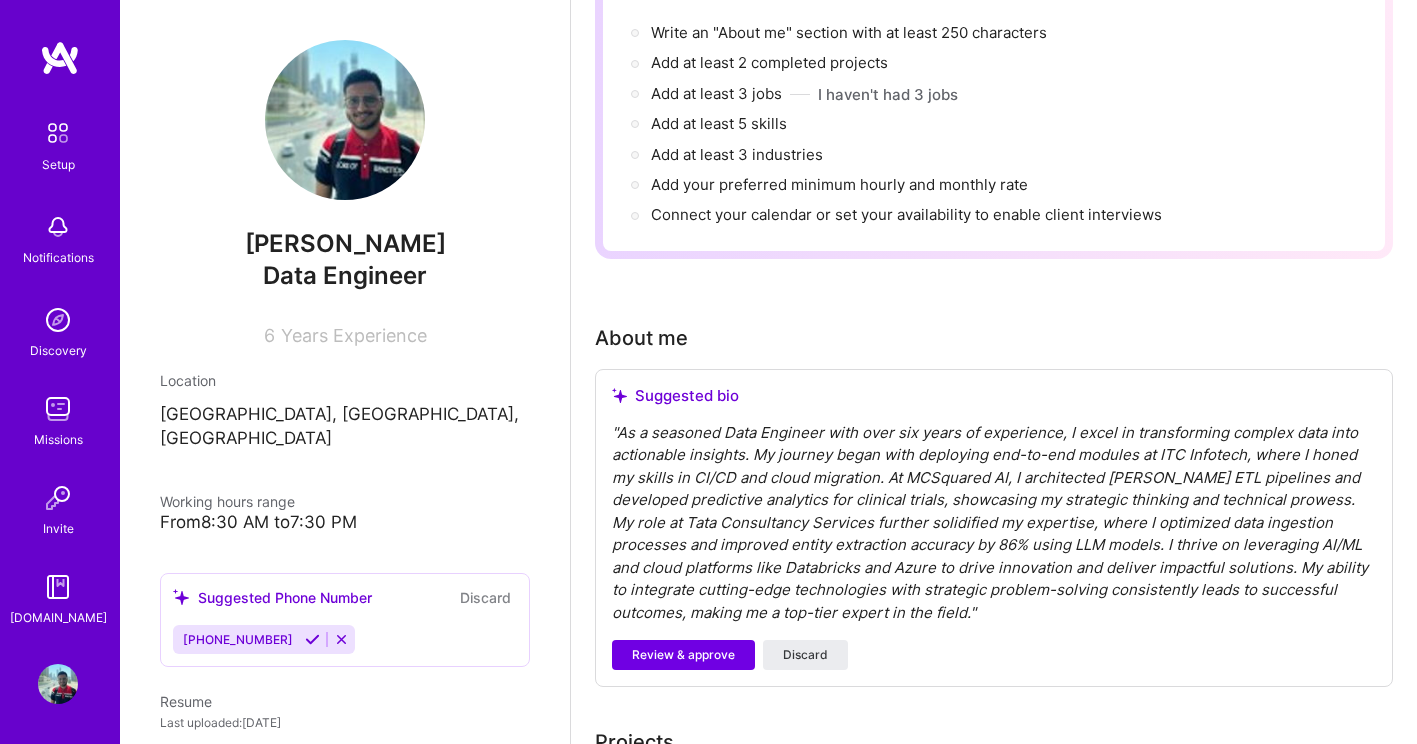 scroll, scrollTop: 253, scrollLeft: 0, axis: vertical 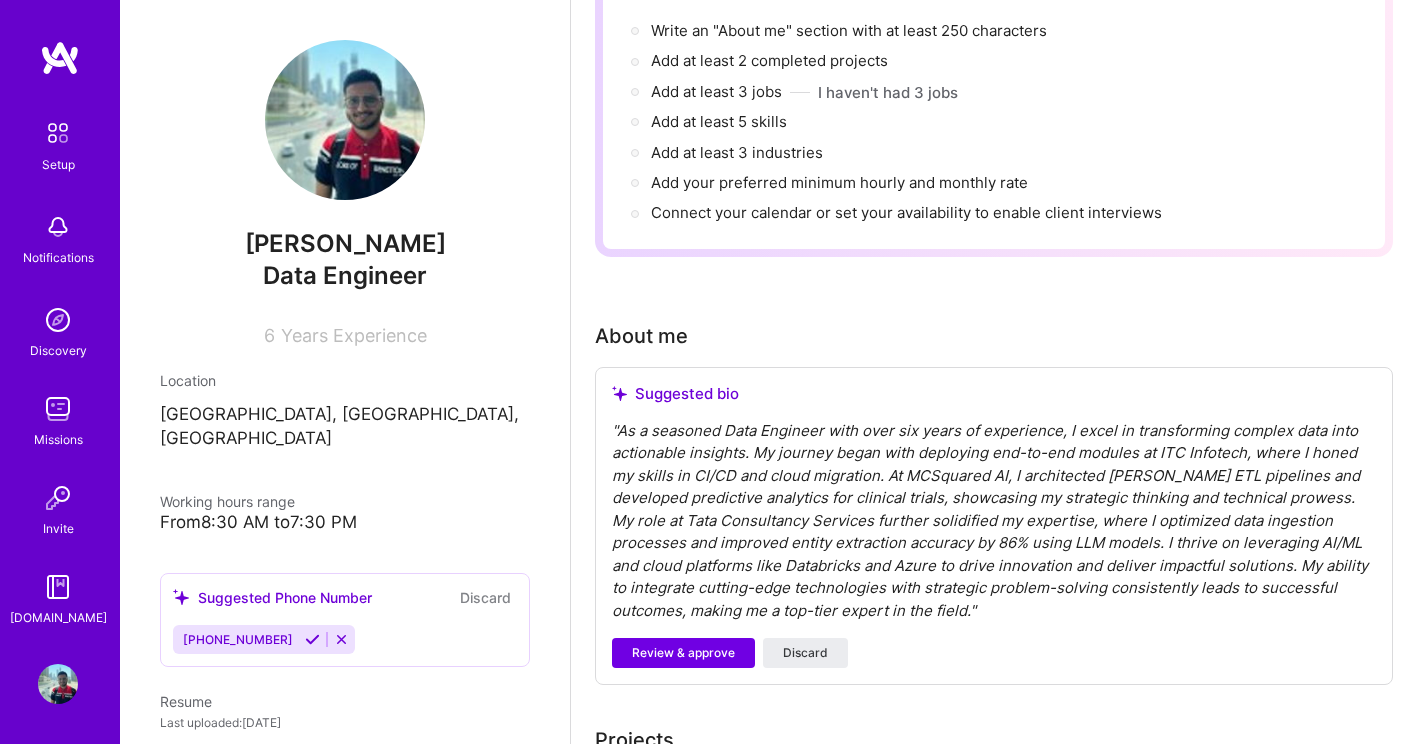 click on "" As a seasoned Data Engineer with over six years of experience, I excel in transforming complex data into actionable insights. My journey began with deploying end-to-end modules at ITC Infotech, where I honed my skills in CI/CD and cloud migration. At MCSquared AI, I architected [PERSON_NAME] ETL pipelines and developed predictive analytics for clinical trials, showcasing my strategic thinking and technical prowess. My role at Tata Consultancy Services further solidified my expertise, where I optimized data ingestion processes and improved entity extraction accuracy by 86% using LLM models. I thrive on leveraging AI/ML and cloud platforms like Databricks and Azure to drive innovation and deliver impactful solutions. My ability to integrate cutting-edge technologies with strategic problem-solving consistently leads to successful outcomes, making me a top-tier expert in the field. "" at bounding box center (994, 521) 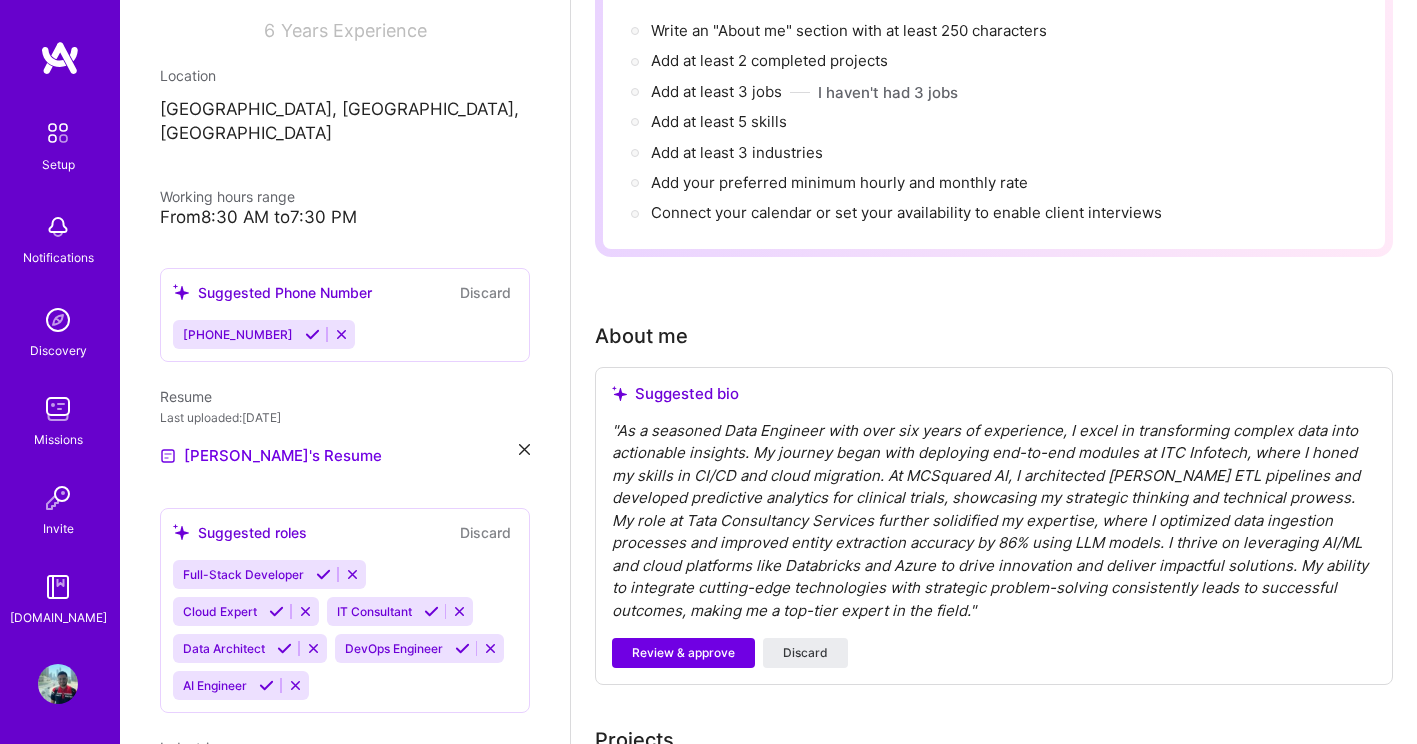 scroll, scrollTop: 307, scrollLeft: 0, axis: vertical 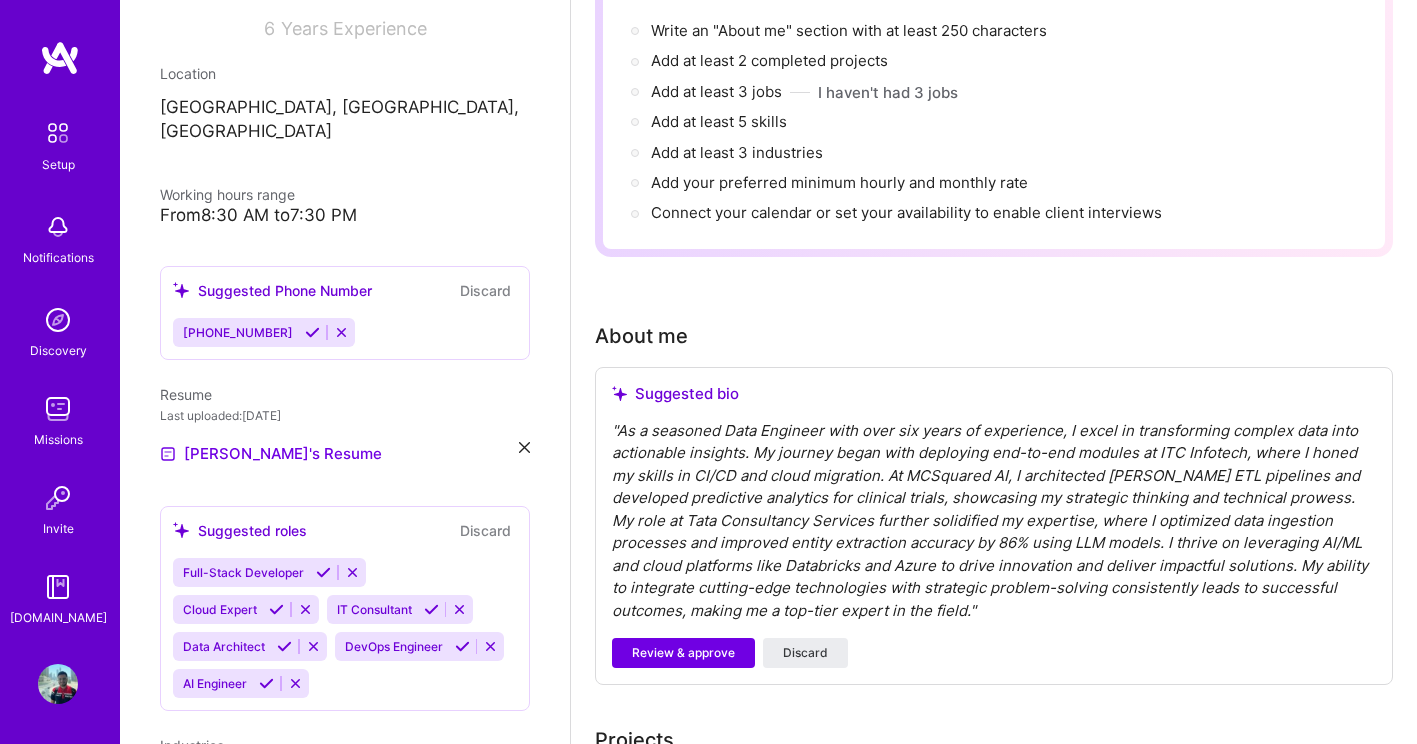 click at bounding box center (305, 609) 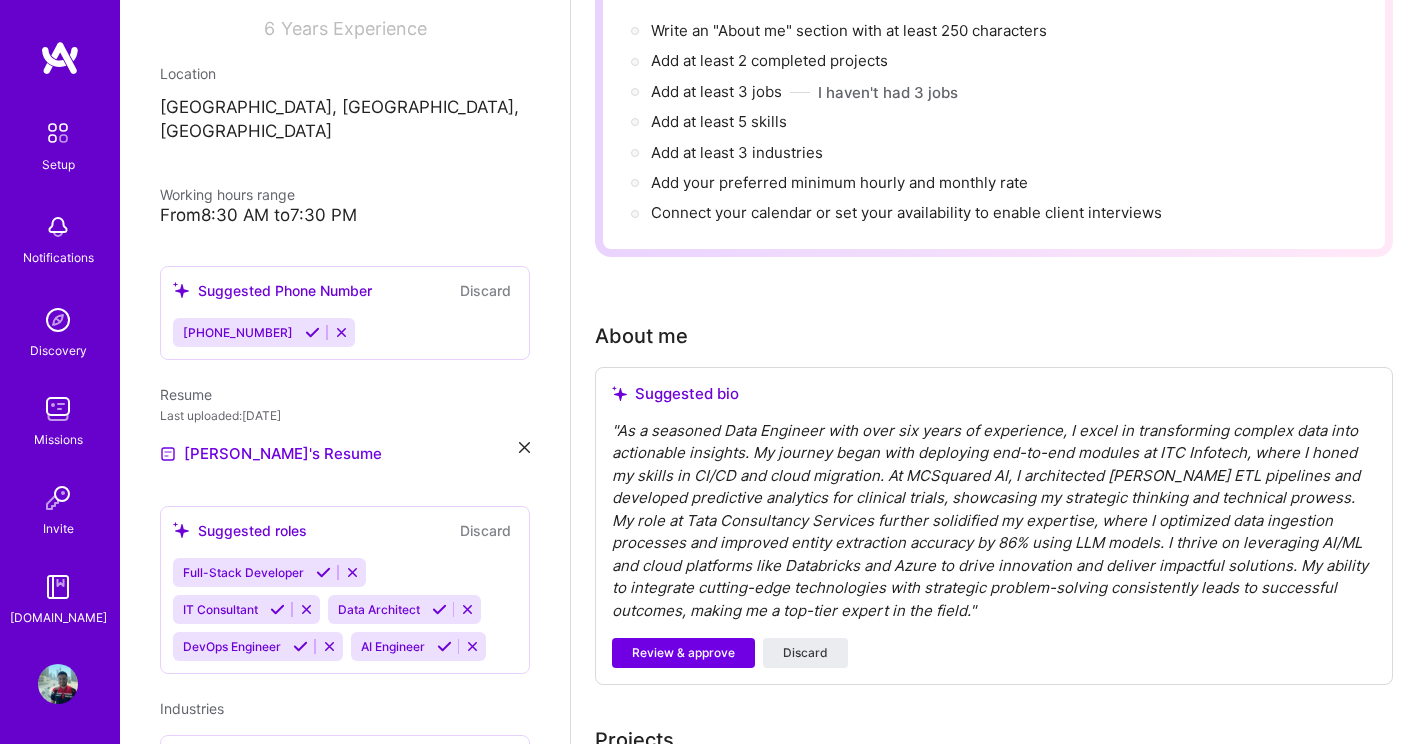 click on "Full-Stack Developer IT Consultant Data Architect DevOps Engineer AI Engineer" at bounding box center [345, 609] 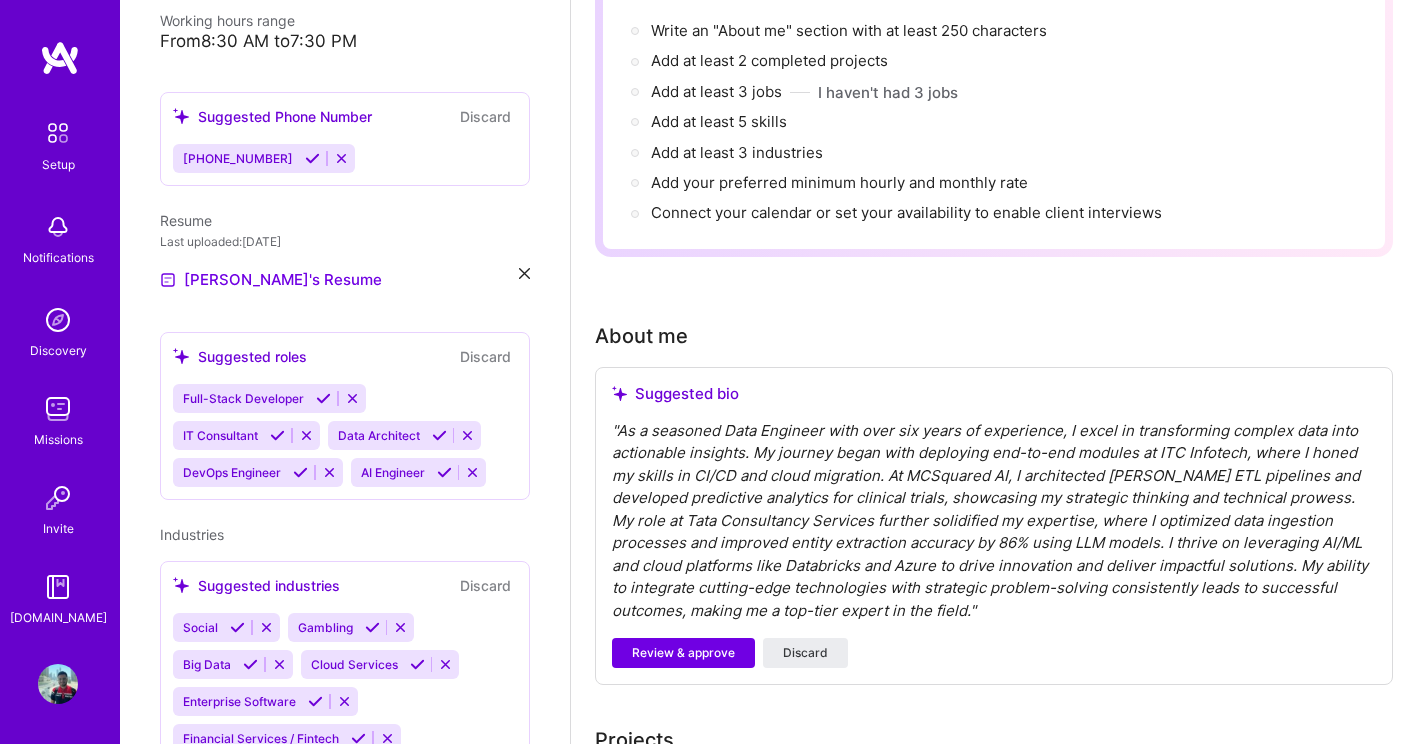 scroll, scrollTop: 486, scrollLeft: 0, axis: vertical 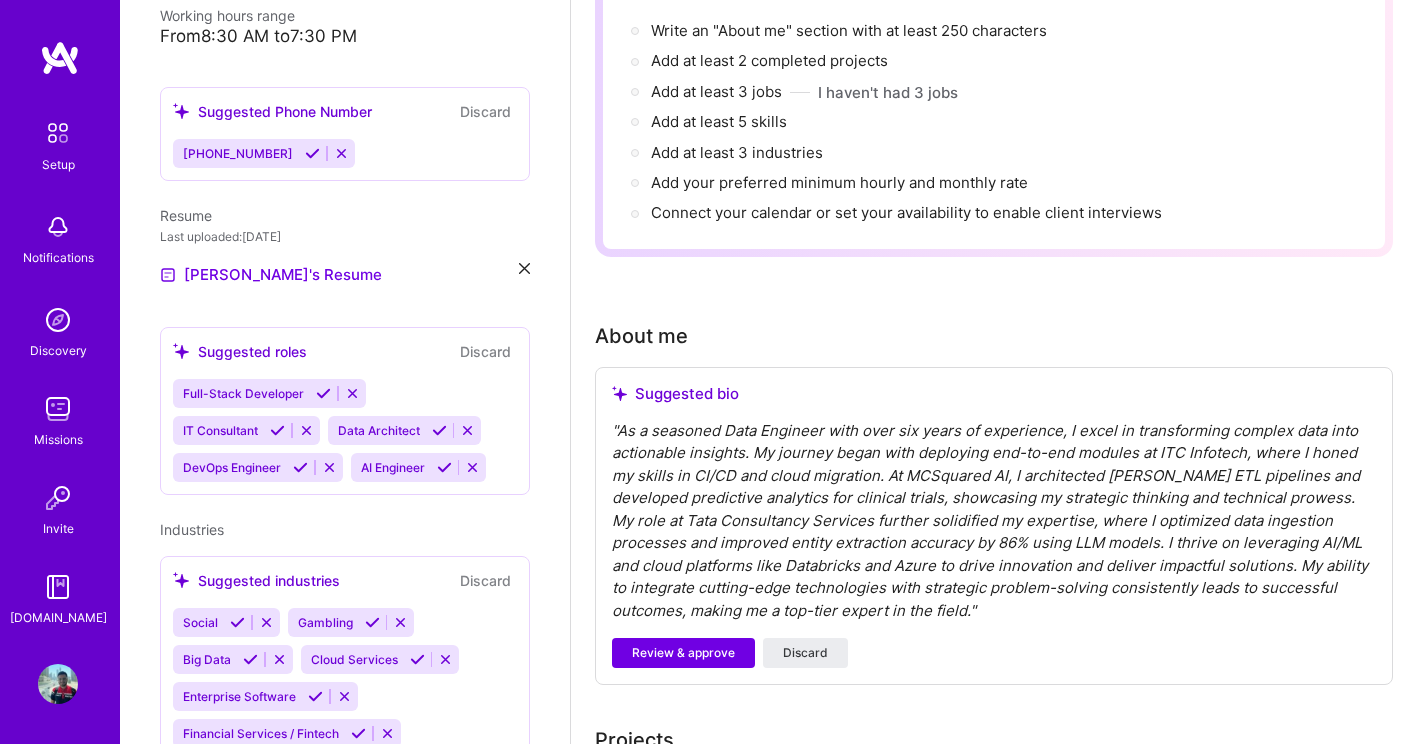 click on "Full-Stack Developer IT Consultant Data Architect DevOps Engineer AI Engineer" at bounding box center (345, 430) 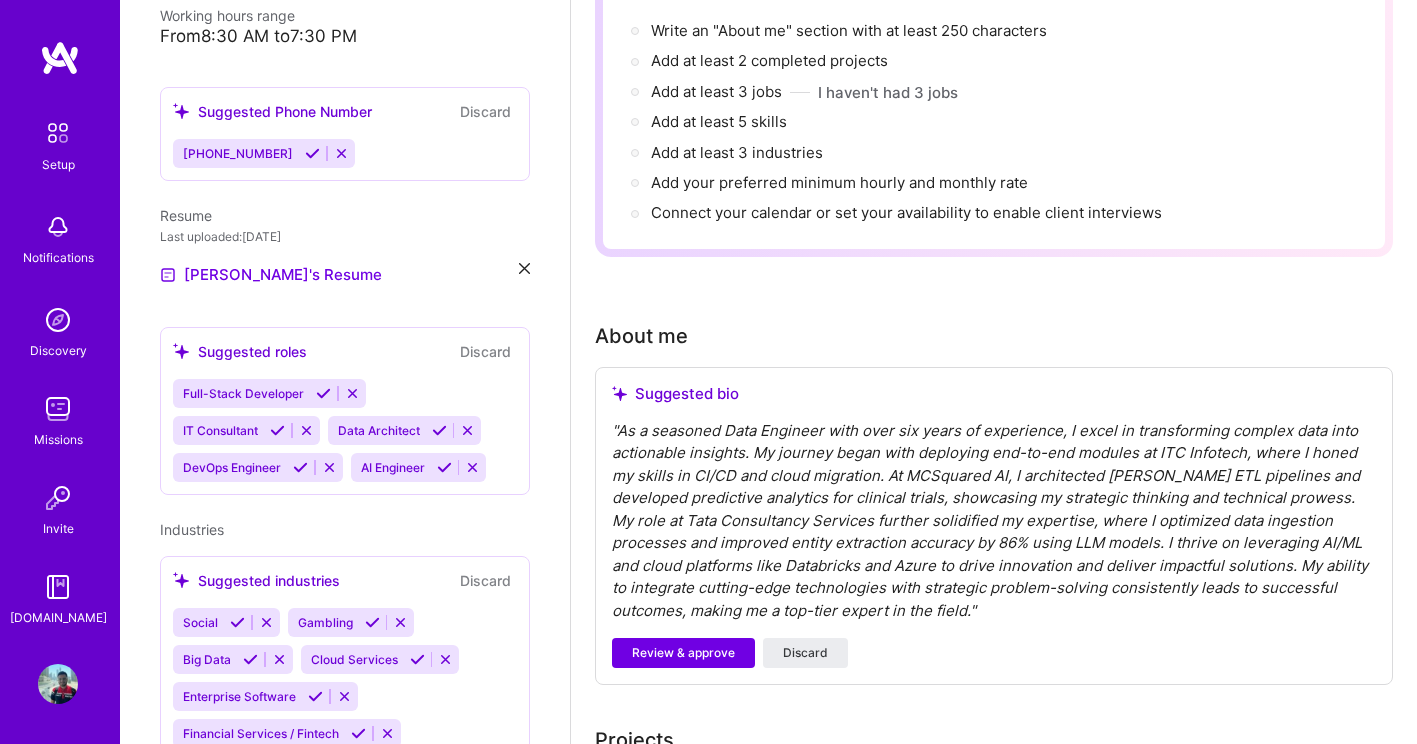 click on "Full-Stack Developer IT Consultant Data Architect DevOps Engineer AI Engineer" at bounding box center [345, 430] 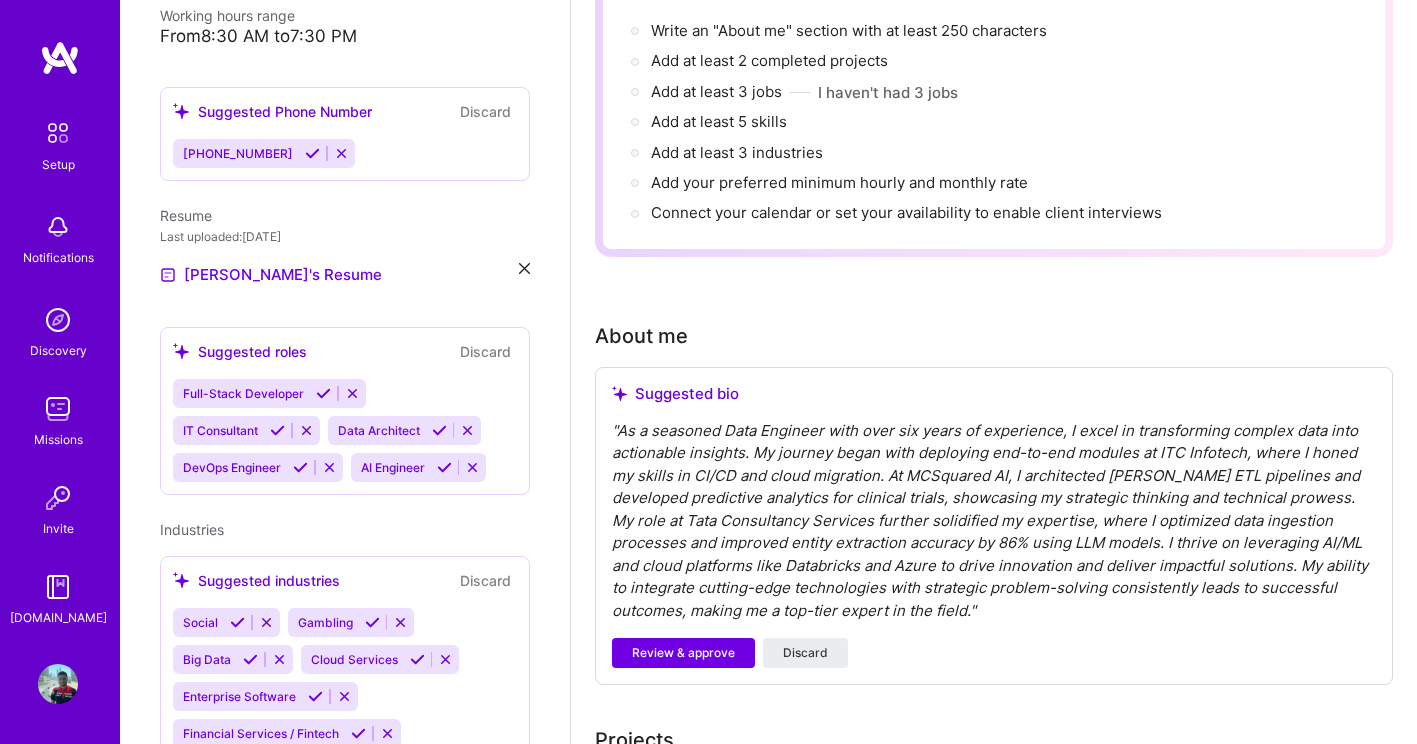 click at bounding box center [329, 467] 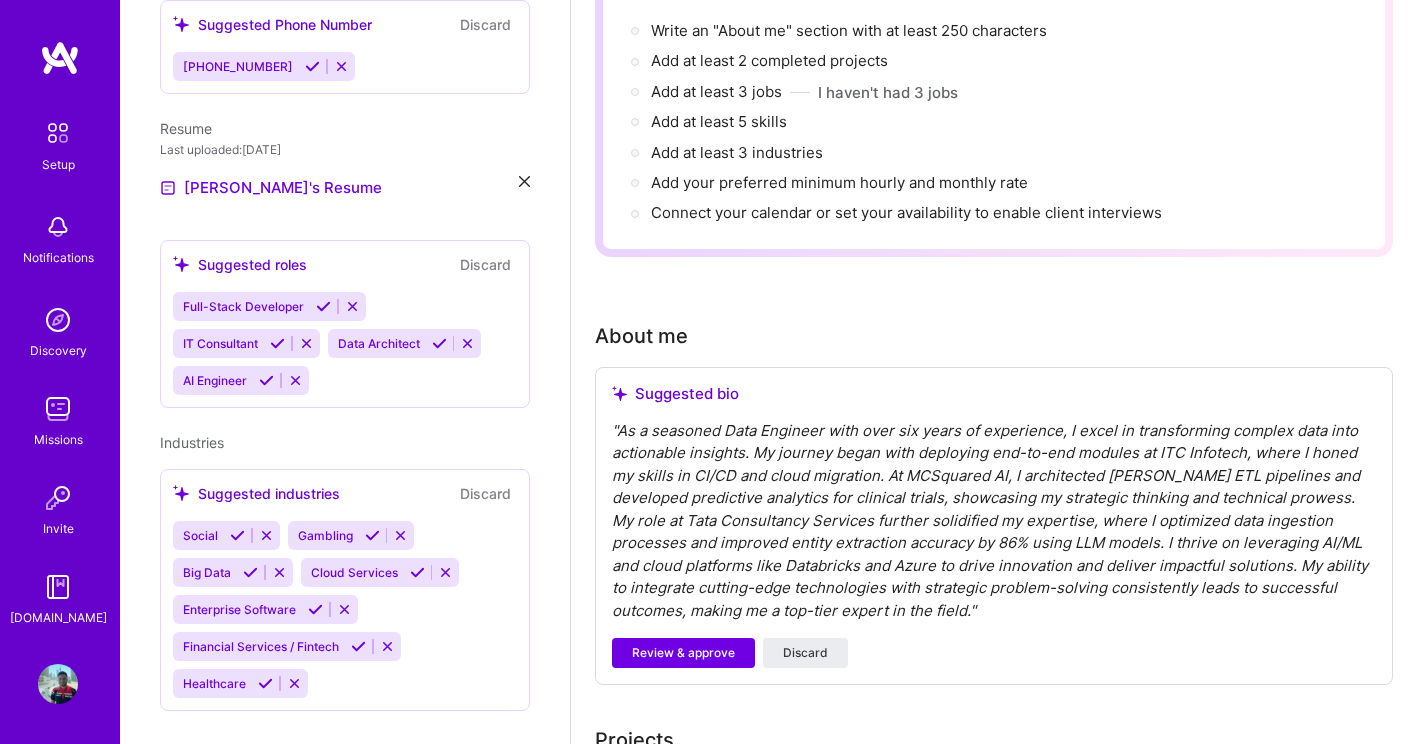 scroll, scrollTop: 580, scrollLeft: 0, axis: vertical 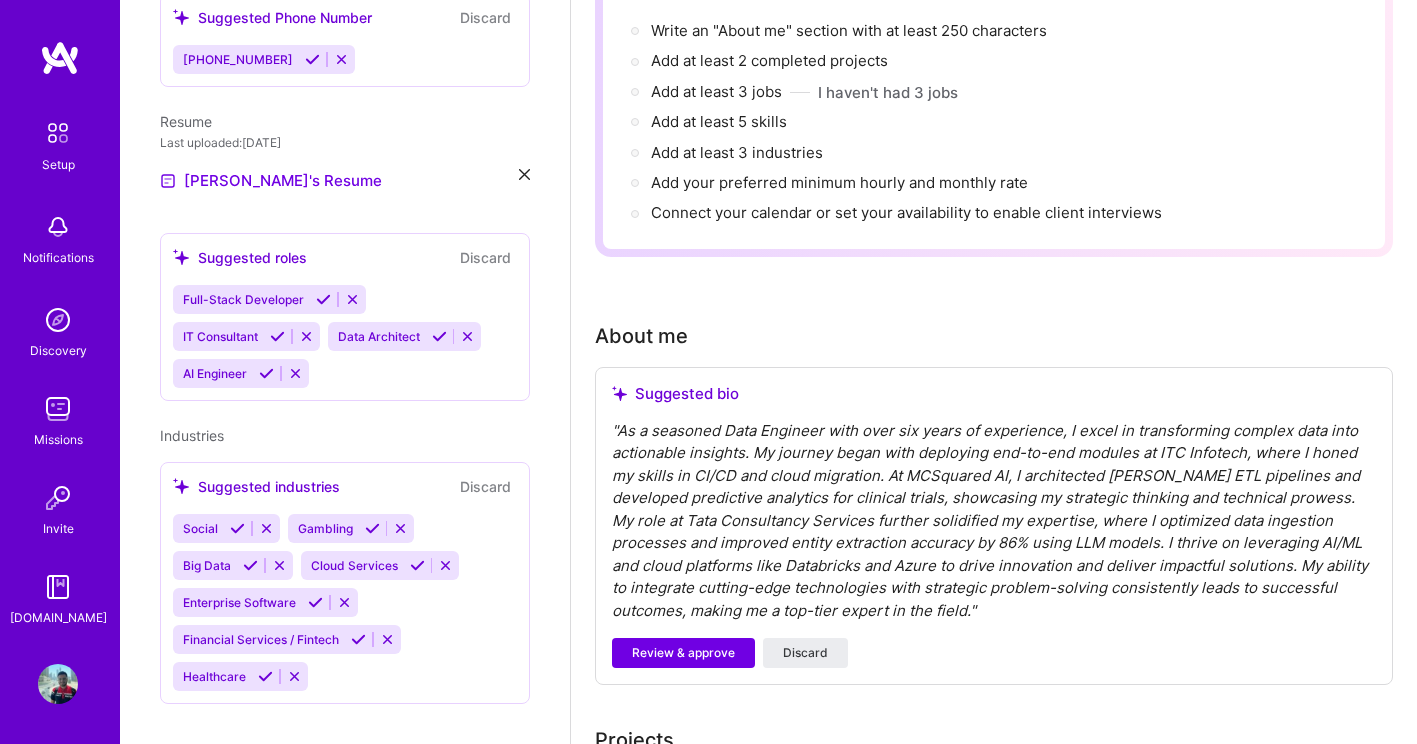 click at bounding box center [400, 528] 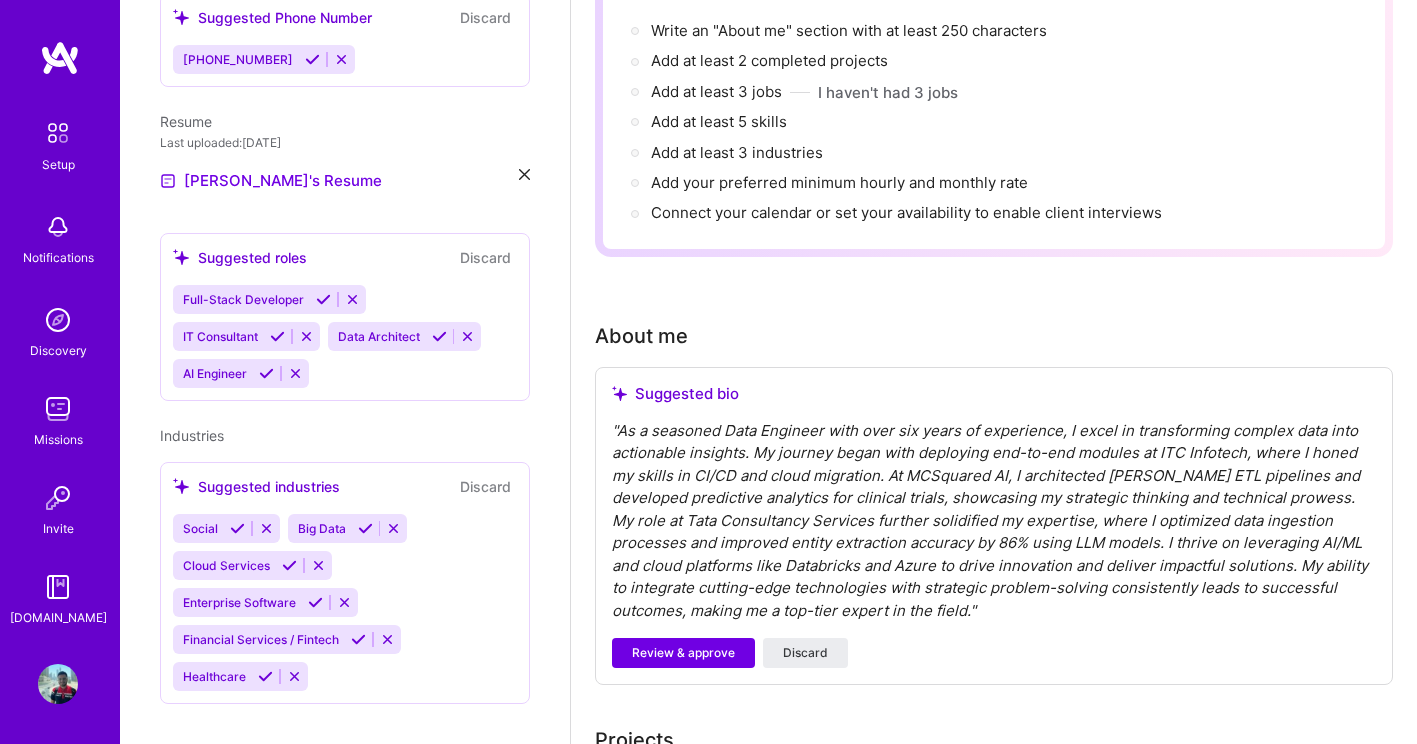 click at bounding box center (387, 639) 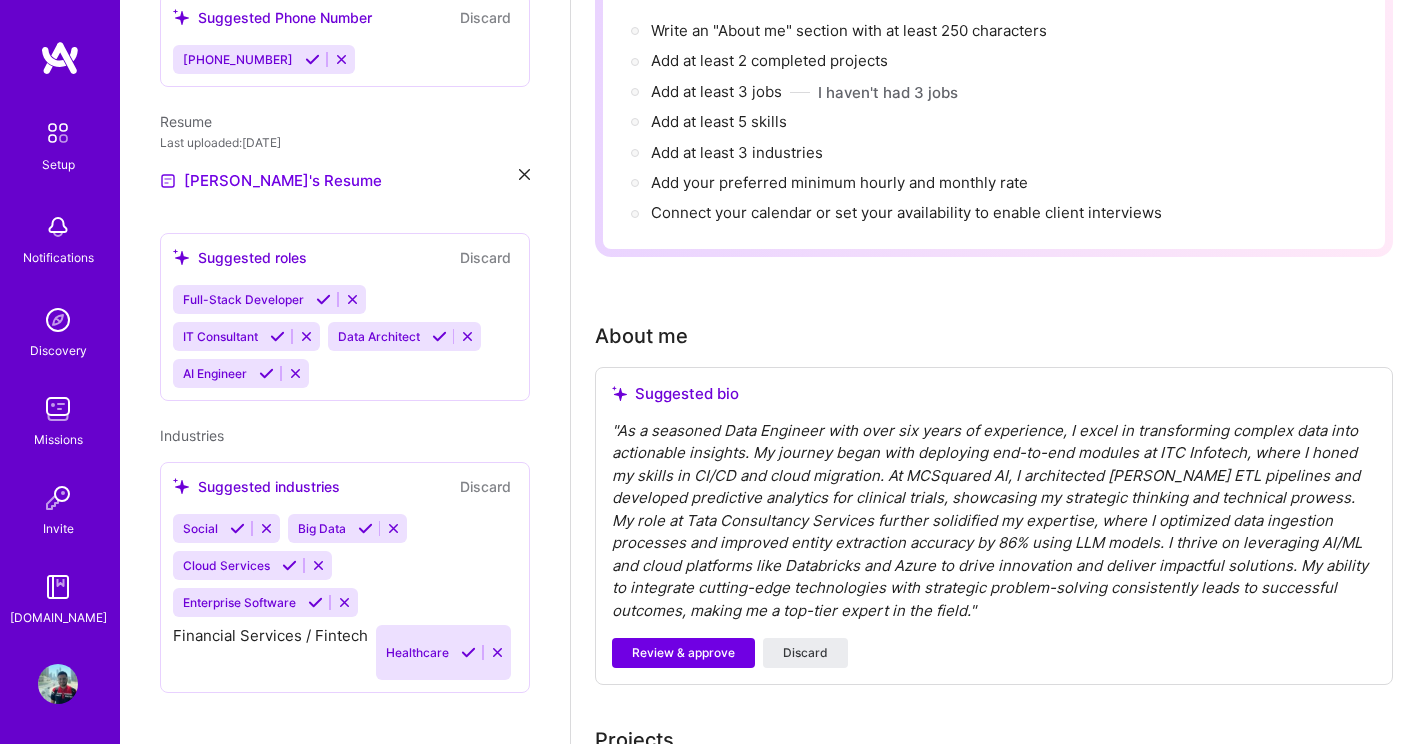 scroll, scrollTop: 506, scrollLeft: 0, axis: vertical 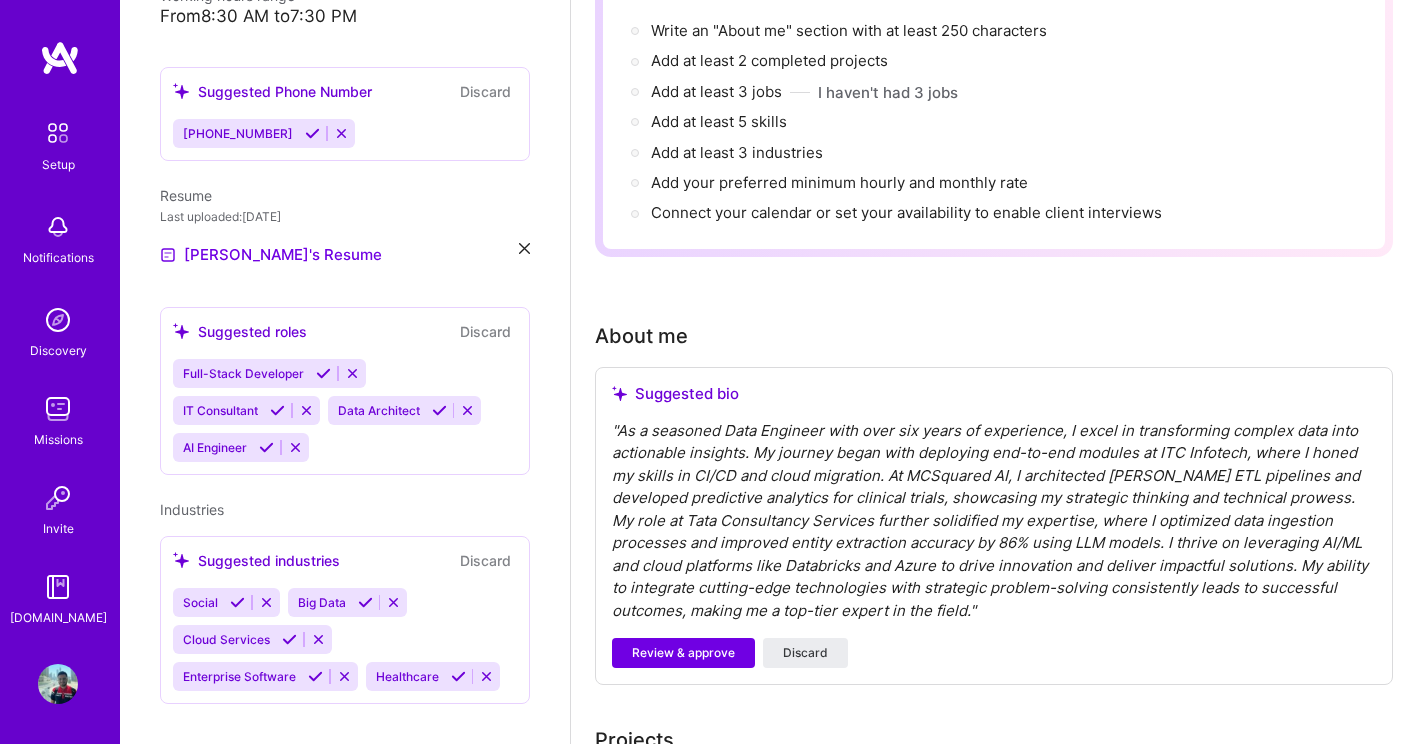 click on "Social Big Data Cloud Services Enterprise Software Healthcare" at bounding box center [345, 639] 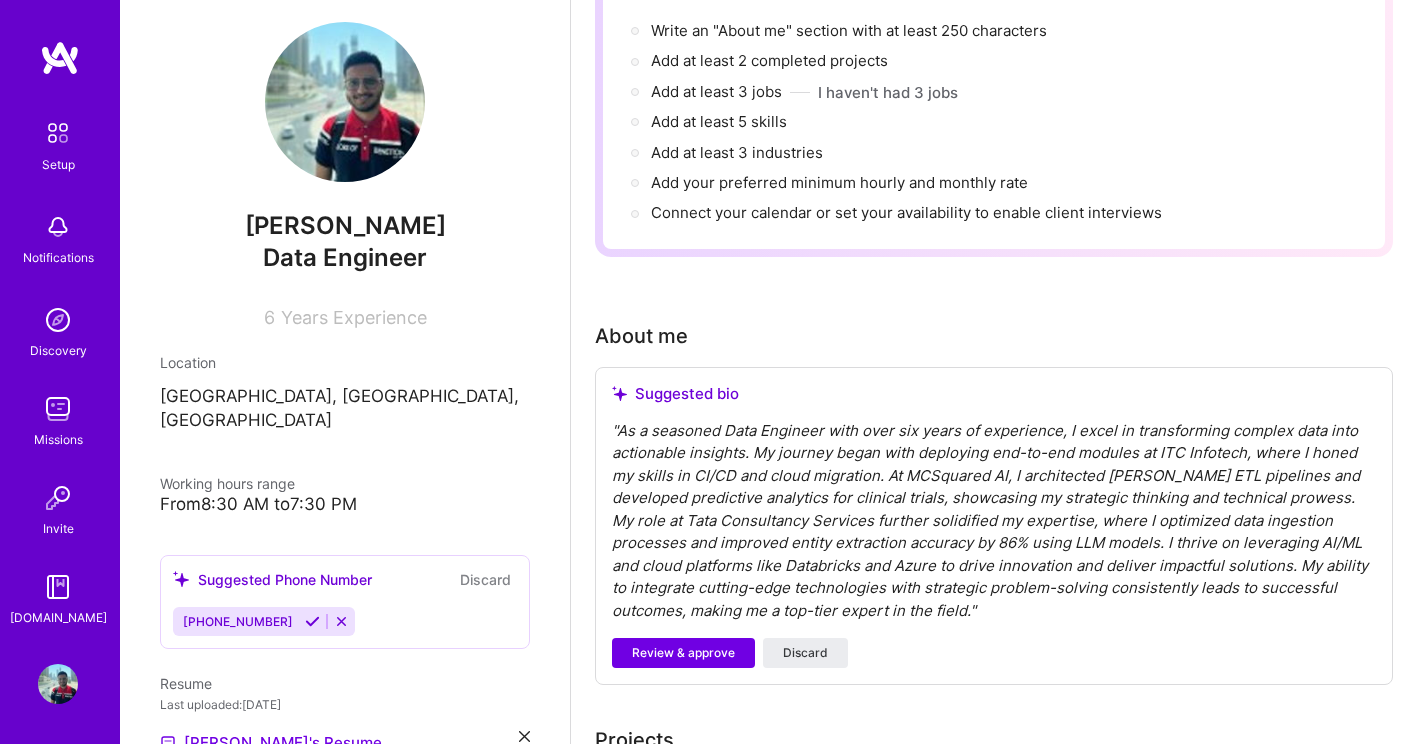 scroll, scrollTop: 0, scrollLeft: 0, axis: both 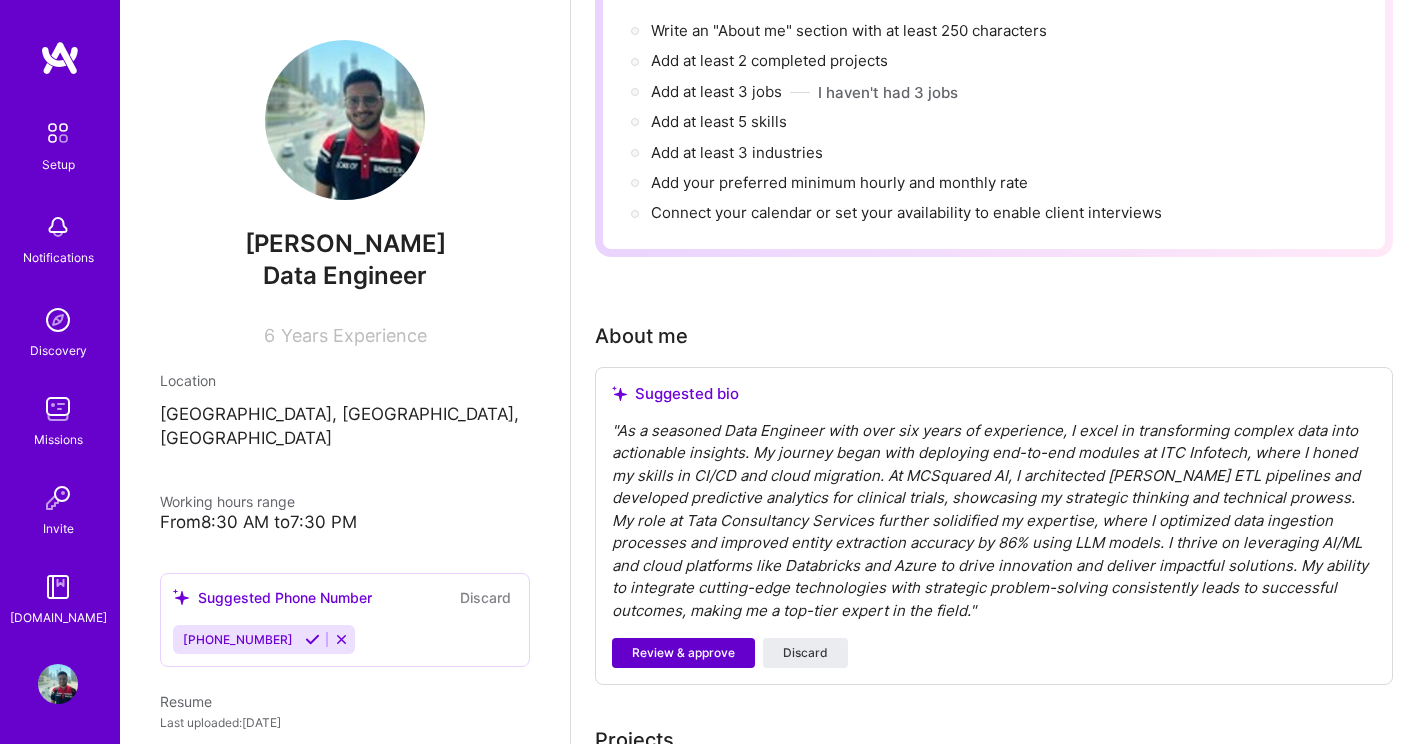 click on "Review & approve" at bounding box center [683, 653] 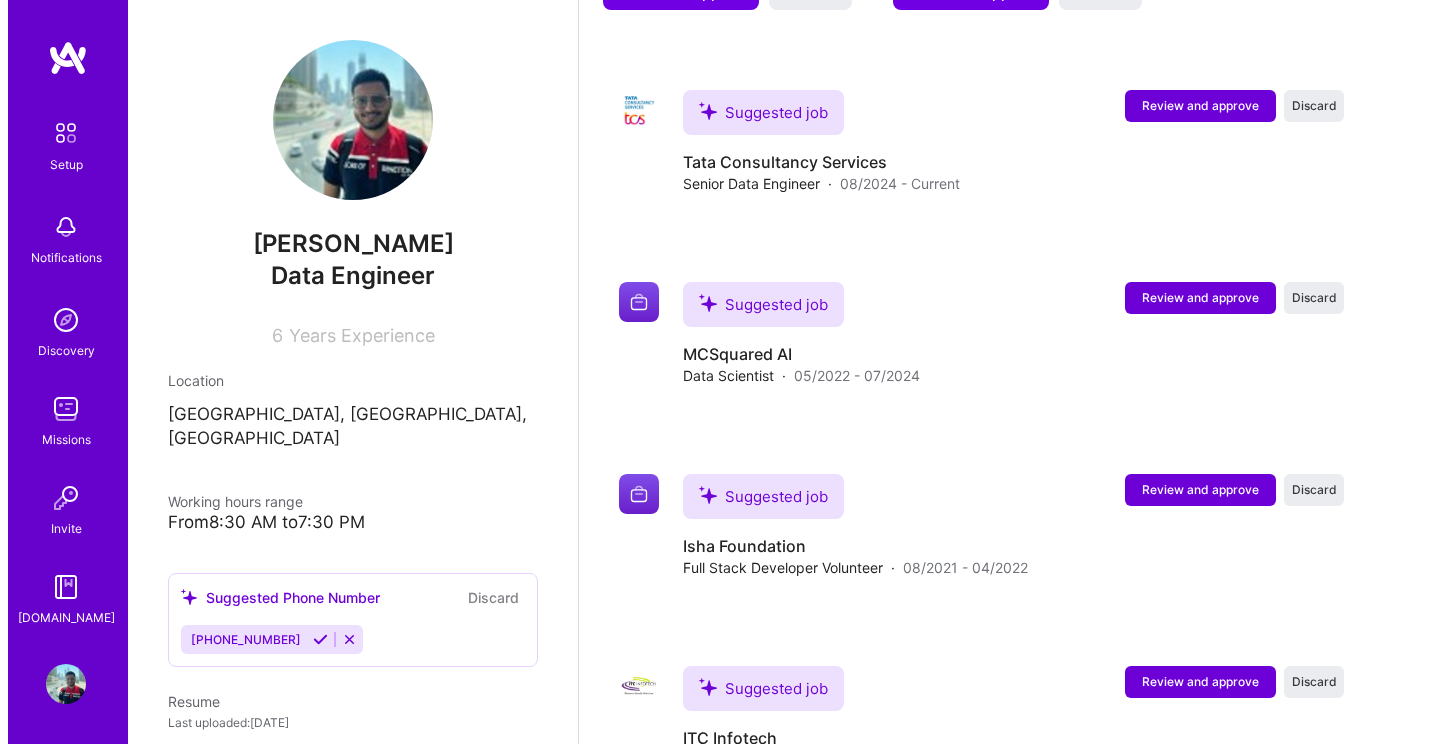 scroll, scrollTop: 2742, scrollLeft: 0, axis: vertical 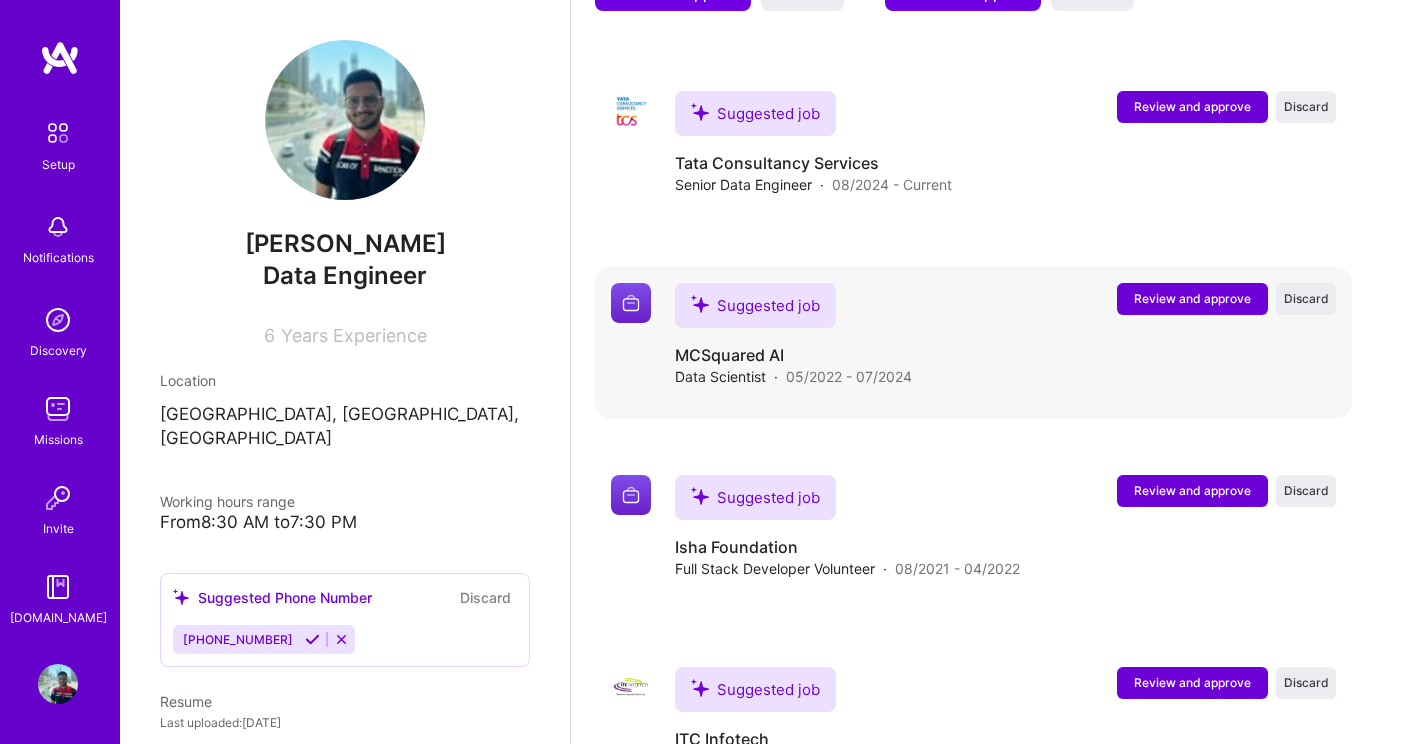 click on "Review and approve" at bounding box center (1192, 298) 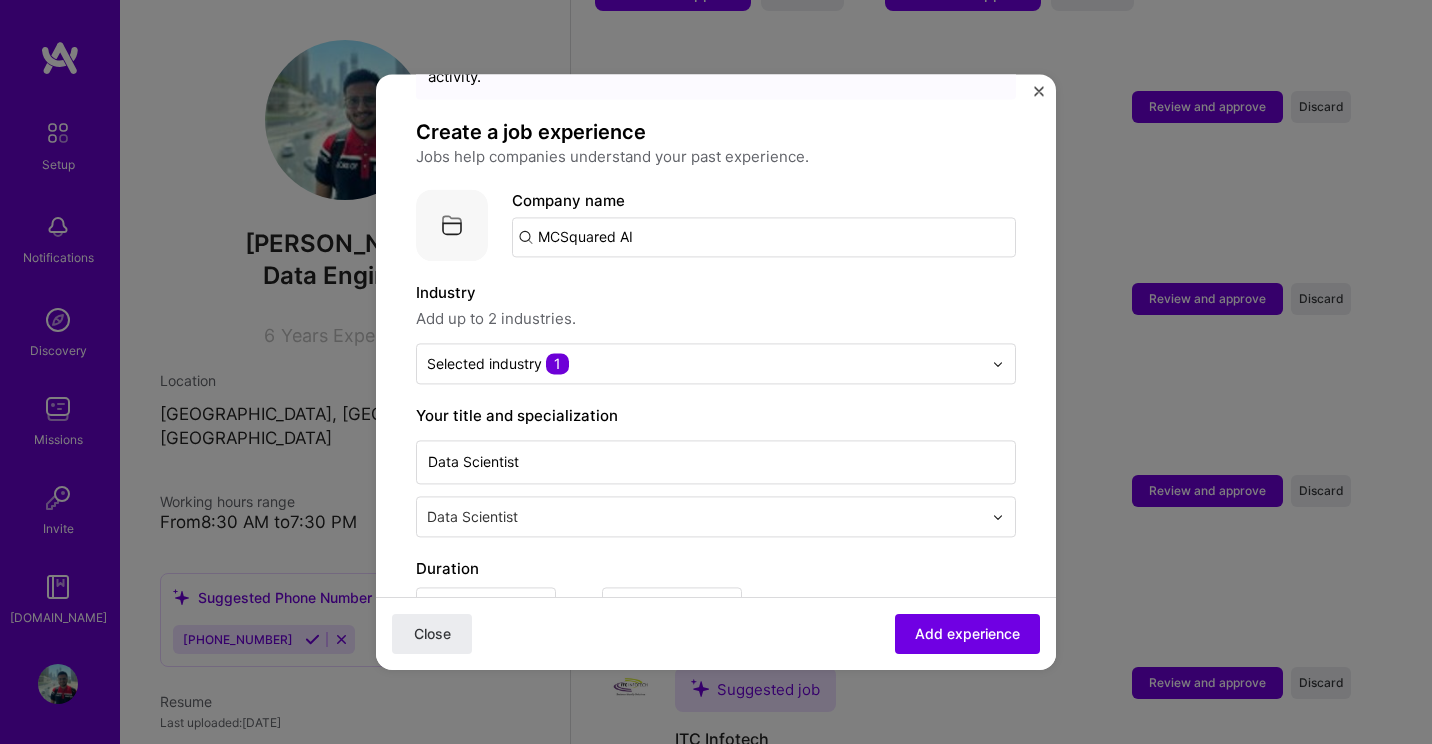 scroll, scrollTop: 112, scrollLeft: 0, axis: vertical 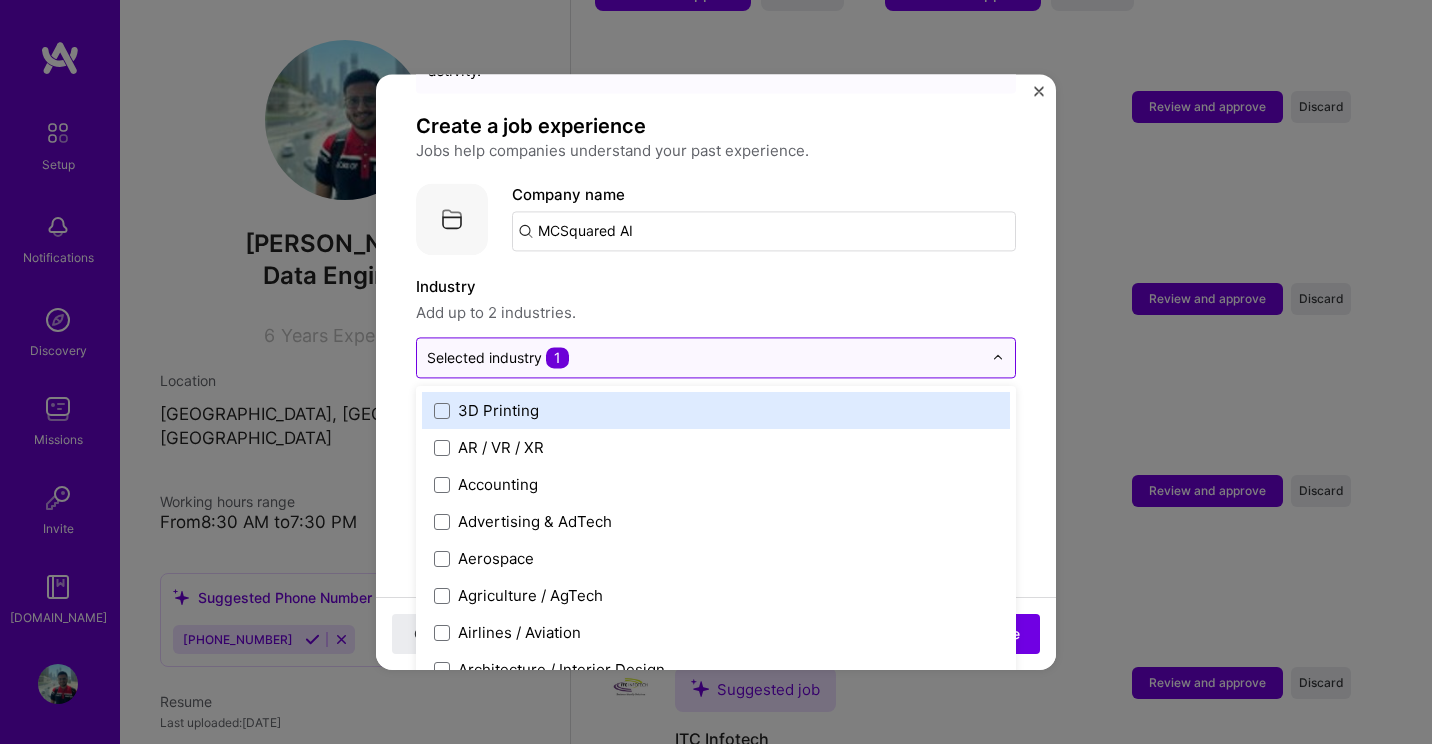 click at bounding box center [704, 357] 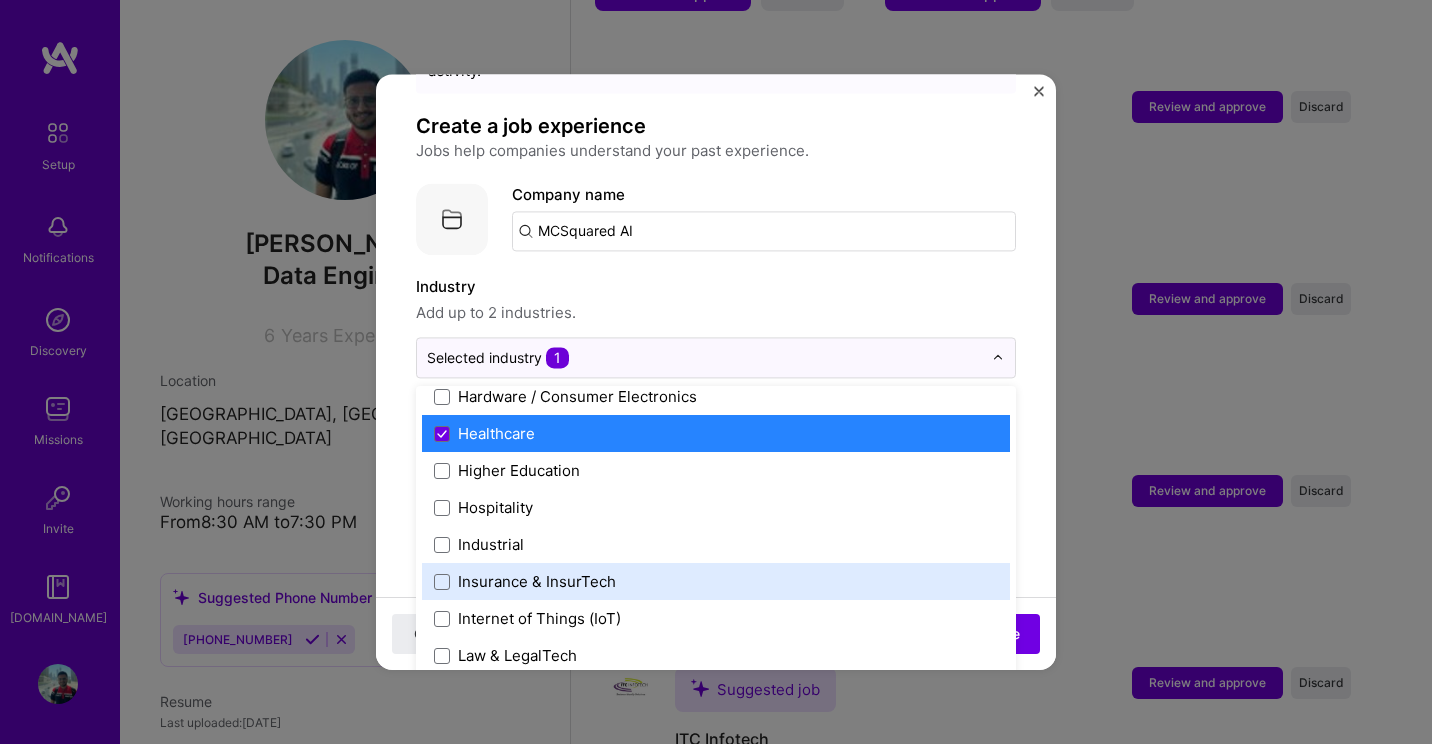 scroll, scrollTop: 2530, scrollLeft: 0, axis: vertical 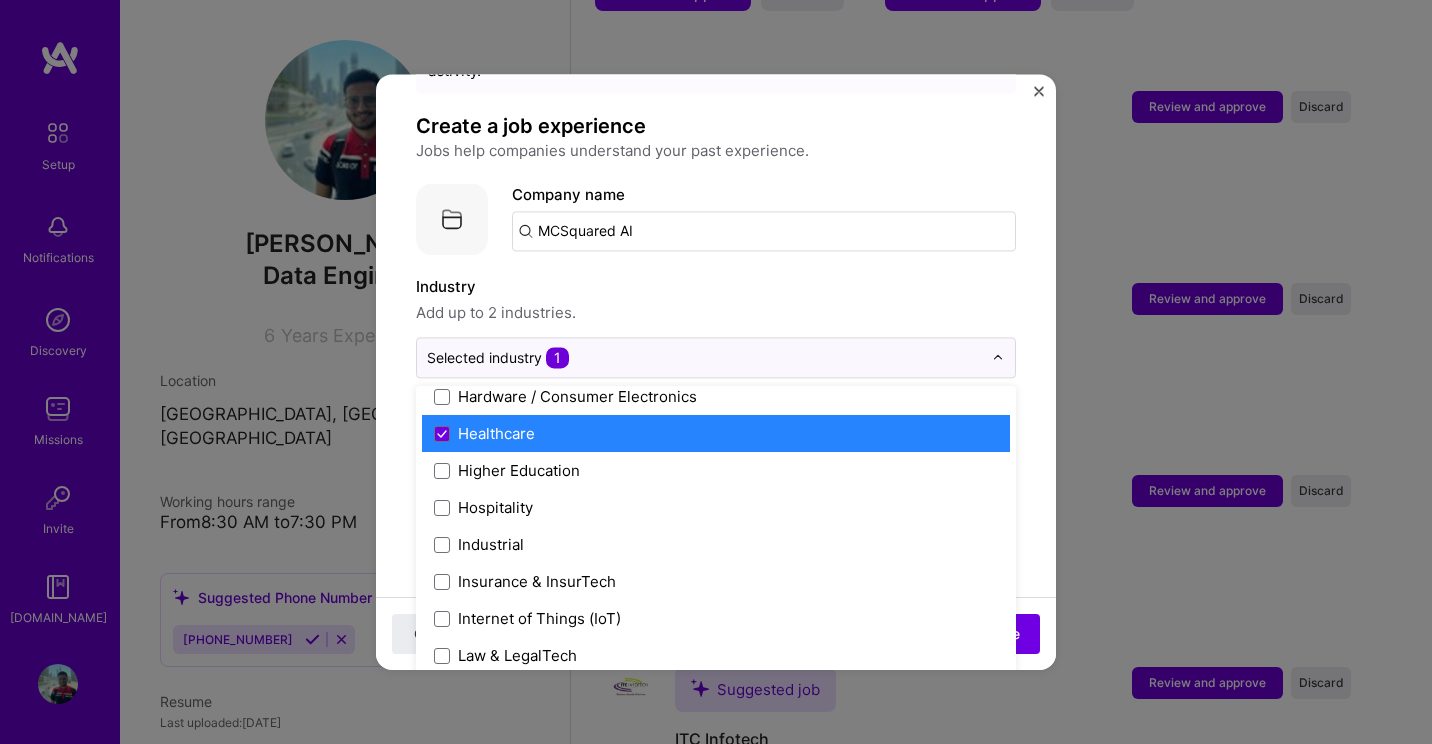click on "Add up to 2 industries." at bounding box center (716, 313) 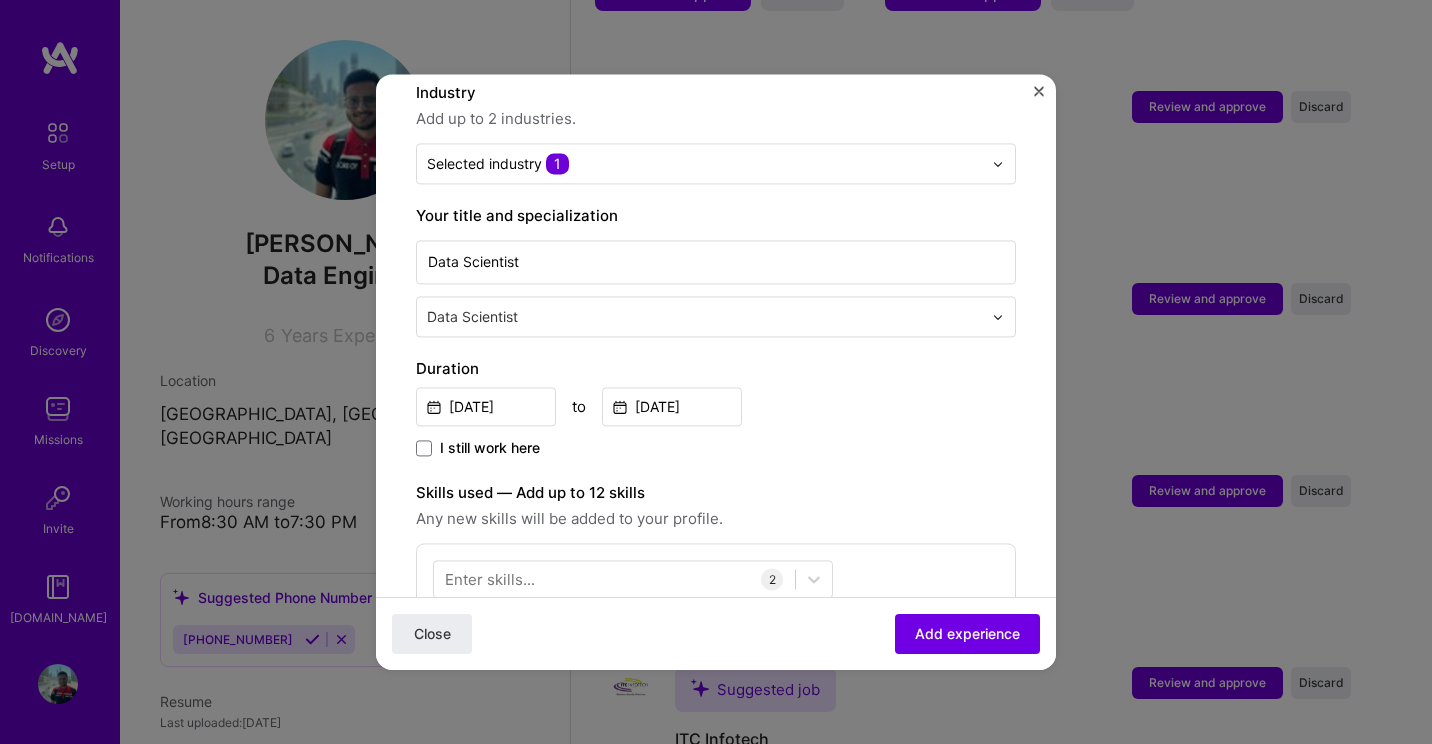 scroll, scrollTop: 308, scrollLeft: 0, axis: vertical 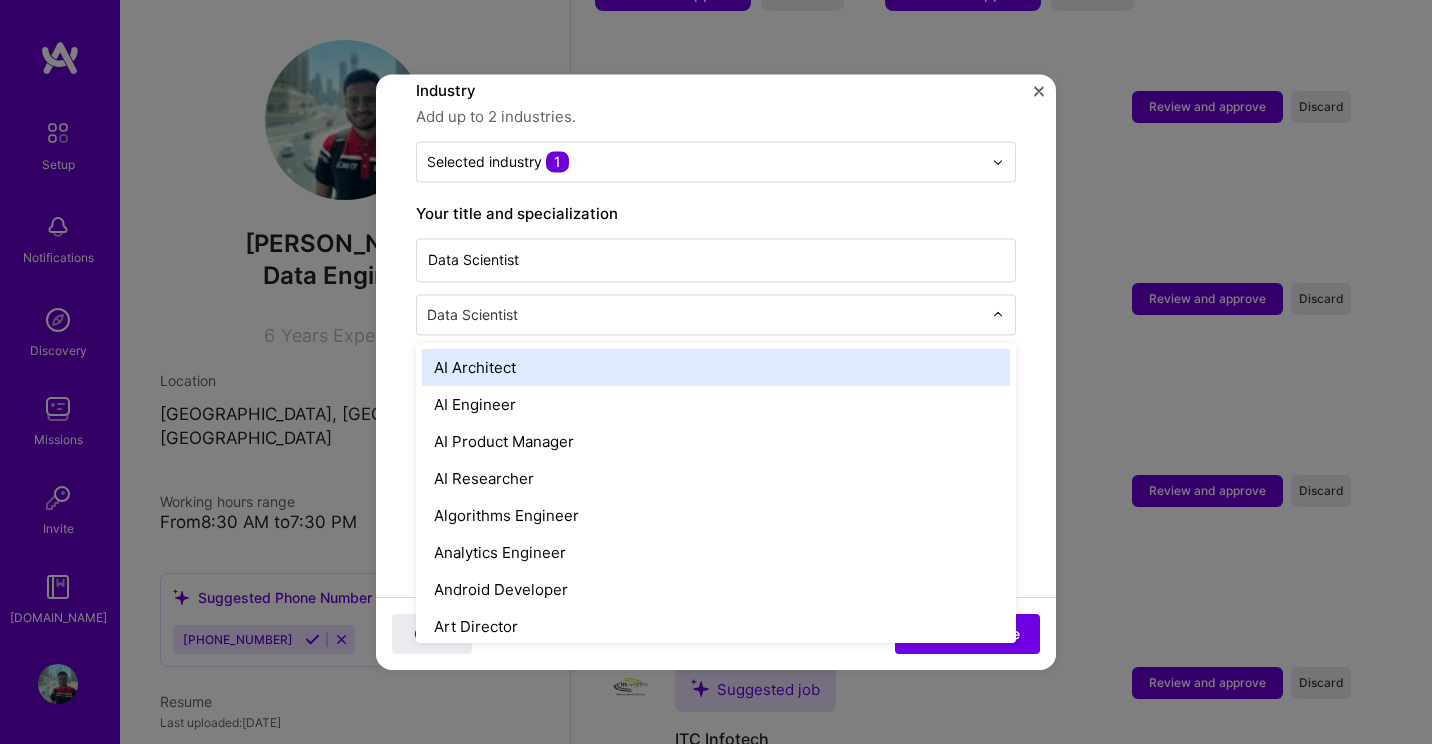 click at bounding box center (706, 314) 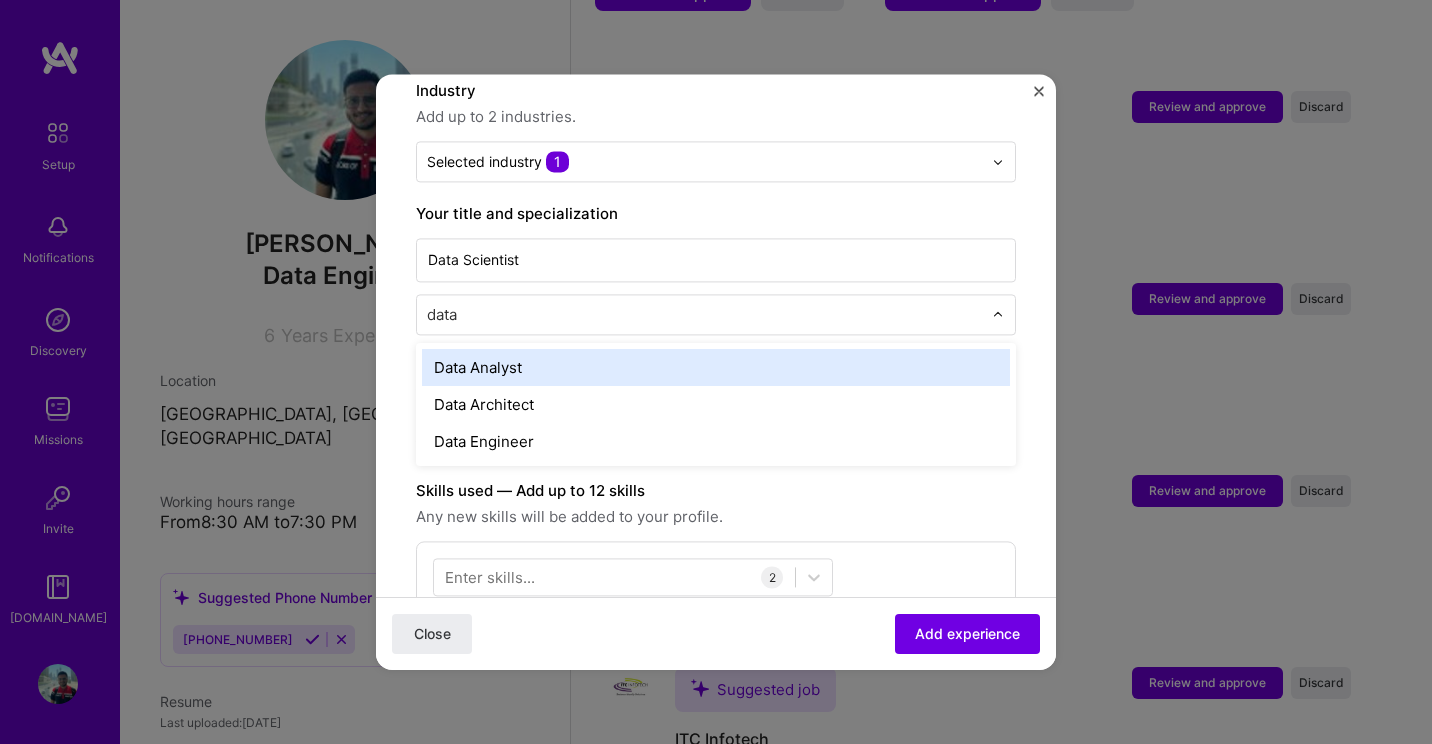 type on "data" 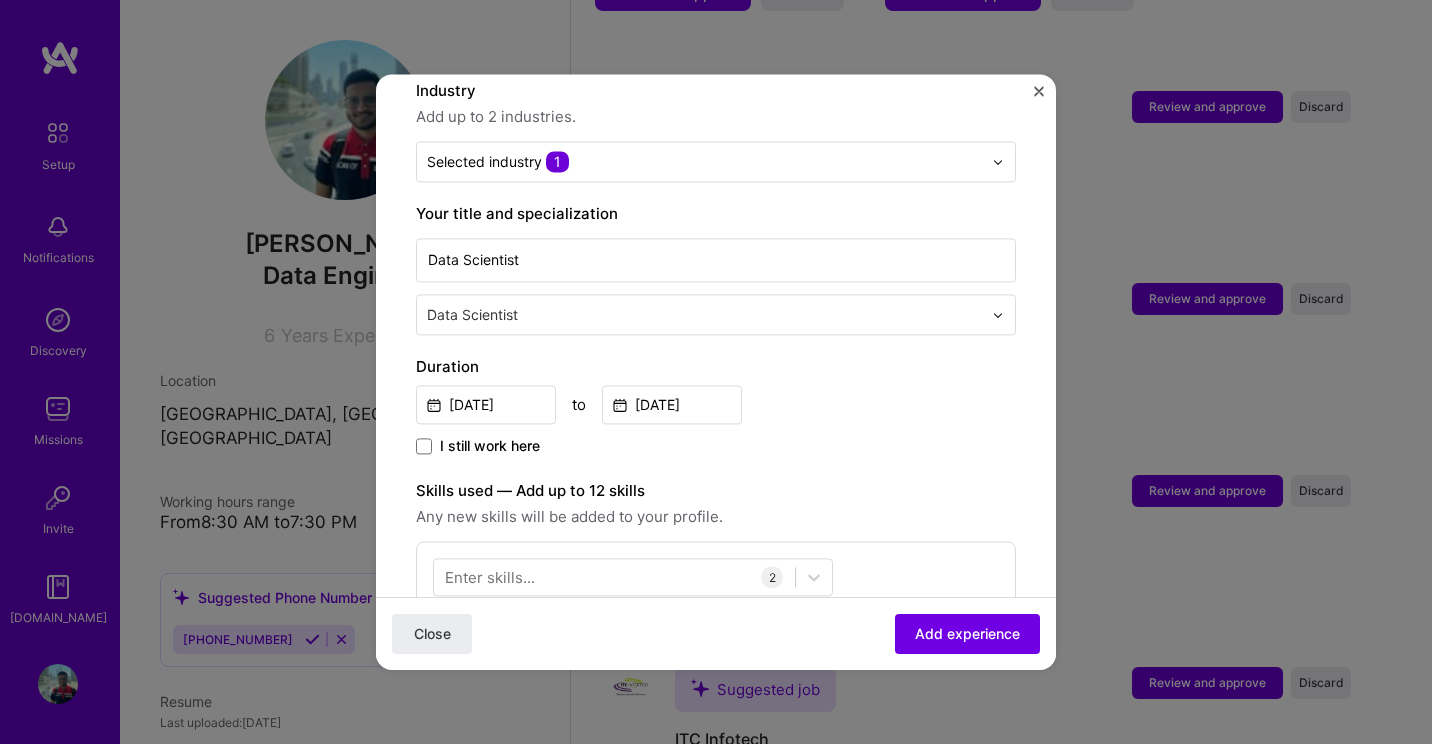 click on "Adding suggested job This job is suggested based on your LinkedIn, resume or [DOMAIN_NAME] activity. Create a job experience Jobs help companies understand your past experience. Company logo Company name MCSquared AI
Industry Add up to 2 industries. Selected industry 1 Your title and specialization Data Scientist Data Scientist Duration [DATE]
to [DATE]
I still work here Skills used — Add up to 12 skills Any new skills will be added to your profile. Enter skills... 2 Databricks 1 2 3 4 5 Machine Learning 1 2 3 4 5 Description Deployed a production-grade Machine Learning survival model on Databricks. Built and deployed Databricks pipelines and PoCs to automate exploratory data analysis and modeling. 100 characters minimum 175 / 2,000  characters Did this role require you to manage team members? (Optional) Yes, I managed 0 team members. Were you involved from inception to launch (0 - > Close" at bounding box center [716, 611] 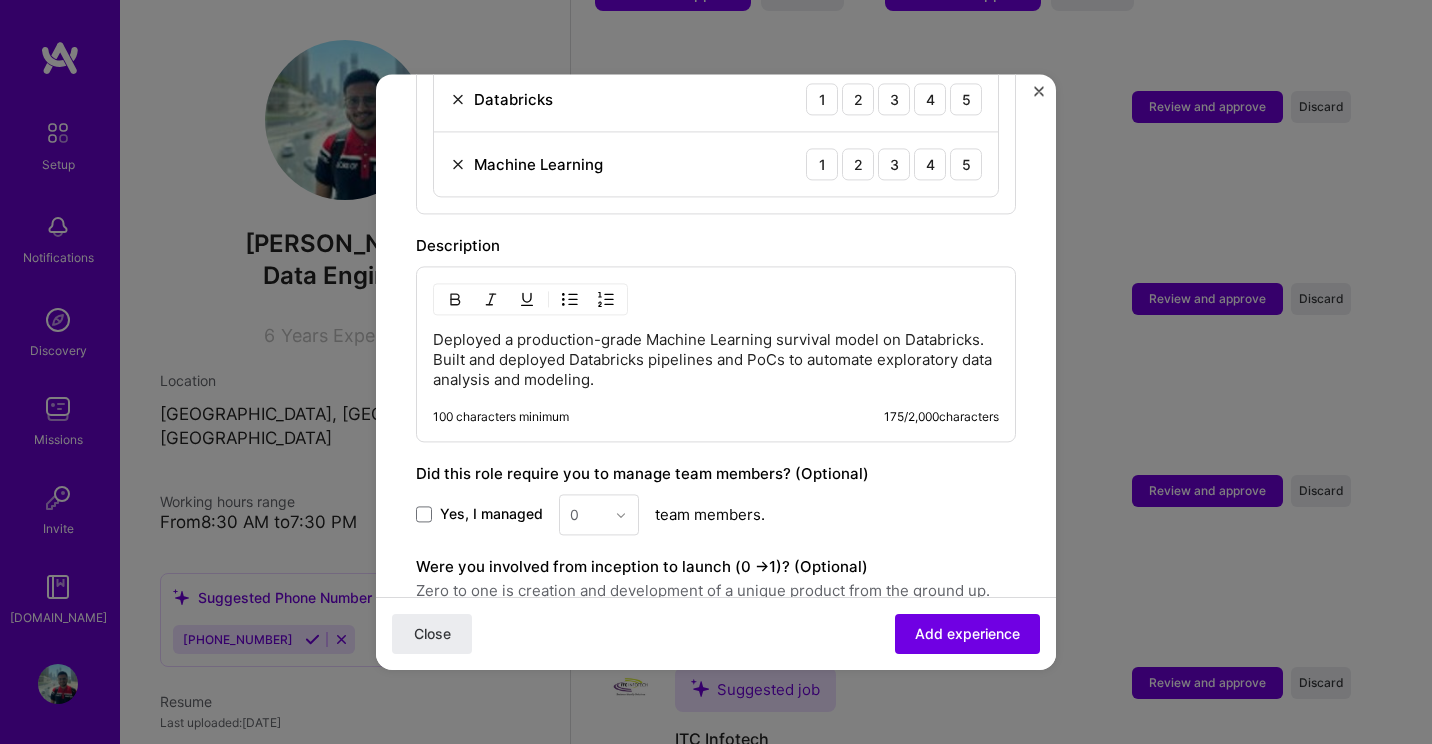 scroll, scrollTop: 866, scrollLeft: 0, axis: vertical 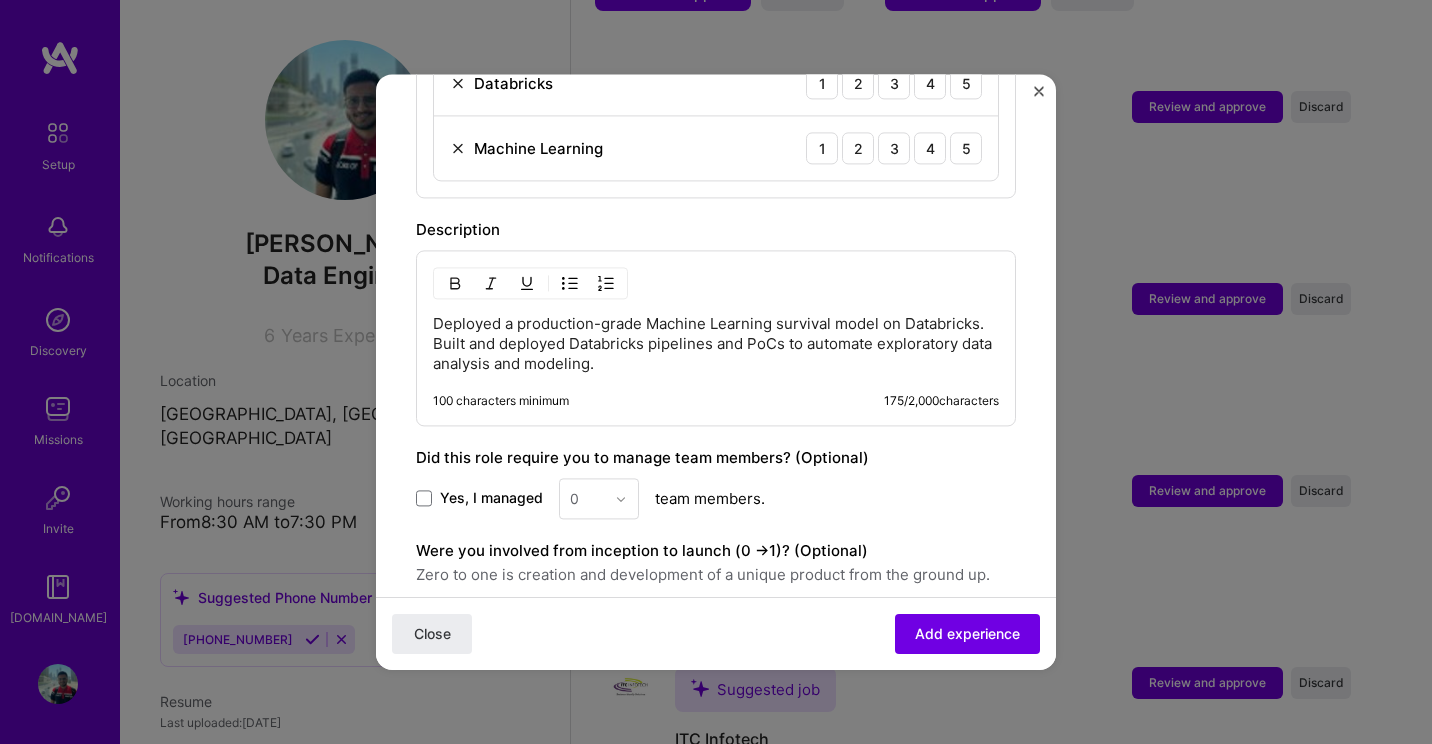 click on "Yes, I managed" at bounding box center (479, 499) 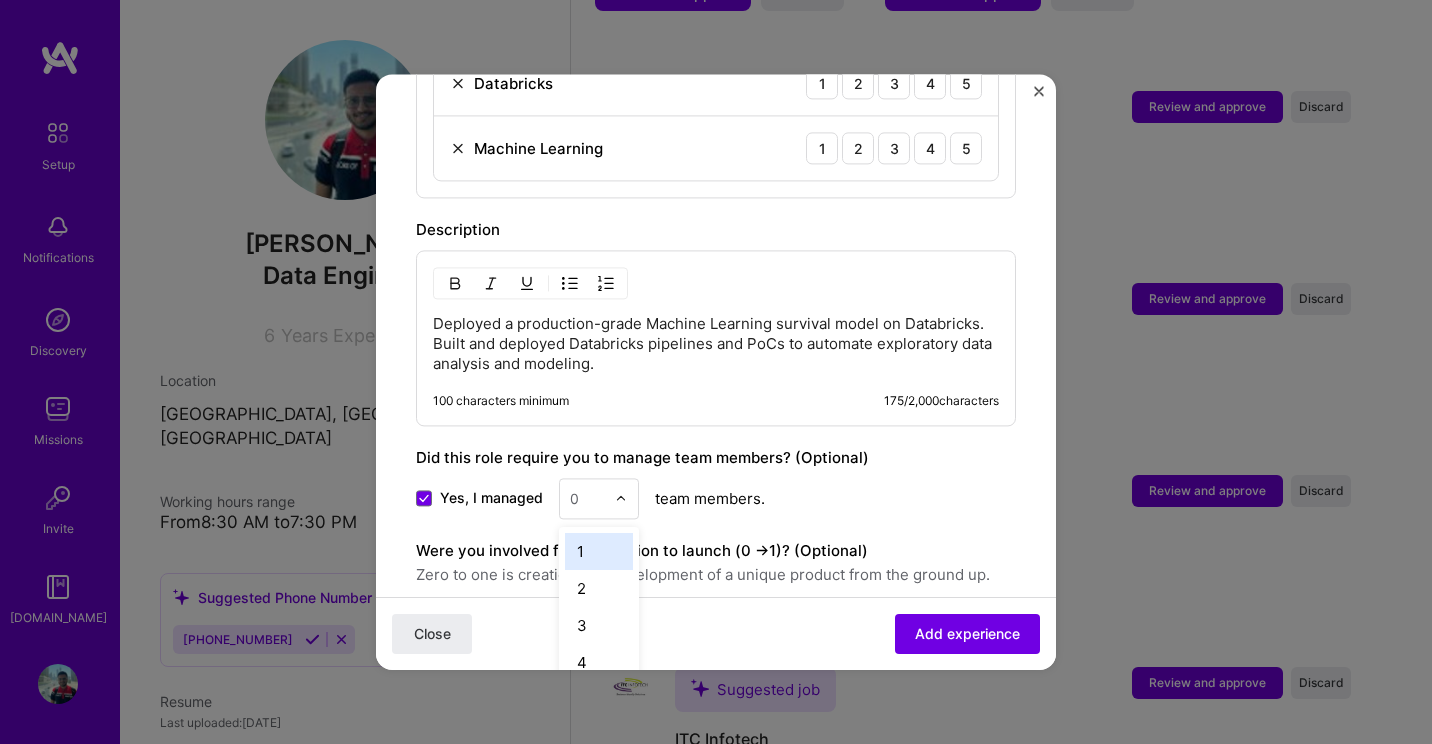 scroll, scrollTop: 2812, scrollLeft: 0, axis: vertical 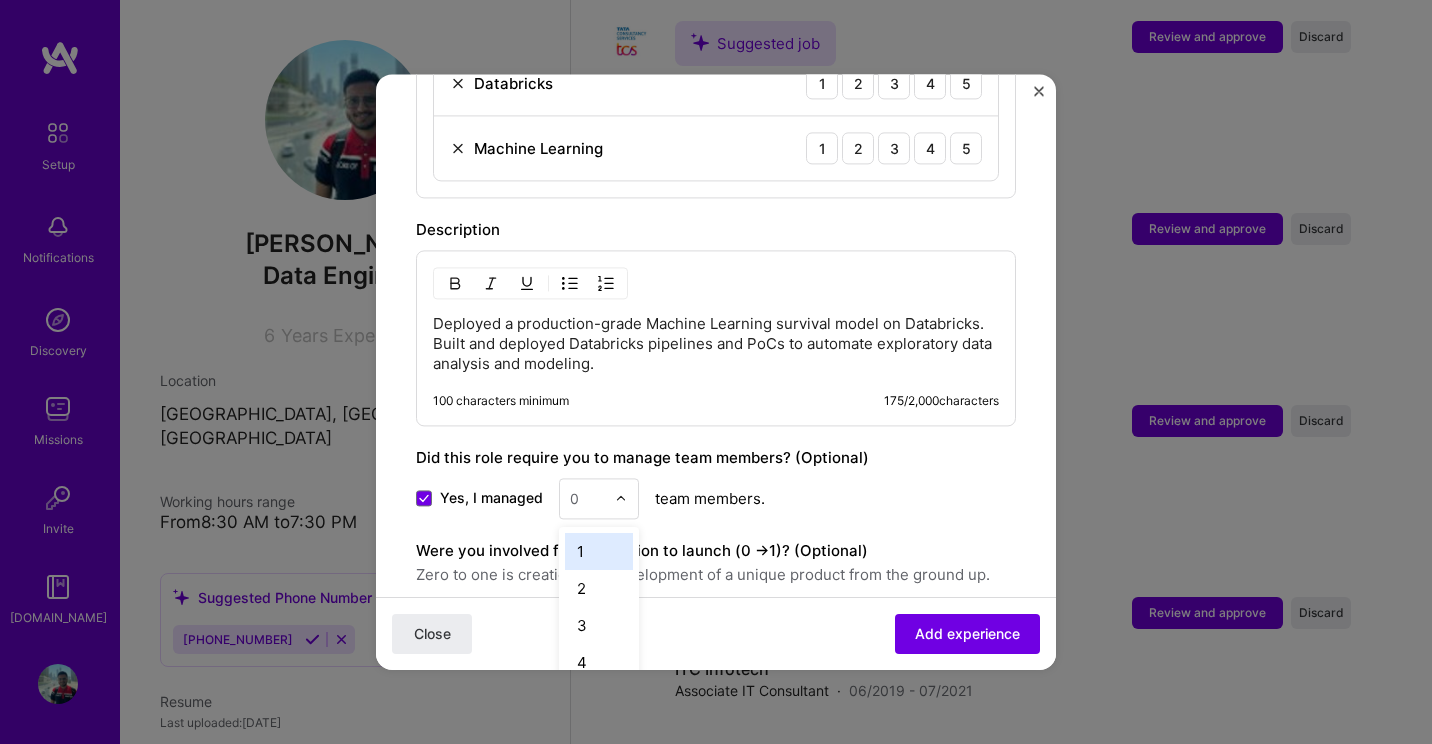 click at bounding box center [626, 498] 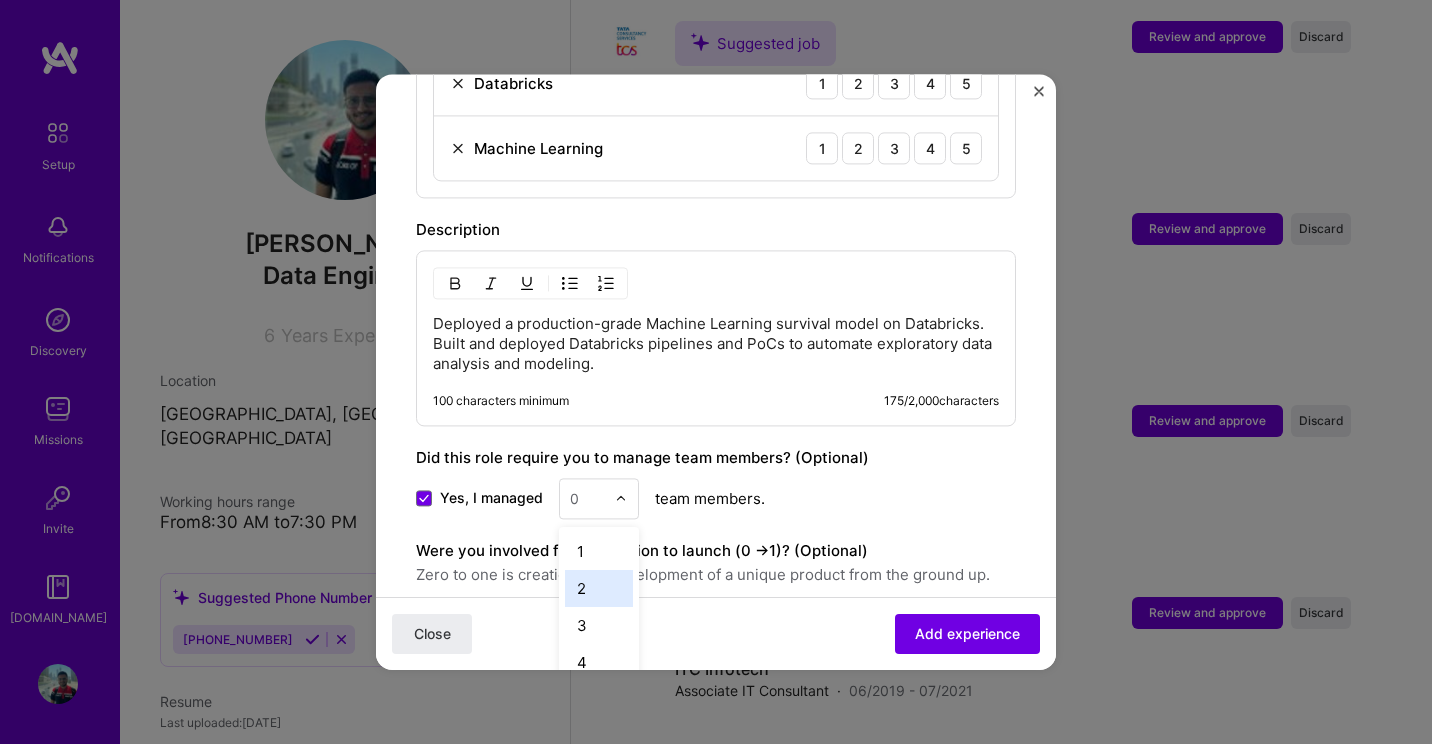click on "2" at bounding box center [599, 588] 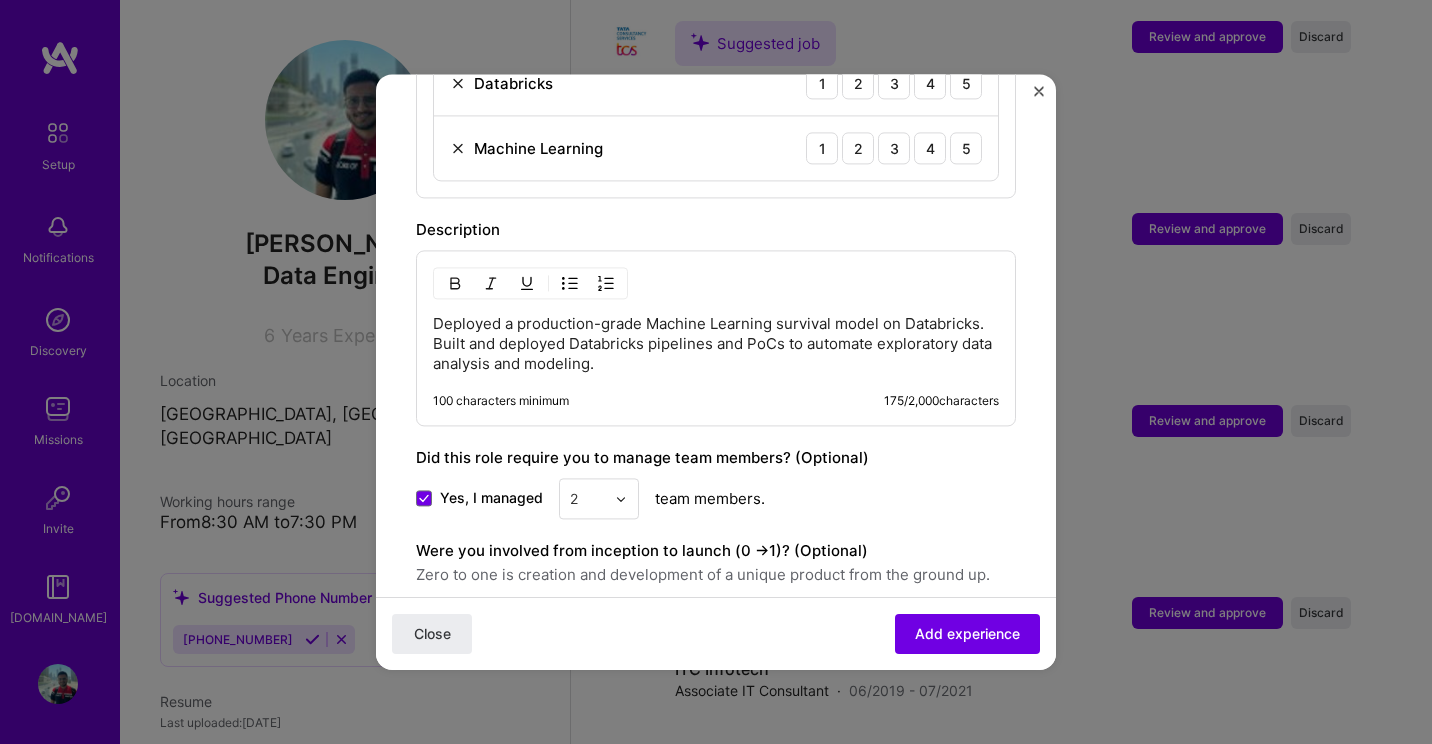 scroll, scrollTop: 1035, scrollLeft: 0, axis: vertical 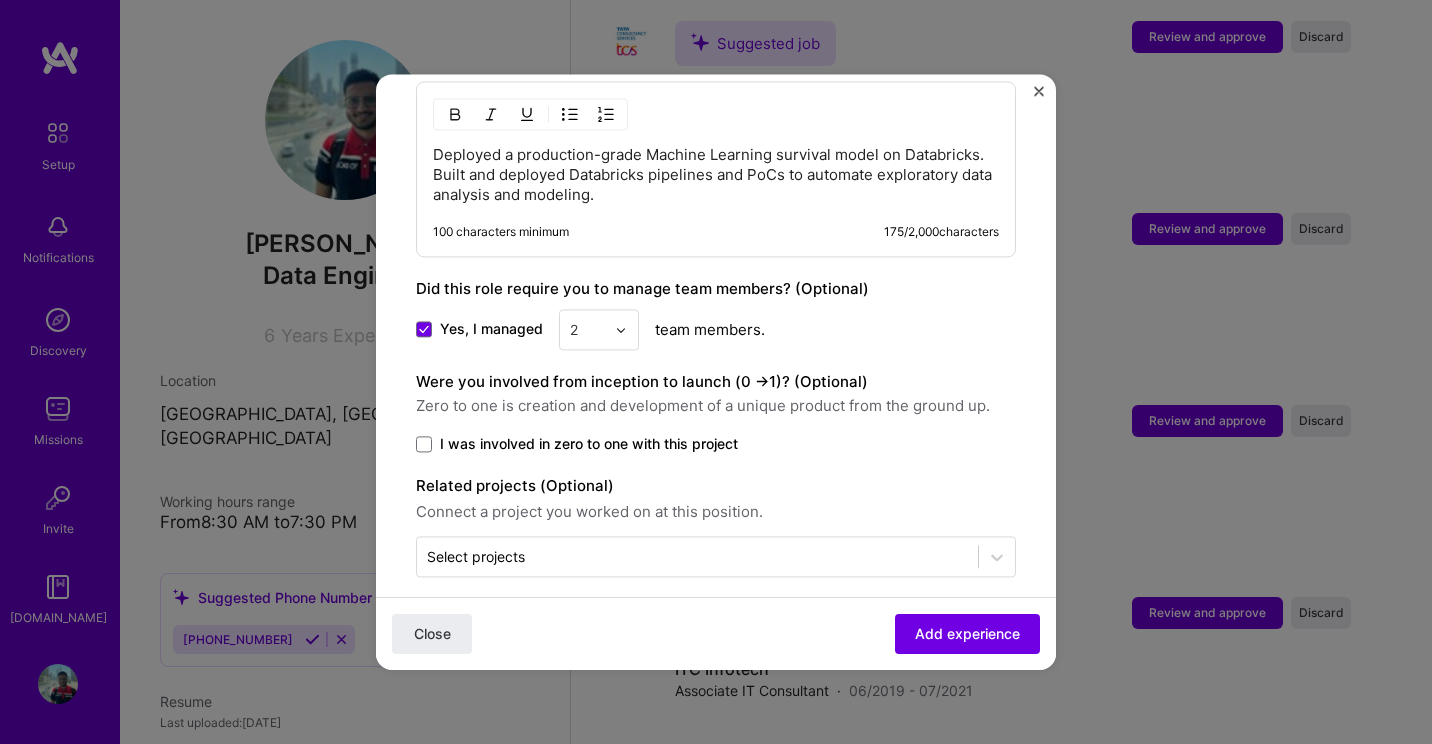 click on "I was involved in zero to one with this project" at bounding box center (589, 444) 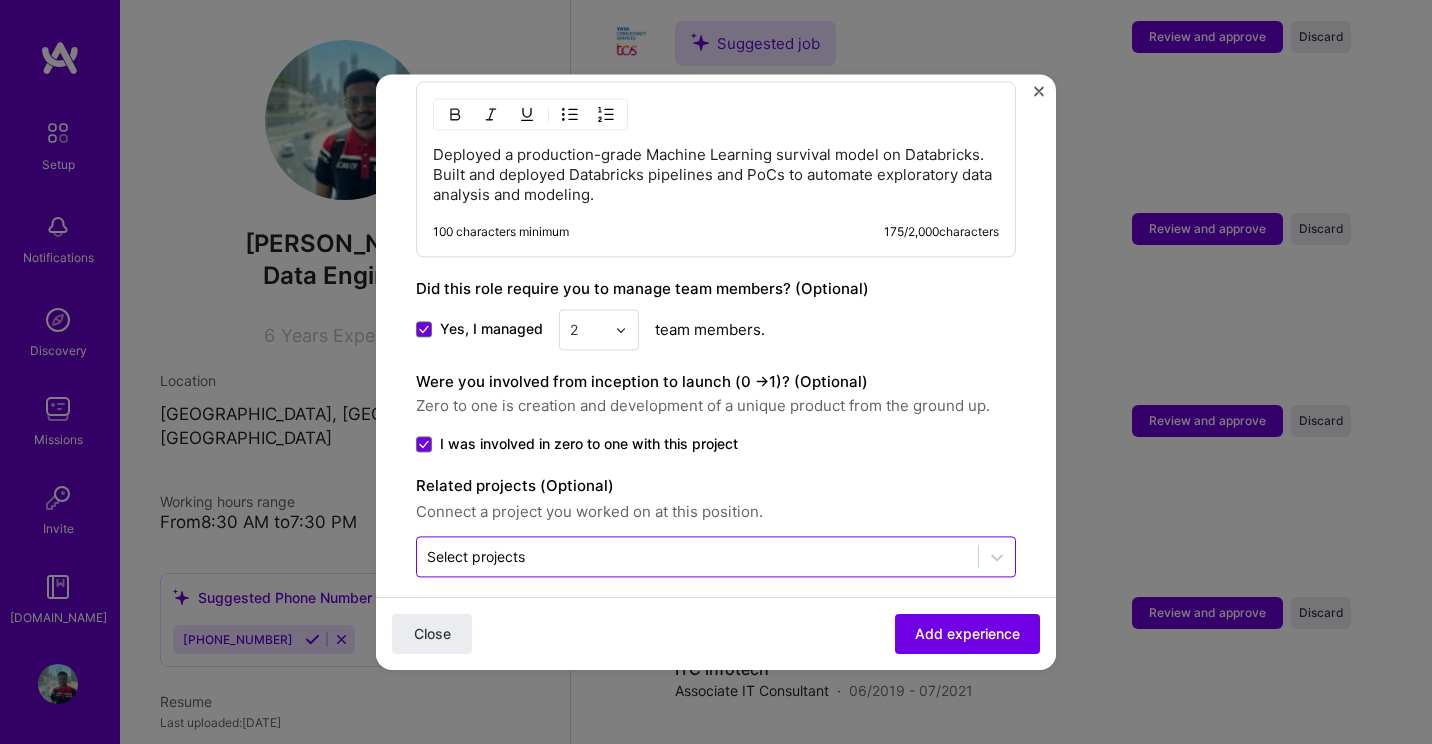click on "Select projects" at bounding box center [697, 556] 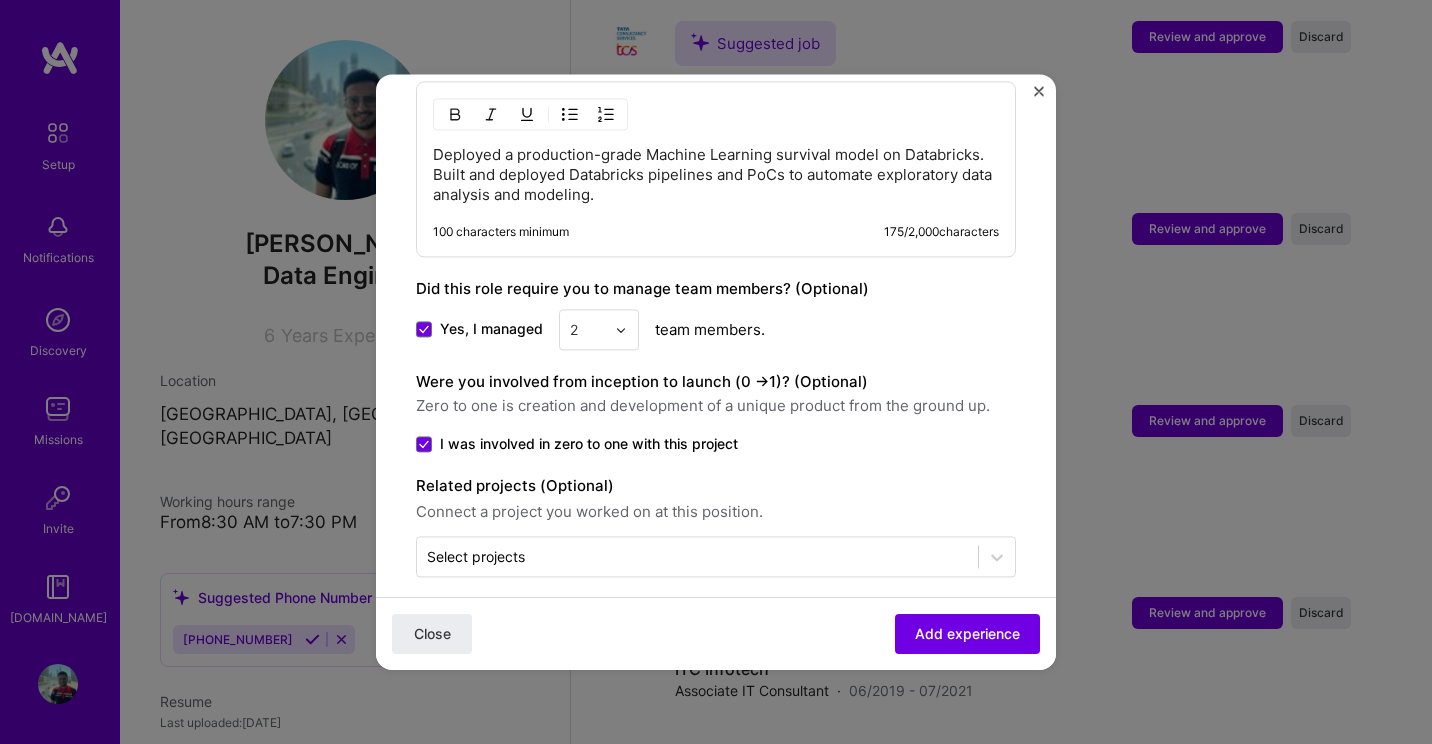 click on "Adding suggested job This job is suggested based on your LinkedIn, resume or [DOMAIN_NAME] activity. Create a job experience Jobs help companies understand your past experience. Company logo Company name MCSquared AI
Industry Add up to 2 industries. Selected industry 1 Your title and specialization Data Scientist Data Scientist Duration [DATE]
to [DATE]
I still work here Skills used — Add up to 12 skills Any new skills will be added to your profile. Enter skills... 2 Databricks 1 2 3 4 5 Machine Learning 1 2 3 4 5 Description Deployed a production-grade Machine Learning survival model on Databricks. Built and deployed Databricks pipelines and PoCs to automate exploratory data analysis and modeling. 100 characters minimum 175 / 2,000  characters Did this role require you to manage team members? (Optional) Yes, I managed 2 team members. Were you involved from inception to launch (0 - >" at bounding box center (716, -172) 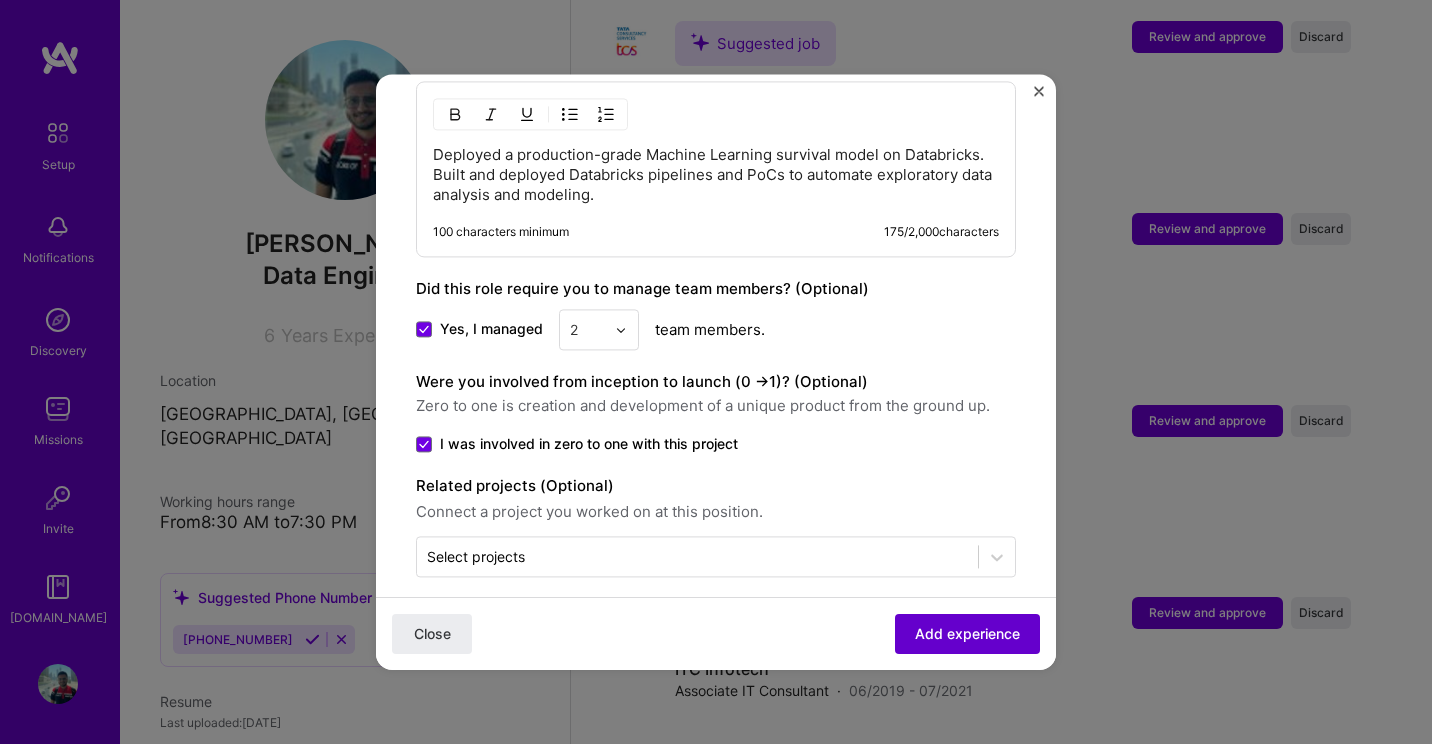 click on "Add experience" at bounding box center [967, 634] 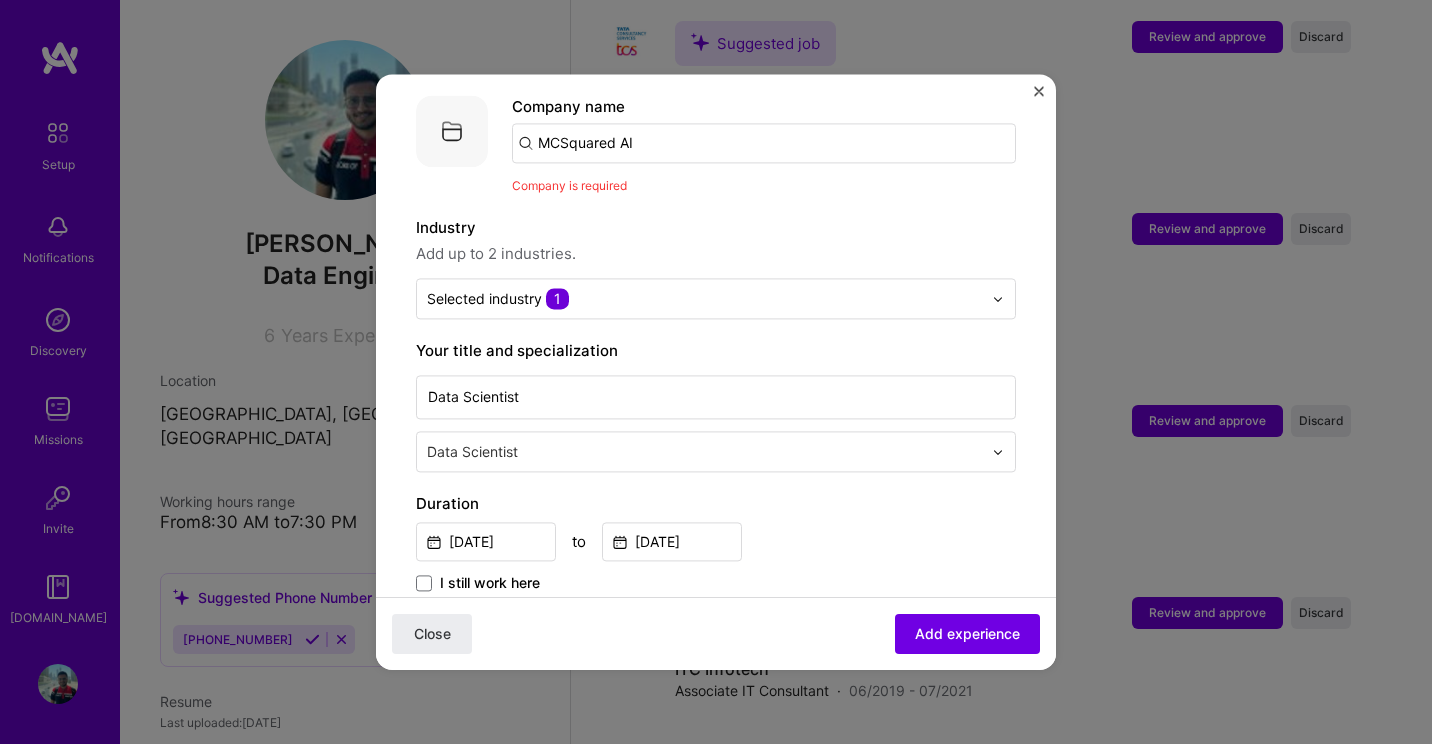 scroll, scrollTop: 0, scrollLeft: 0, axis: both 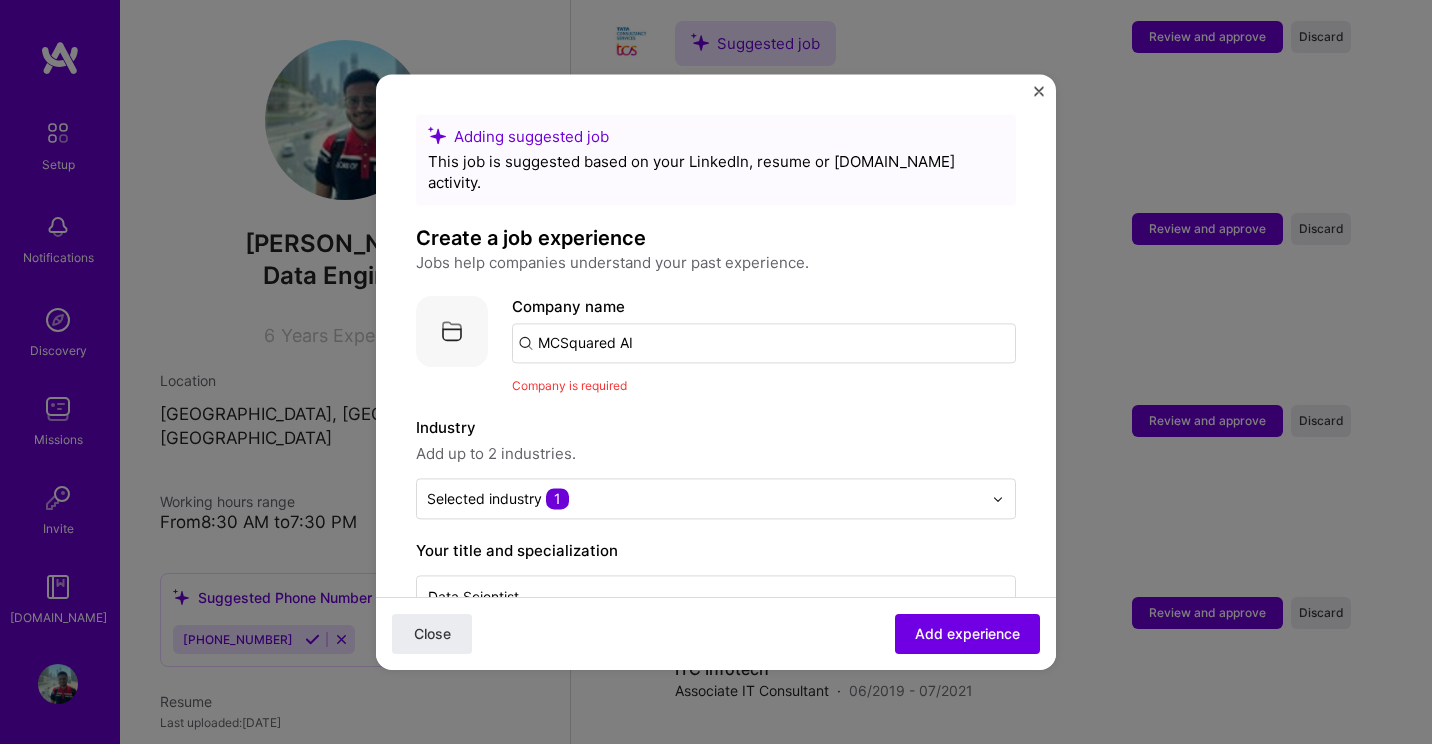 click on "MCSquared AI" at bounding box center [764, 343] 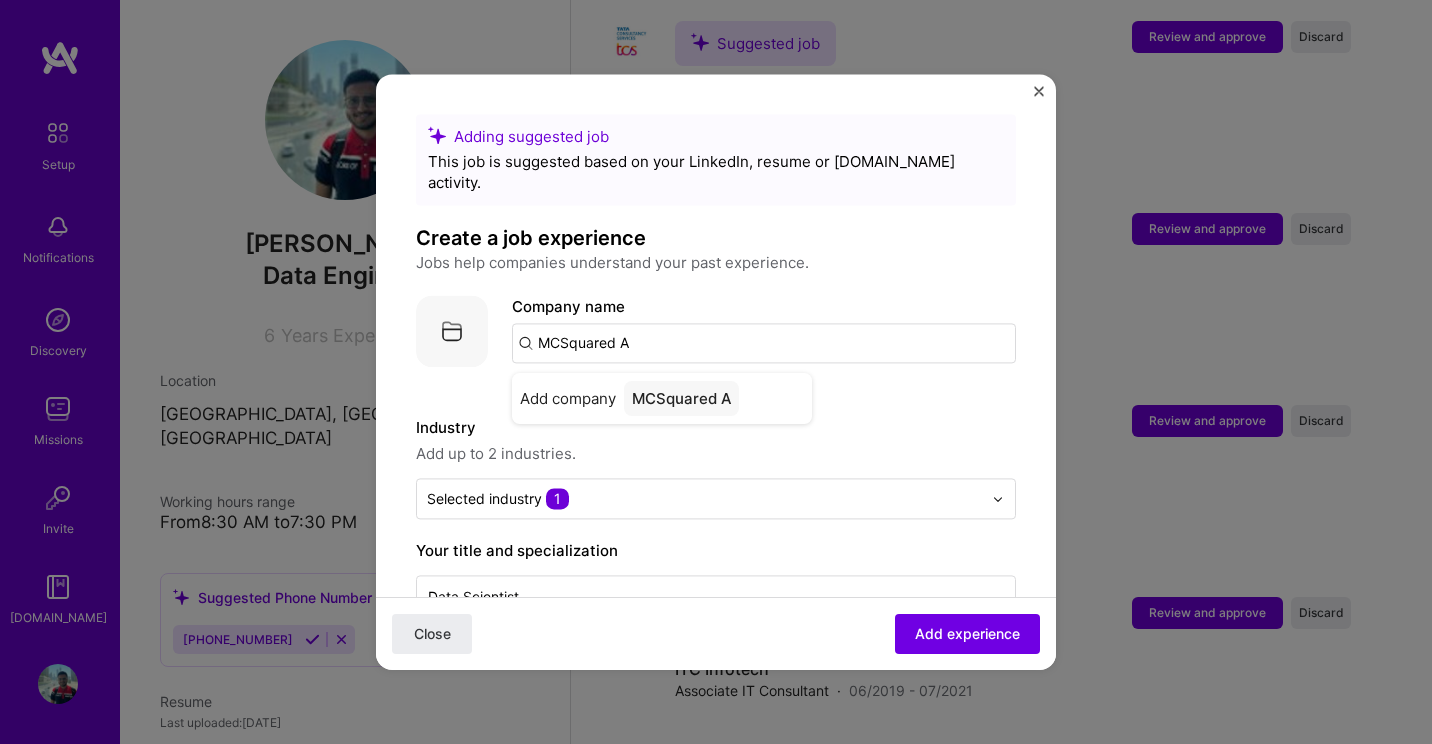 type on "MCSquared AI" 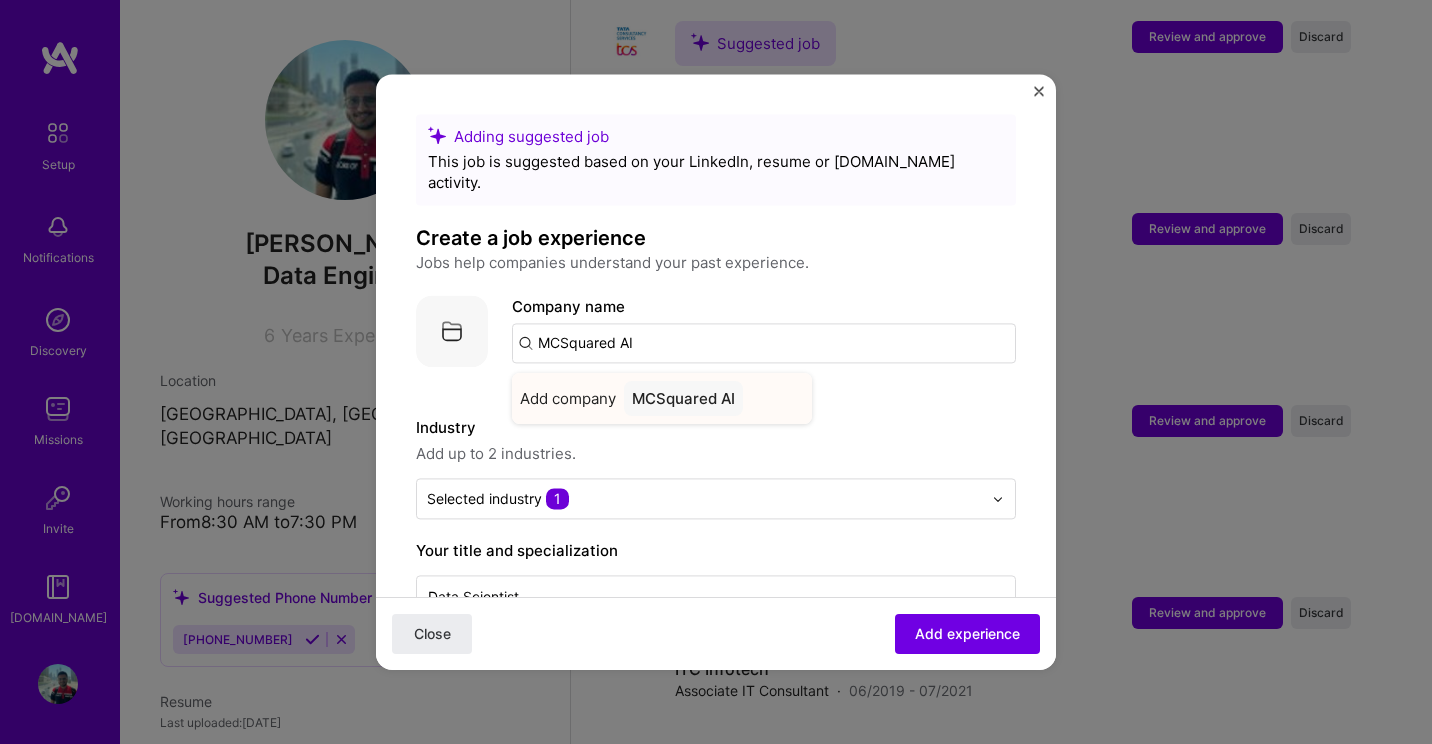 click on "MCSquared AI" at bounding box center (683, 398) 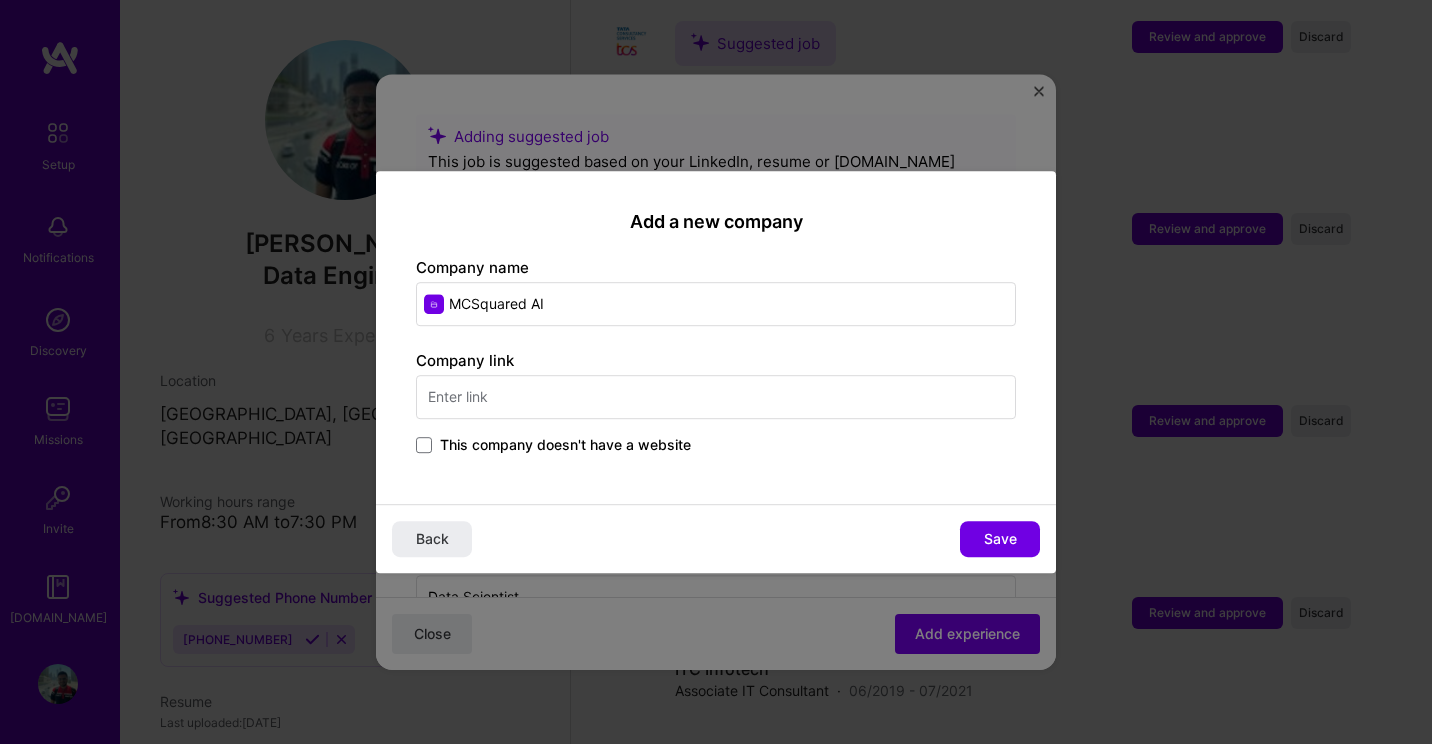 click on "Company link This company doesn't have a website" at bounding box center (716, 404) 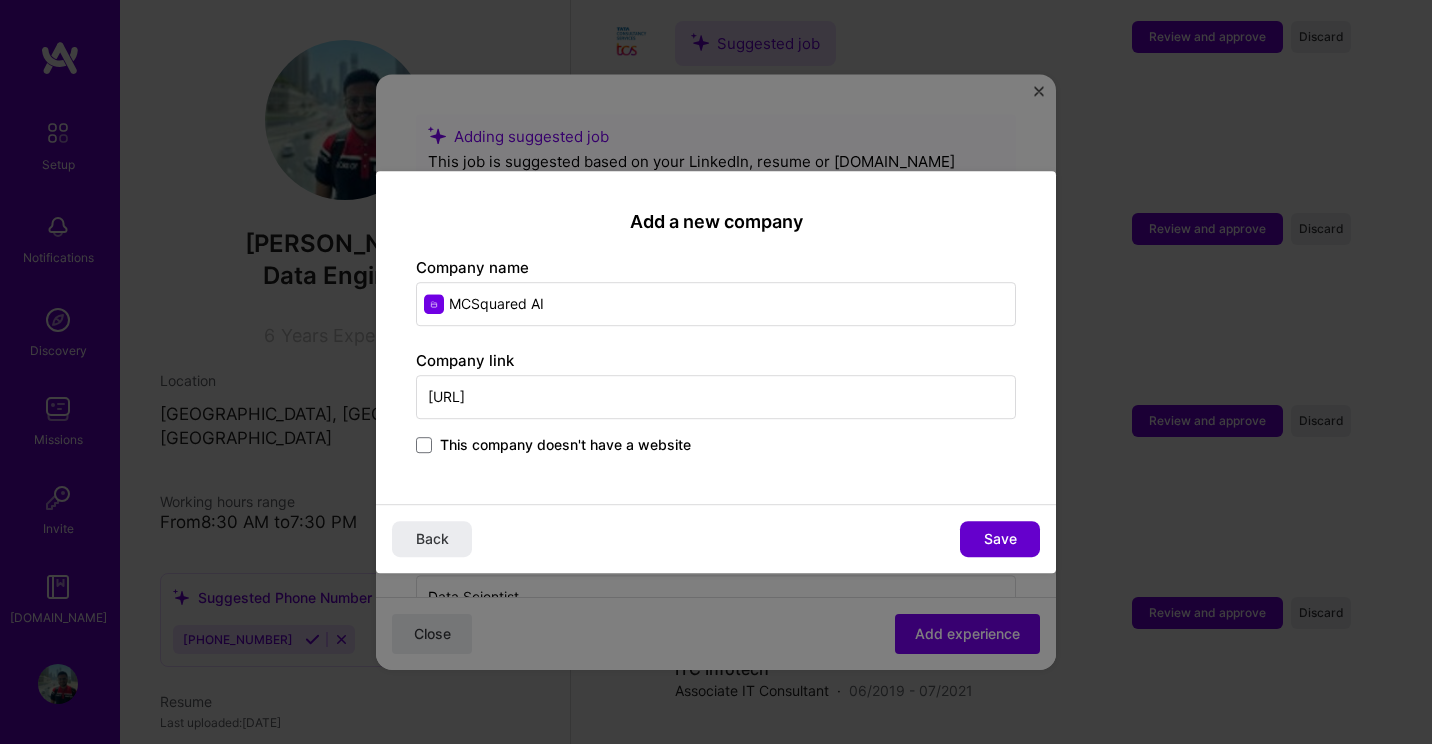 type on "[URL]" 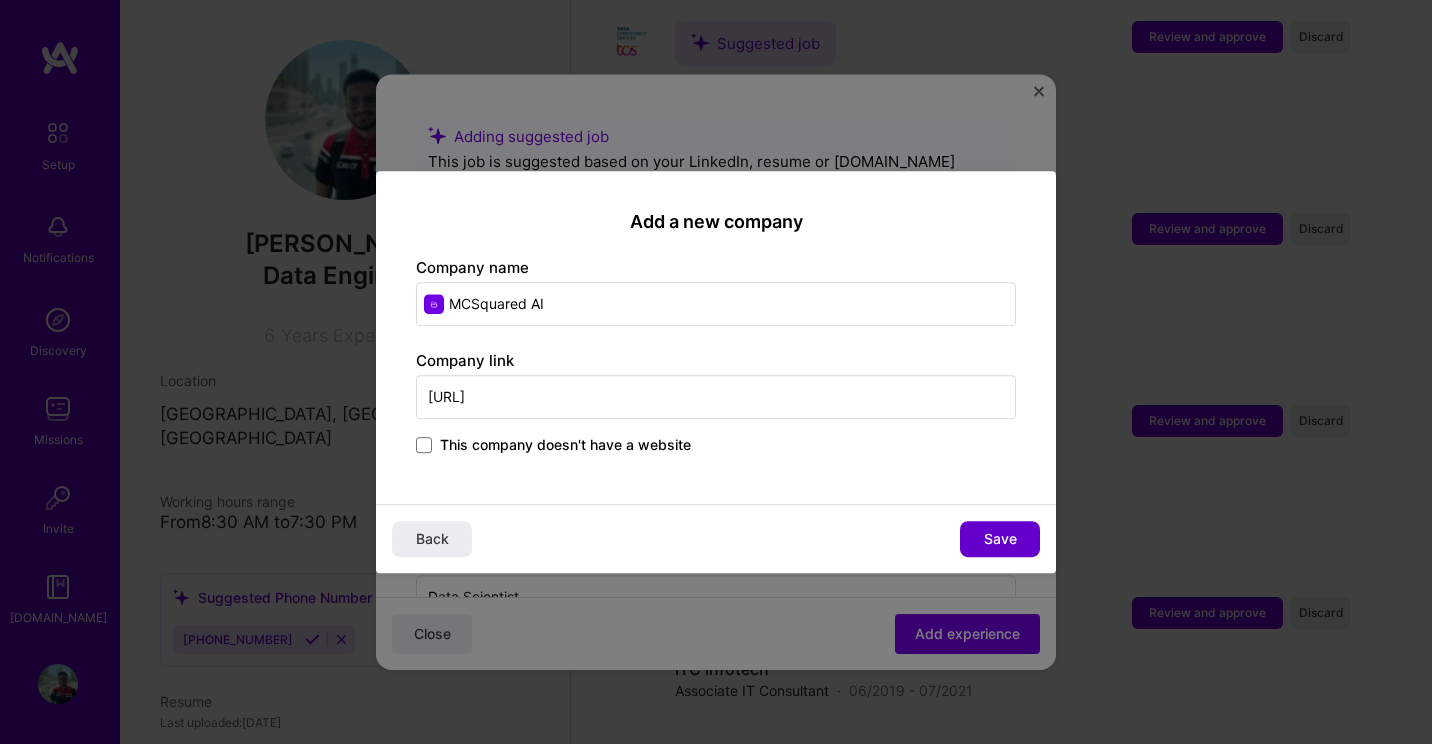 click on "Save" at bounding box center (1000, 539) 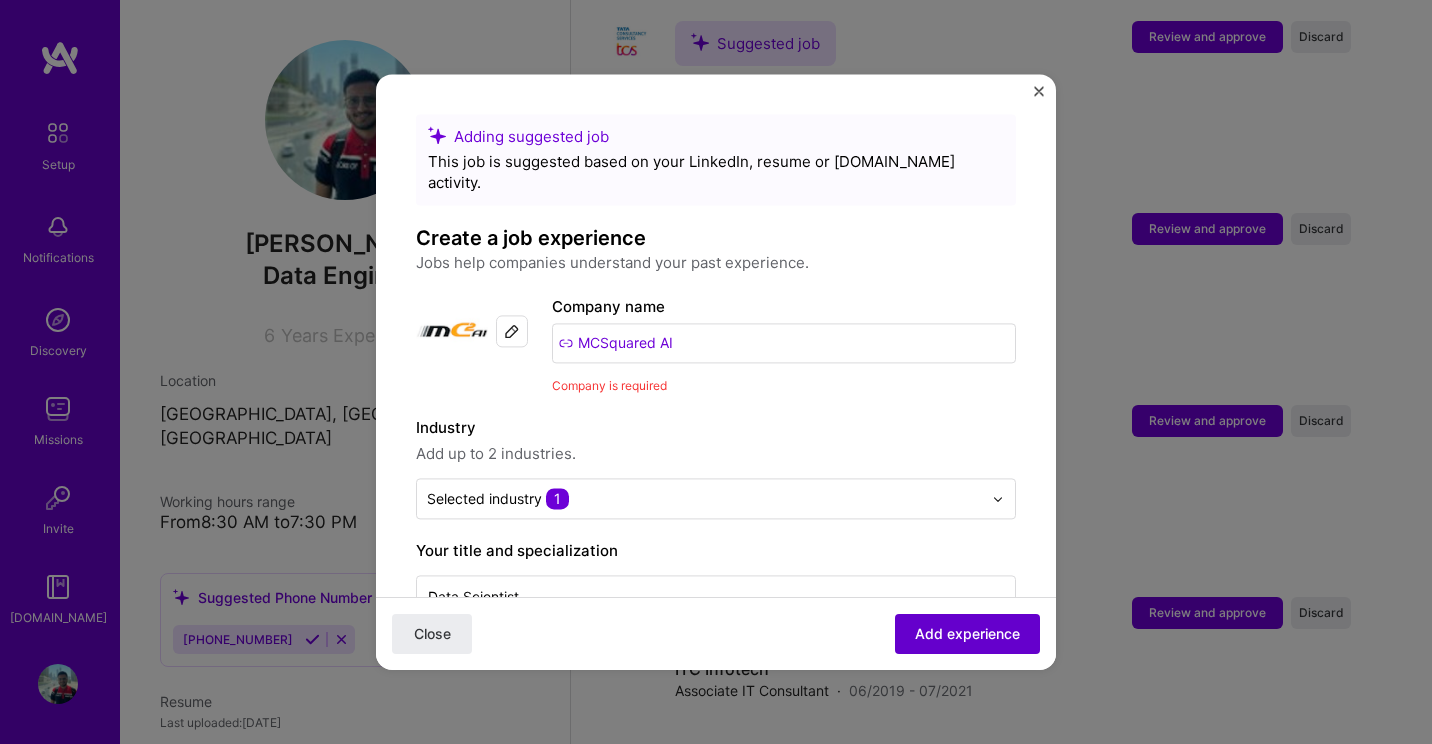 click on "Add experience" at bounding box center [967, 634] 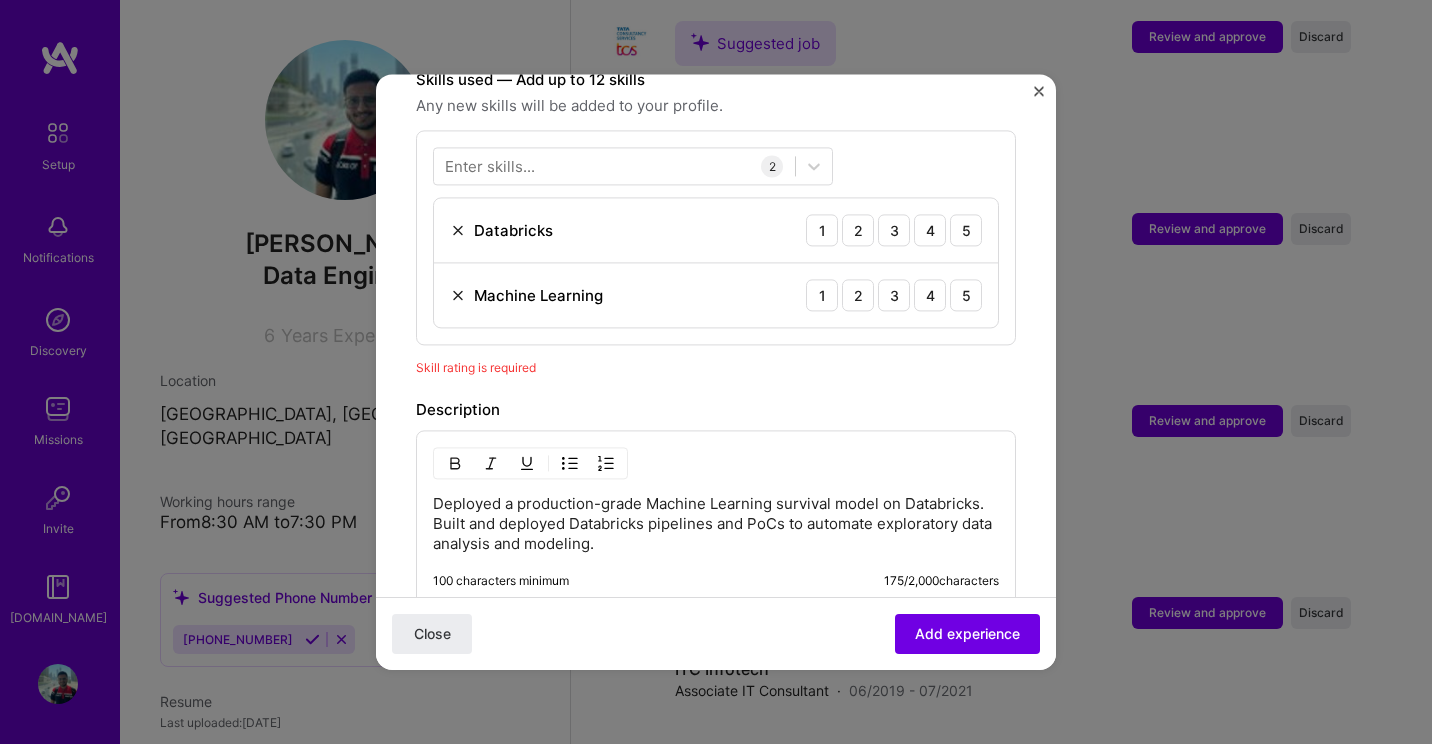 scroll, scrollTop: 718, scrollLeft: 0, axis: vertical 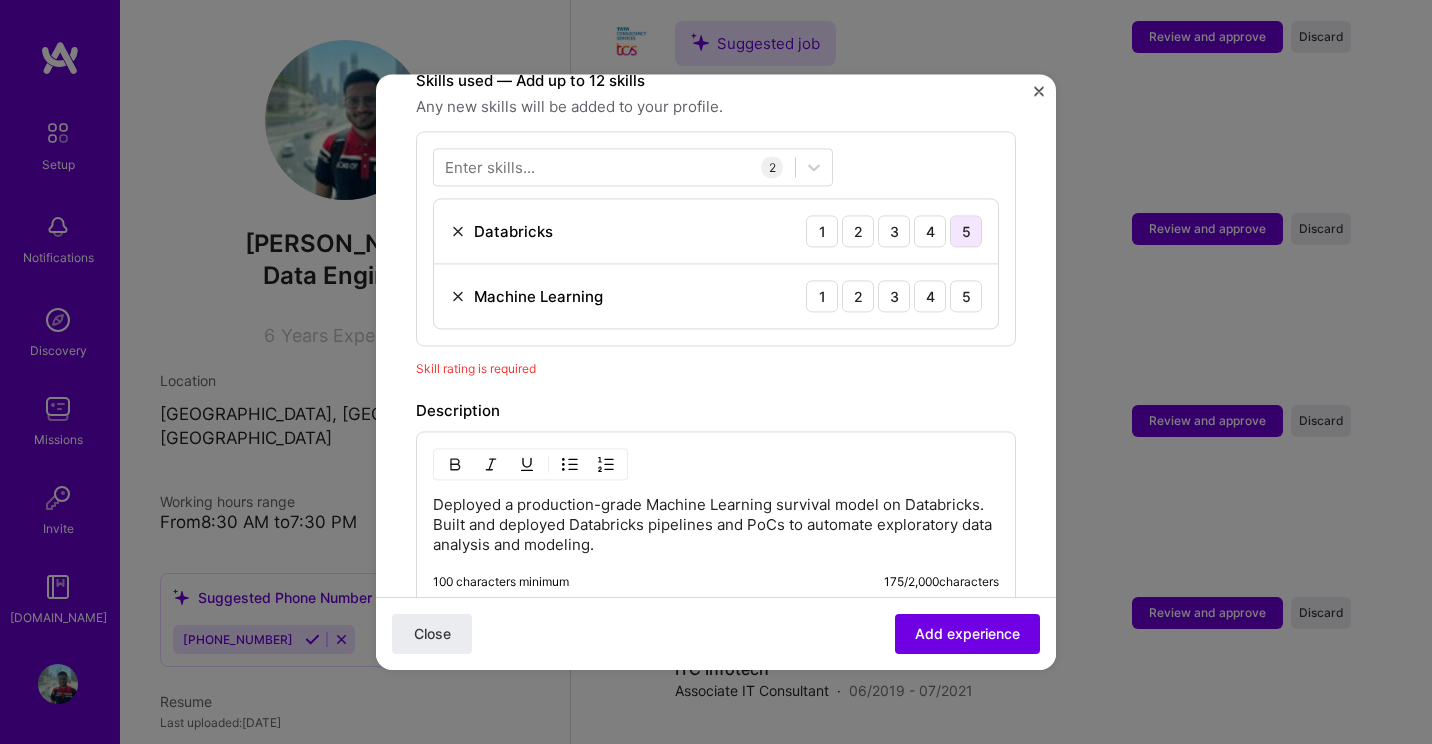 click on "5" at bounding box center [966, 231] 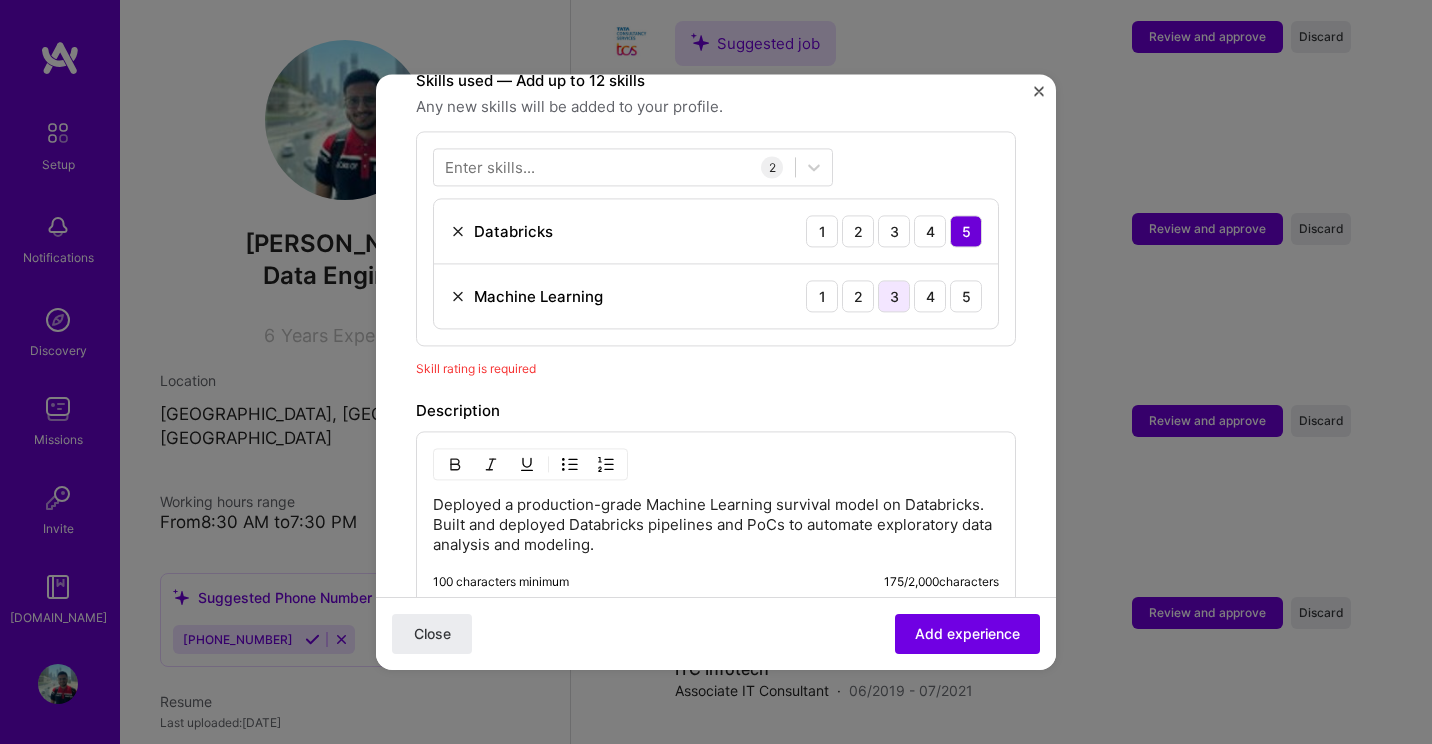 click on "3" at bounding box center [894, 296] 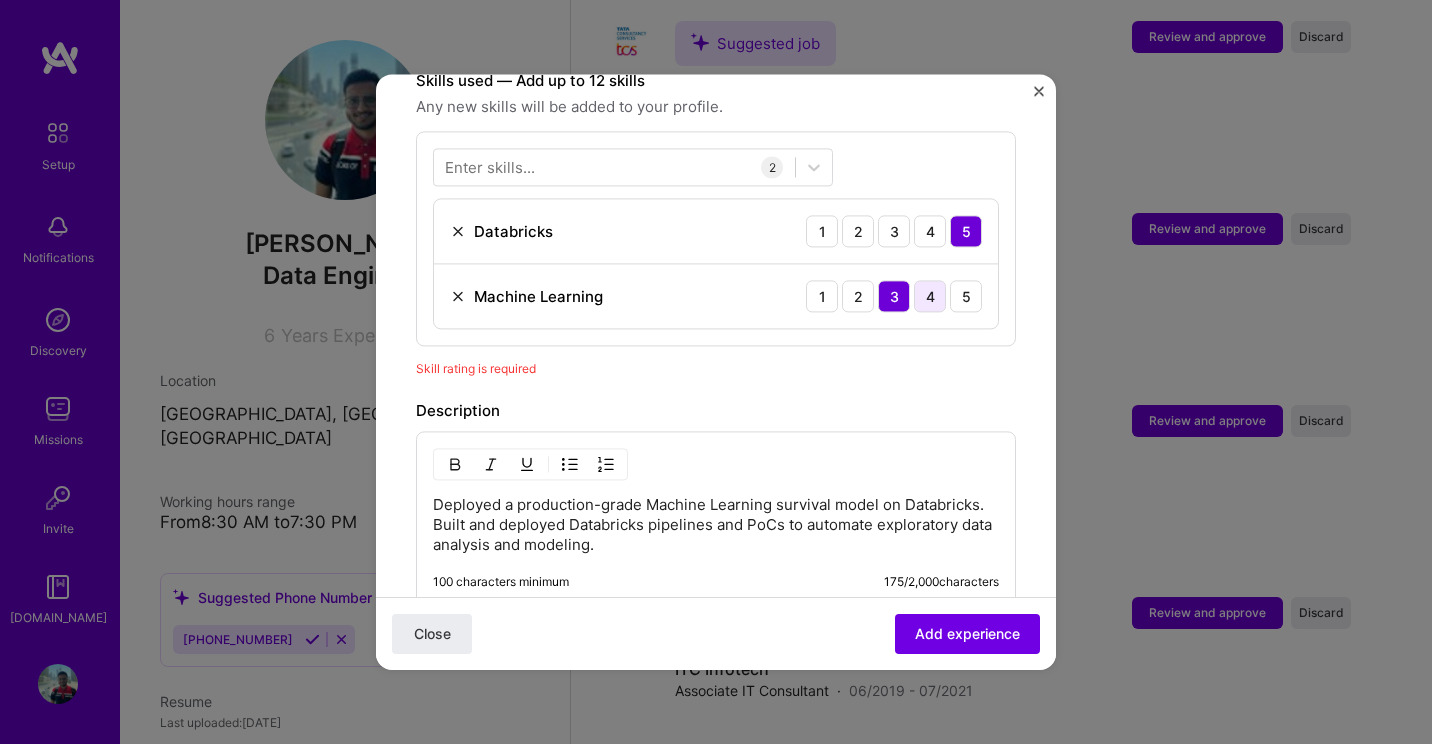 click on "4" at bounding box center (930, 296) 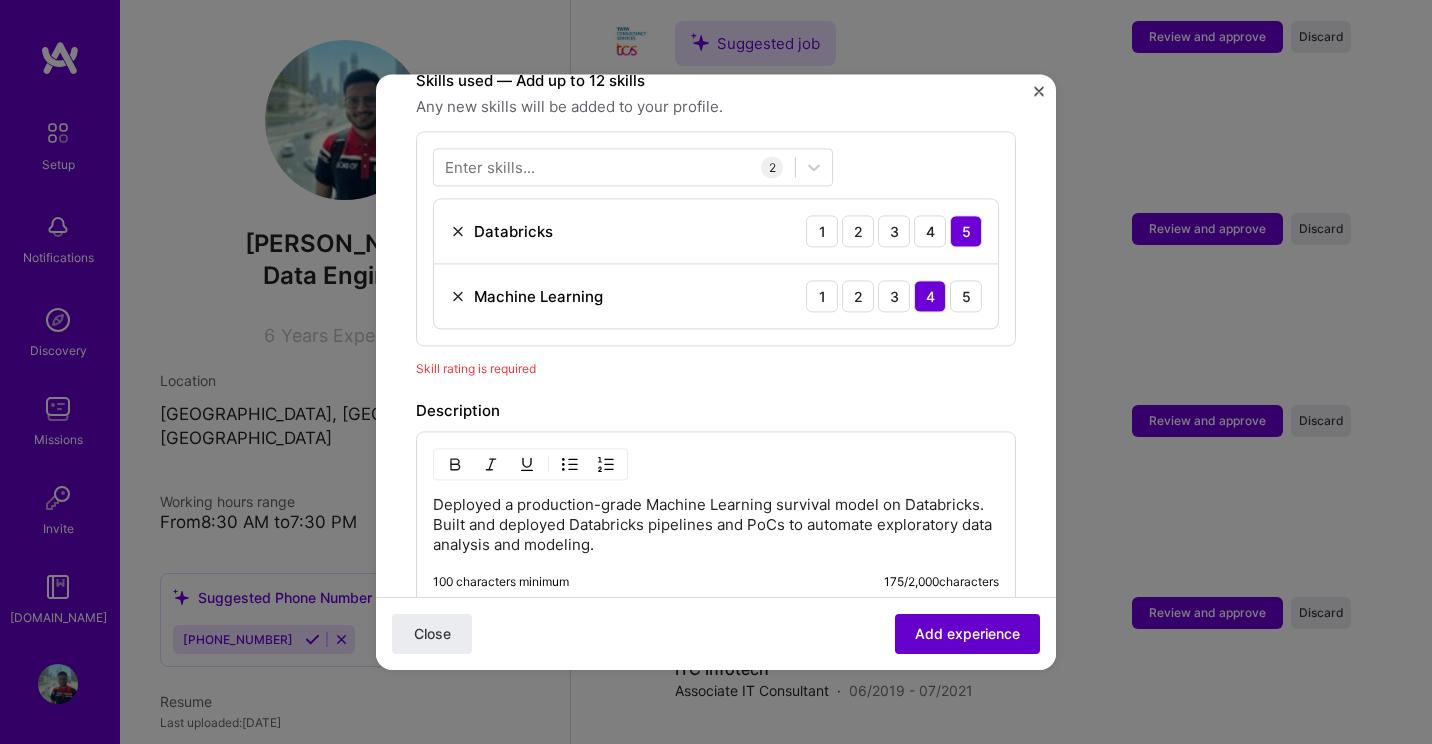 click on "Add experience" at bounding box center [967, 634] 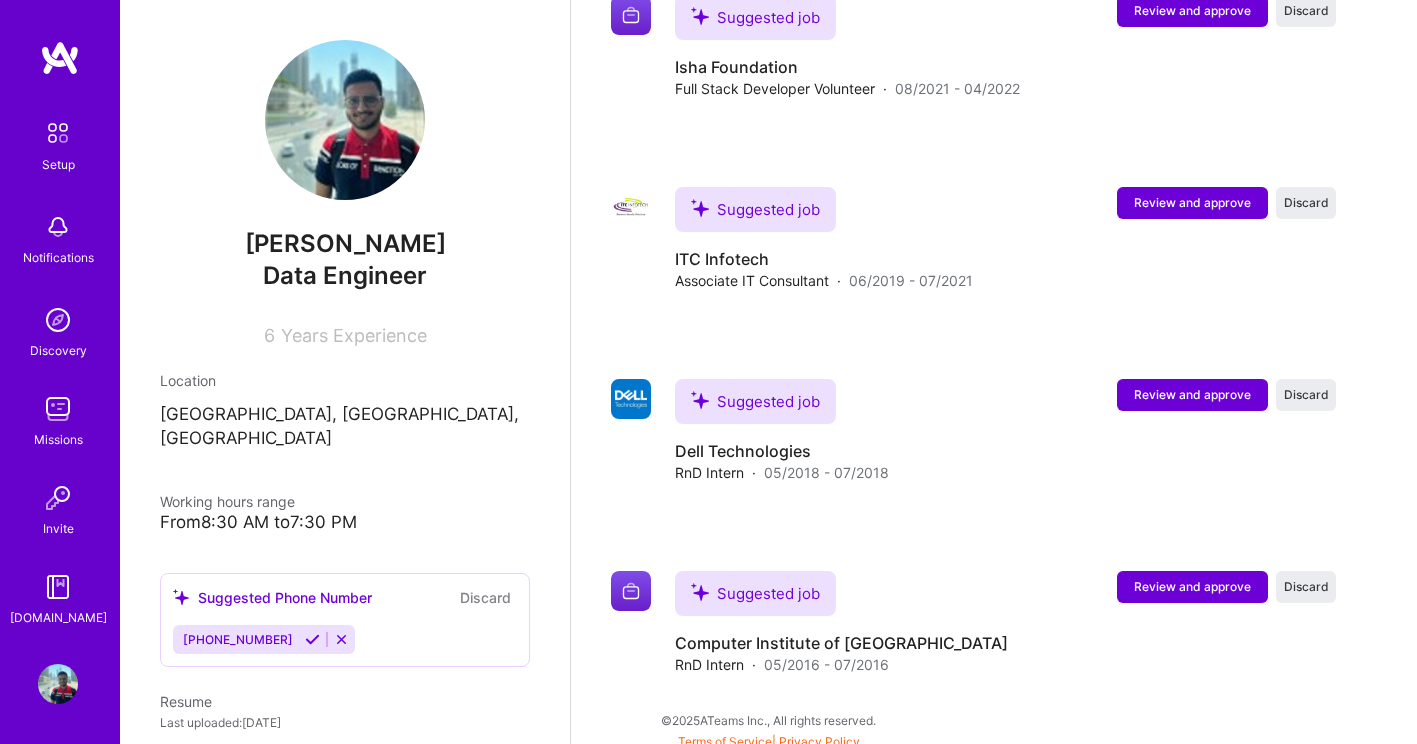scroll, scrollTop: 3416, scrollLeft: 0, axis: vertical 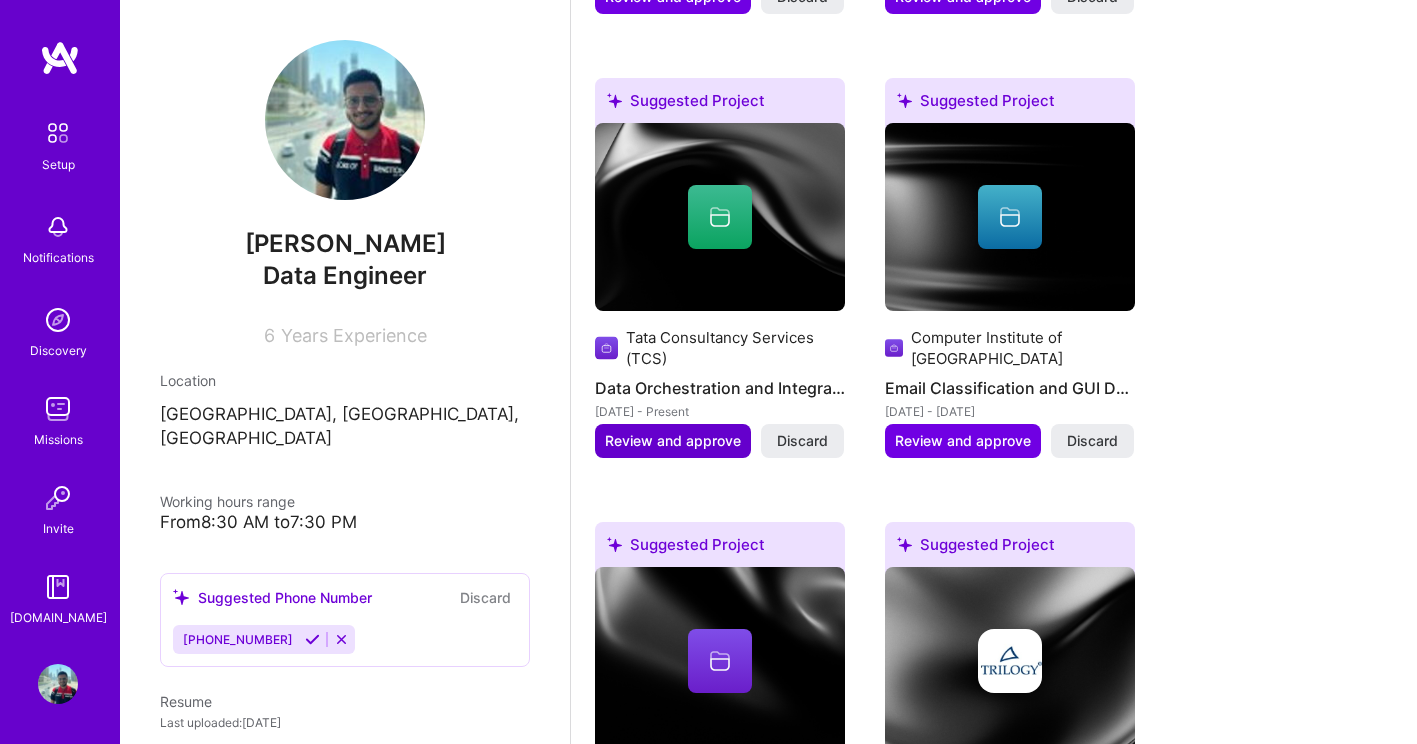 click on "Review and approve" at bounding box center [673, 441] 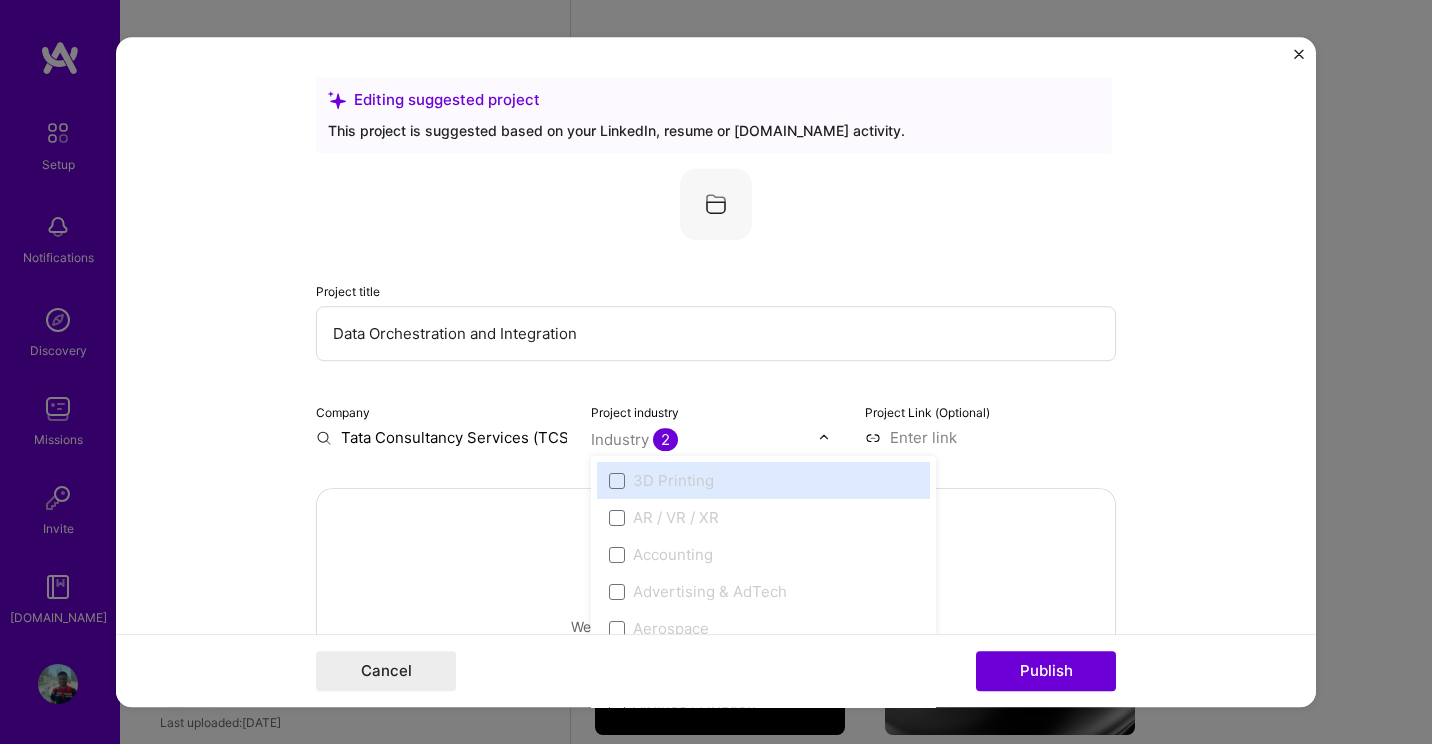 click at bounding box center (705, 439) 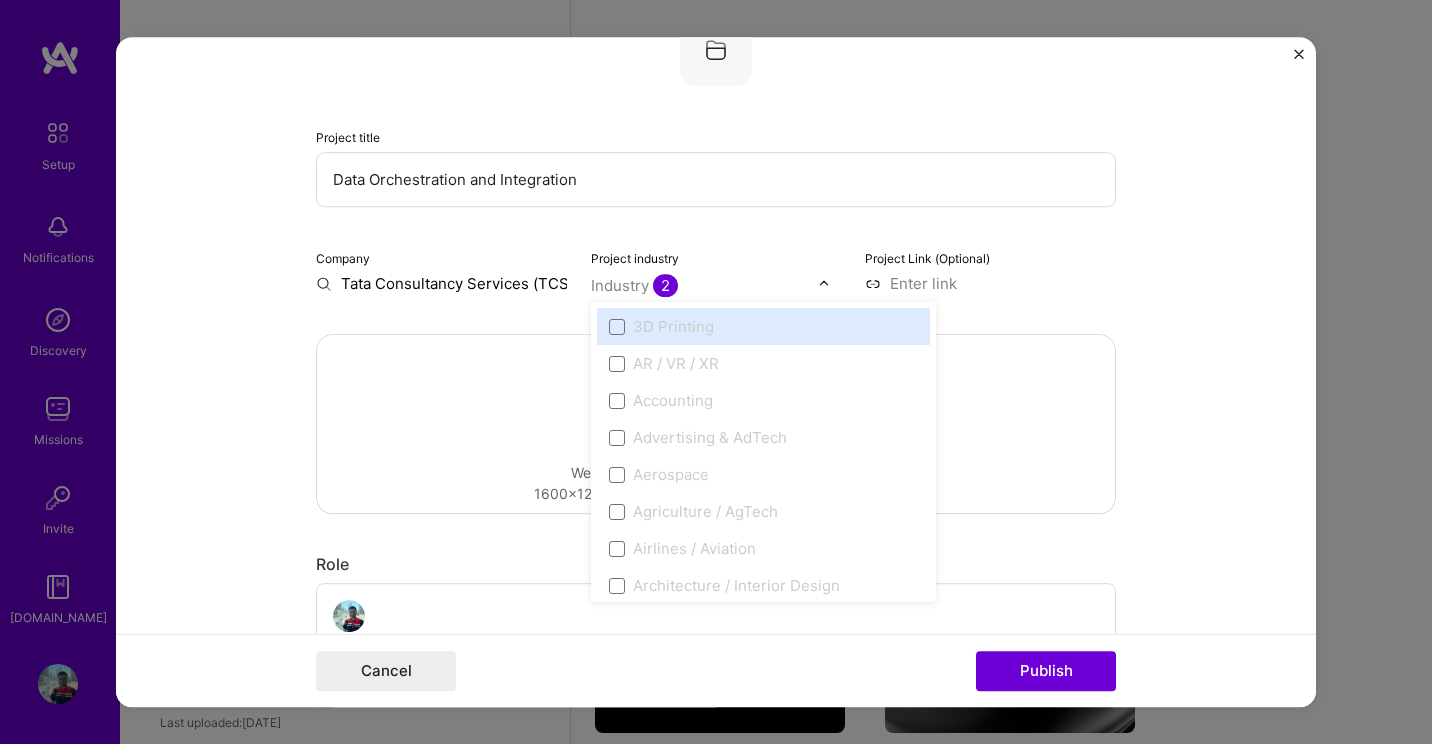 scroll, scrollTop: 156, scrollLeft: 0, axis: vertical 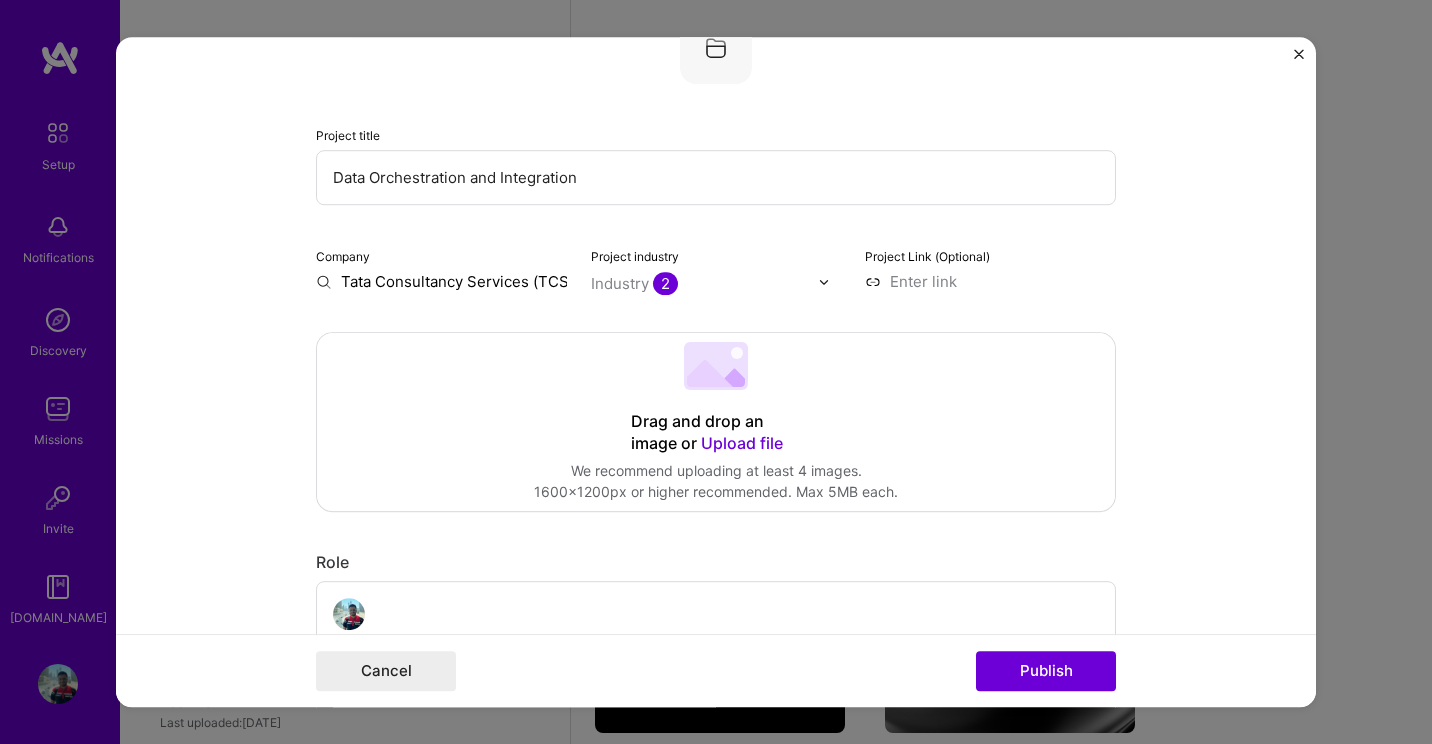 click on "Editing suggested project This project is suggested based on your LinkedIn, resume or [DOMAIN_NAME] activity. Project title Data Orchestration and Integration Company Tata Consultancy Services (TCS)
Project industry Industry 2 Project Link (Optional)
Drag and drop an image or   Upload file Upload file We recommend uploading at least 4 images. 1600x1200px or higher recommended. Max 5MB each. Role Senior Data Engineer AI Engineer [DATE]
to
I’m still working on this project Skills used — Add up to 12 skills Any new skills will be added to your profile. Enter skills... 1 TypeScript 1 2 3 4 5 Did this role require you to manage team members? (Optional) Yes, I managed — team members. Were you involved from inception to launch (0  ->  1)? (Optional) Zero to one is creation and development of a unique product from the ground up. I was involved in zero to one with this project Add metrics (Optional) Project details   436 / 1,000" at bounding box center [716, 372] 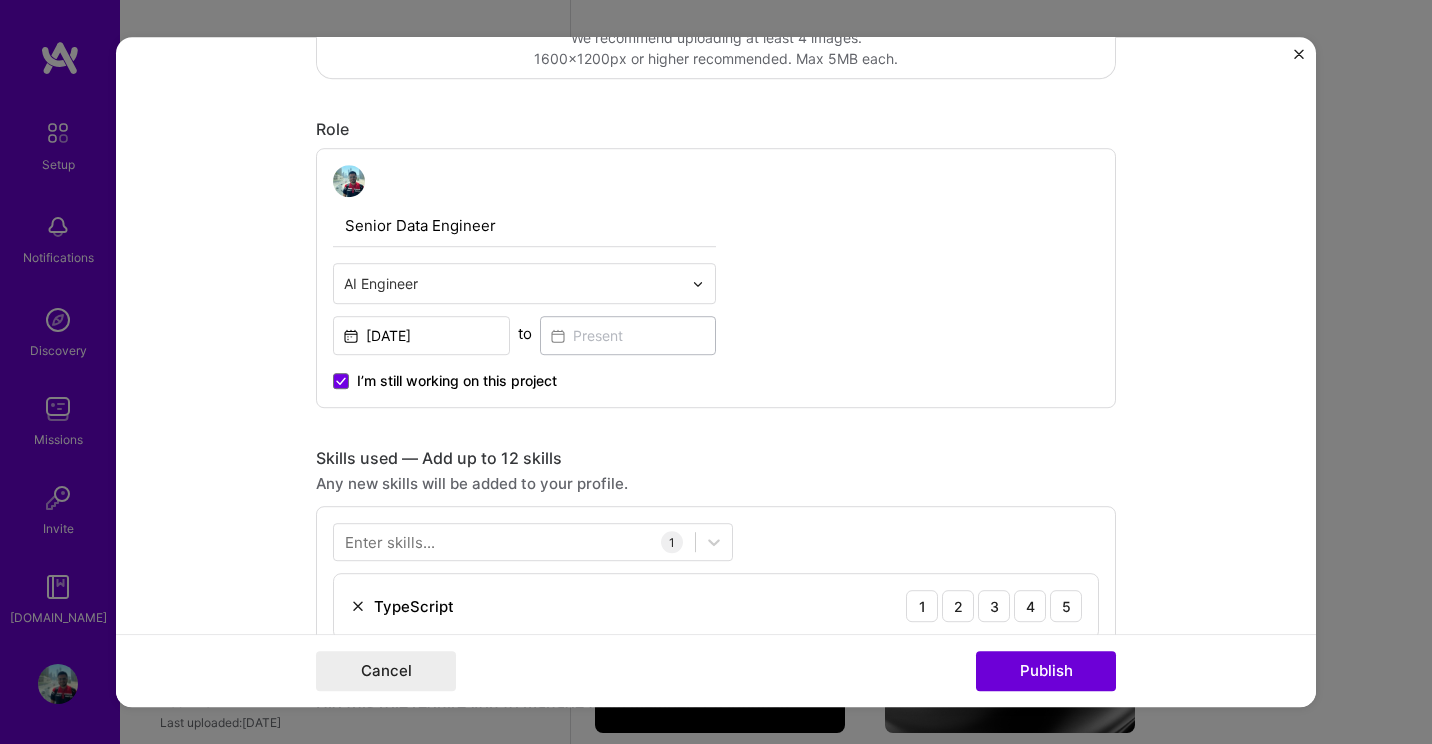 scroll, scrollTop: 590, scrollLeft: 0, axis: vertical 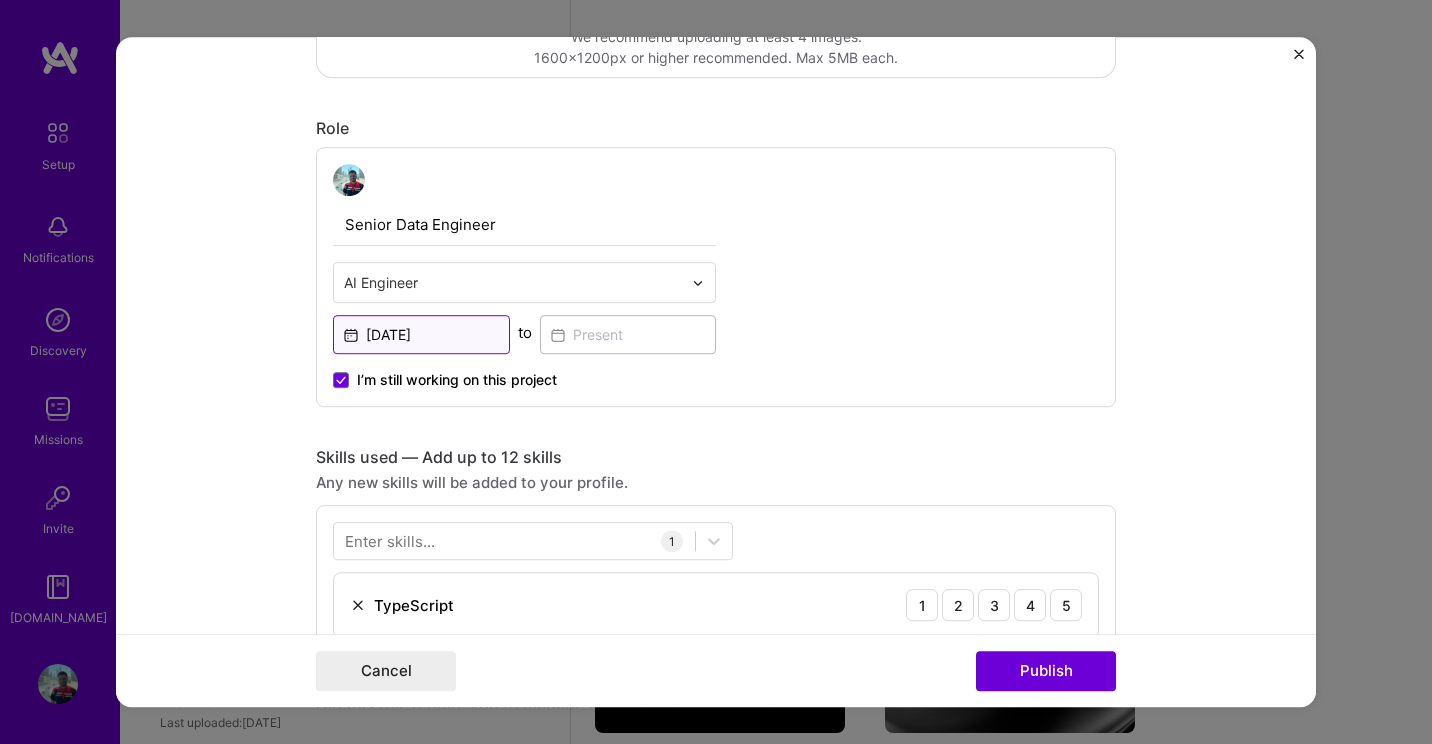 click on "[DATE]" at bounding box center (421, 334) 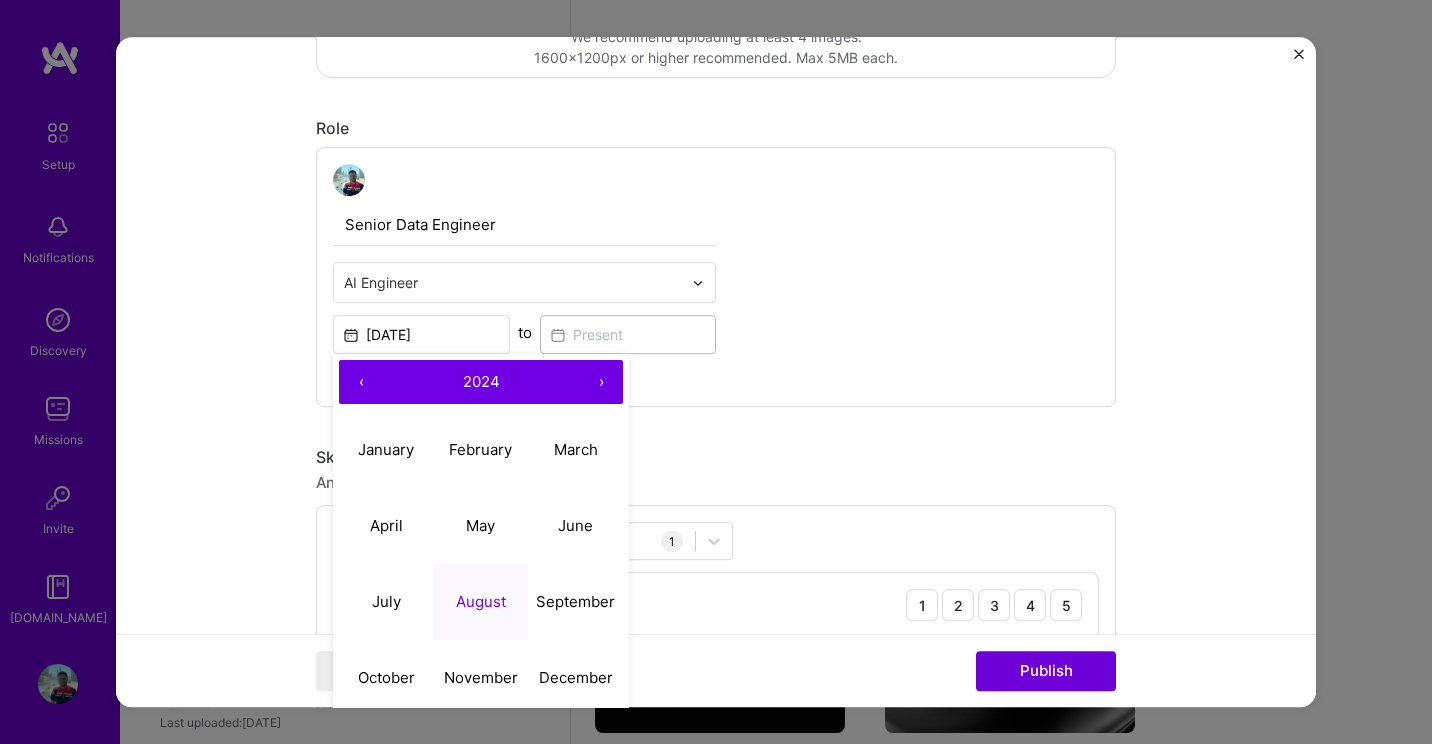 click on "›" at bounding box center [601, 382] 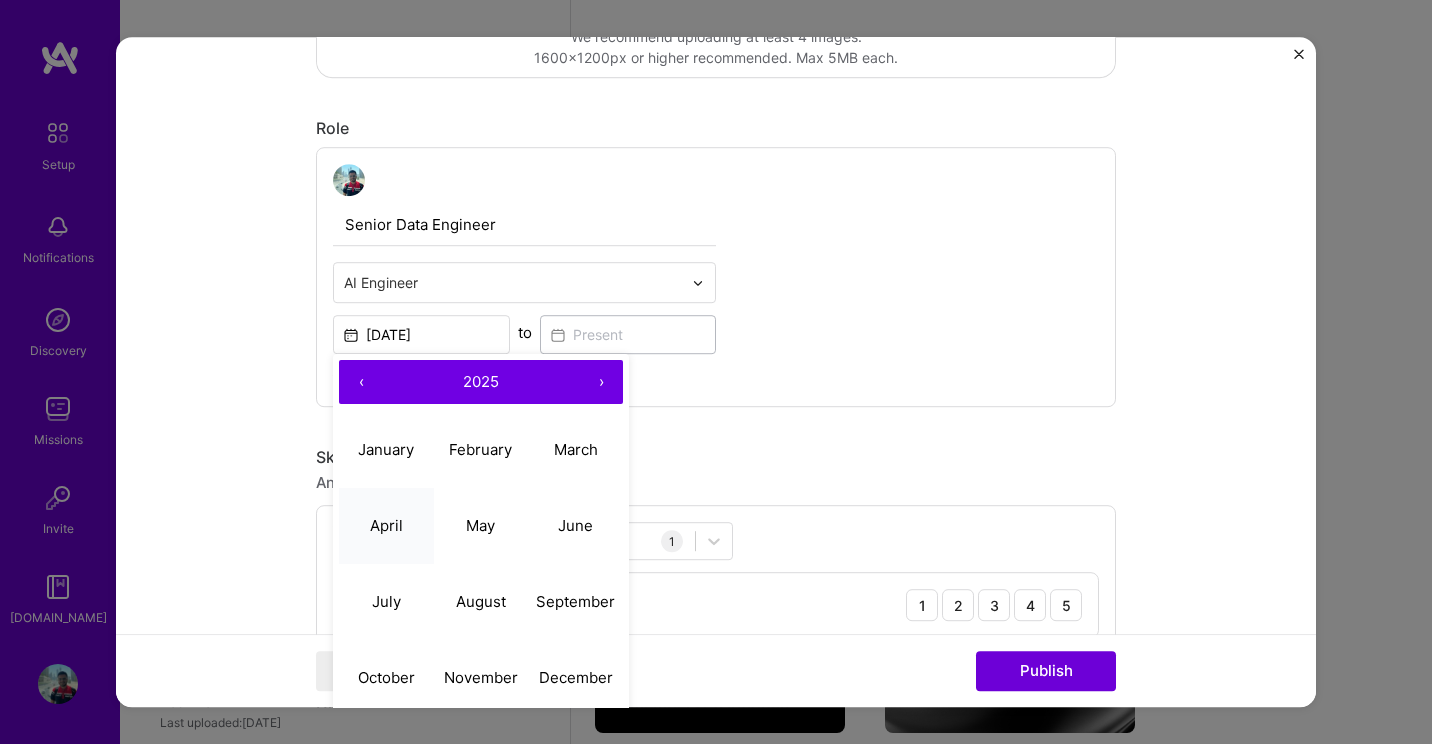 click on "April" at bounding box center [386, 525] 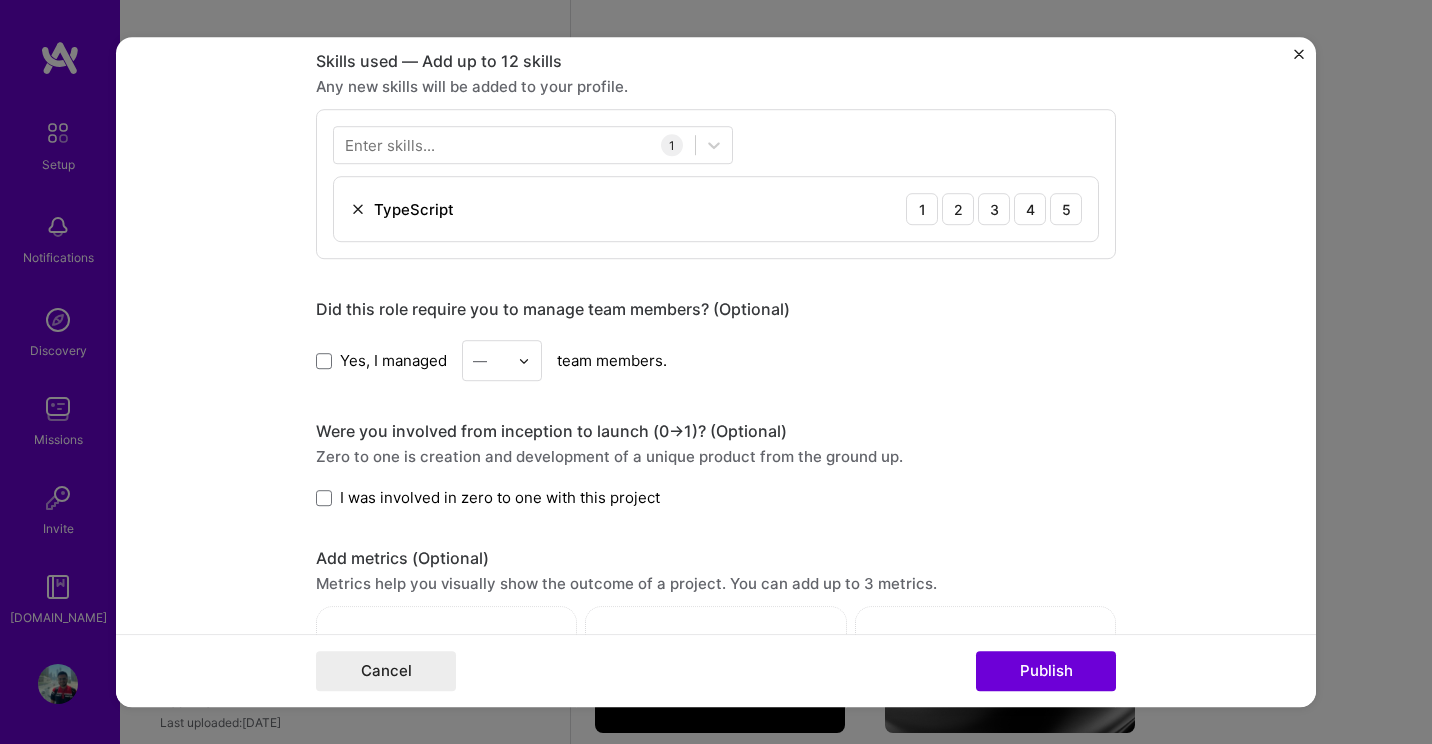 scroll, scrollTop: 987, scrollLeft: 0, axis: vertical 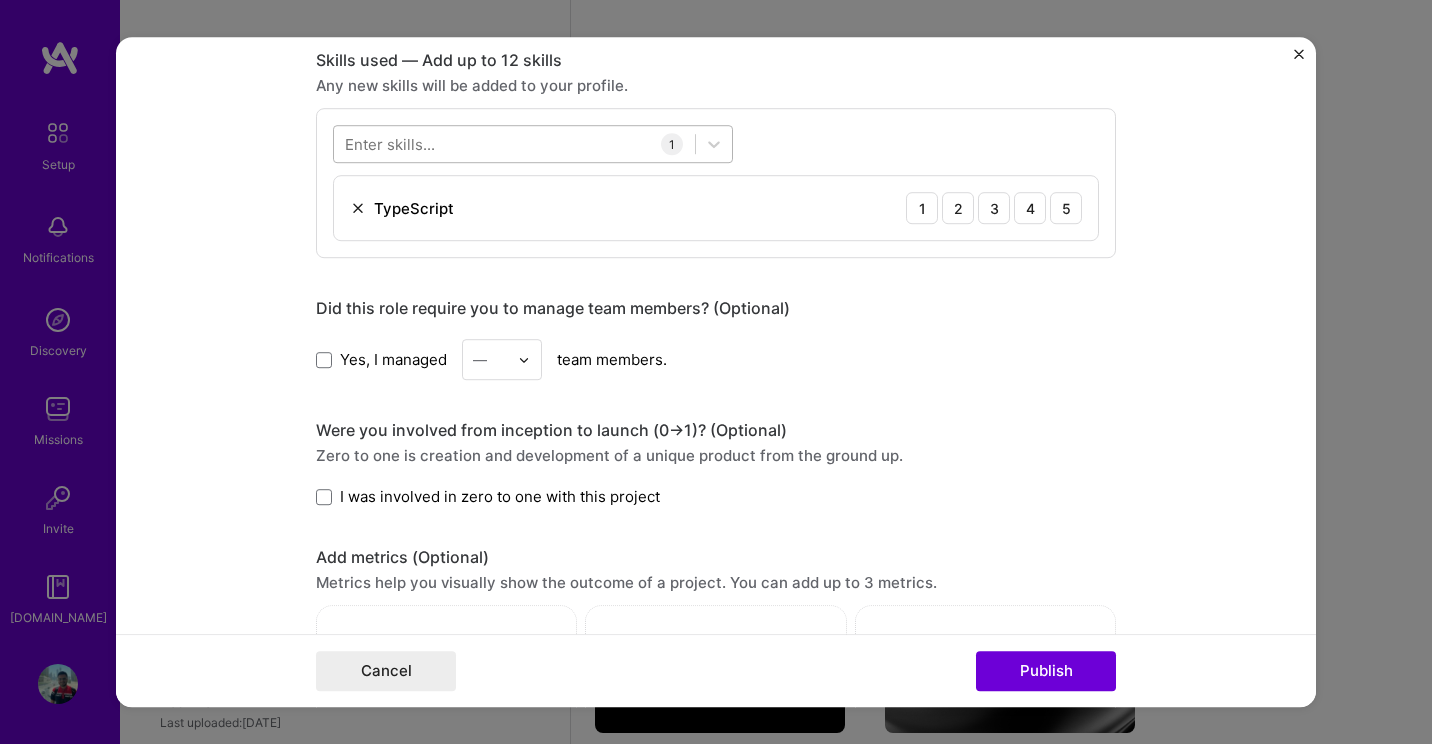 click at bounding box center (514, 144) 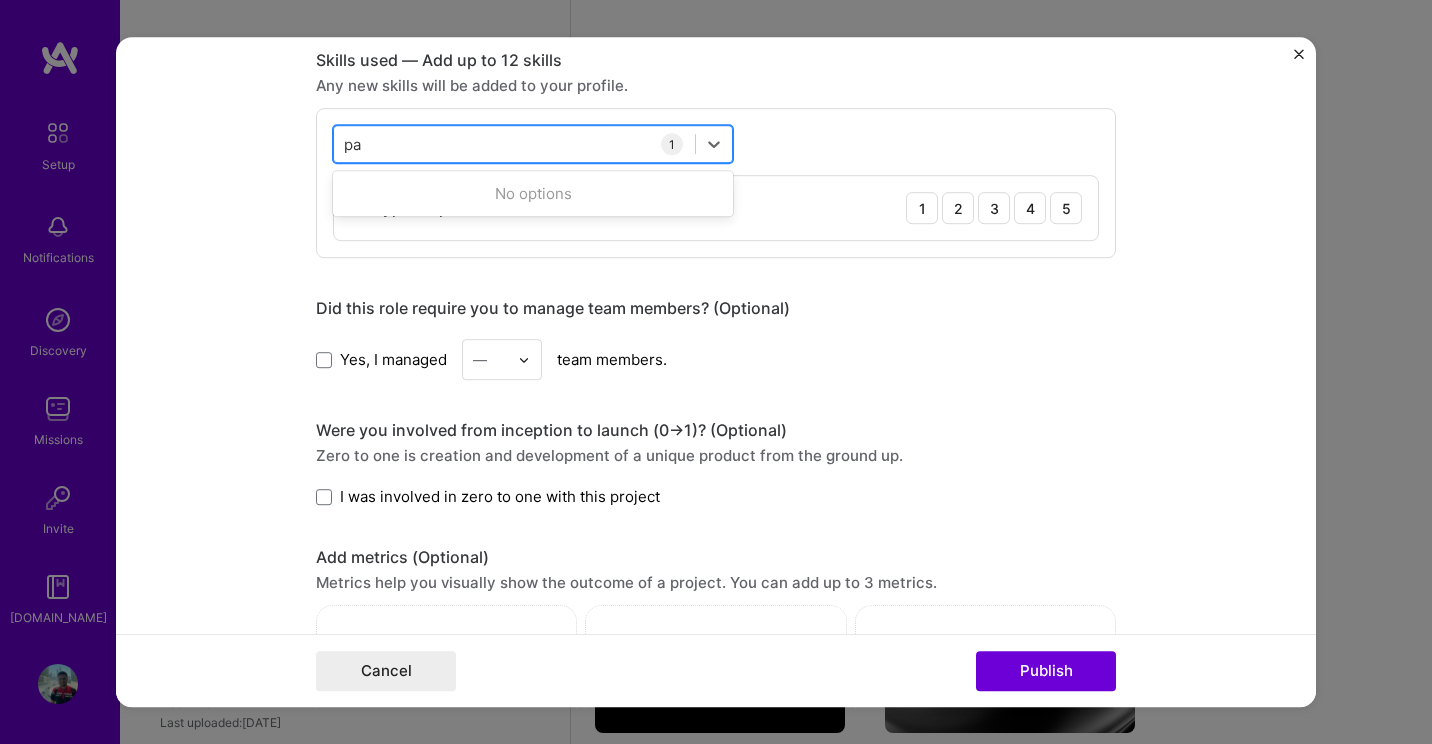 type on "p" 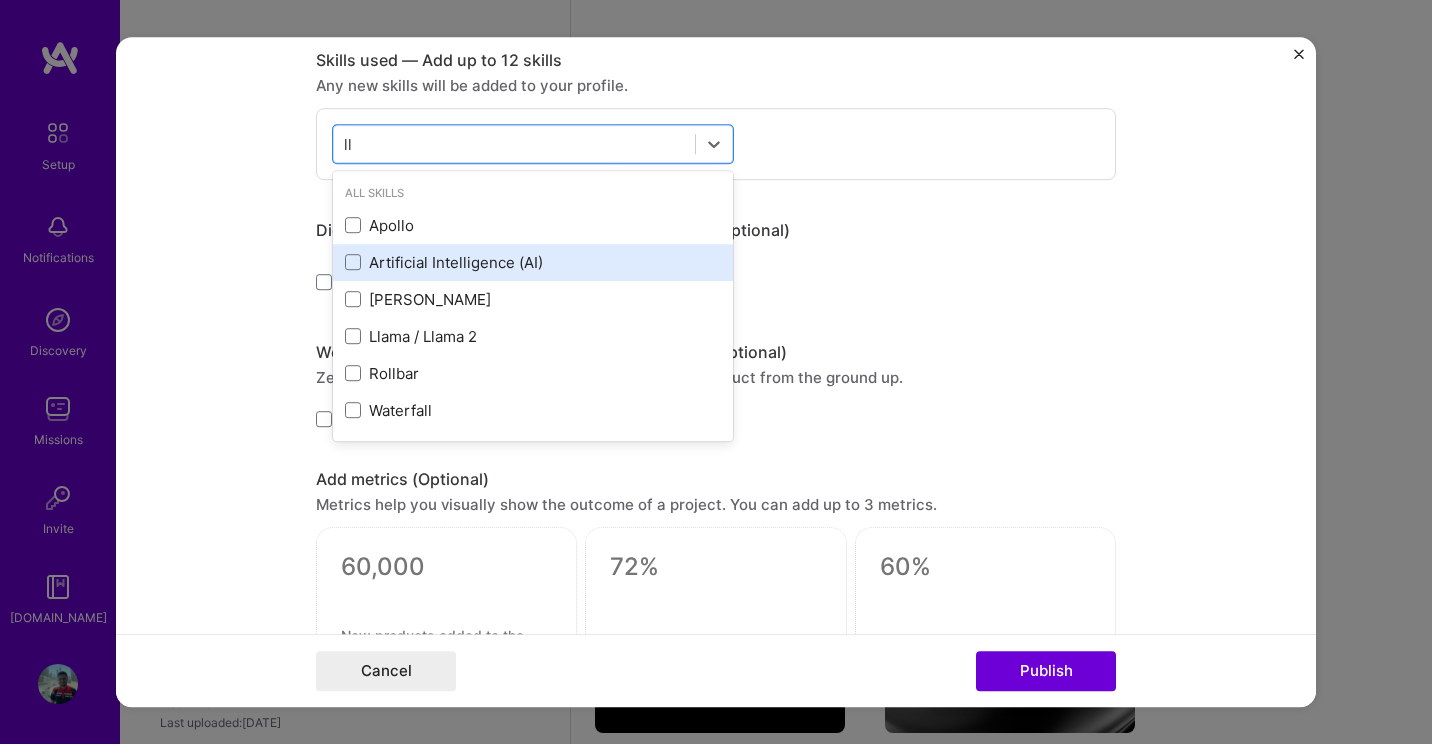 click on "Artificial Intelligence (AI)" at bounding box center [533, 262] 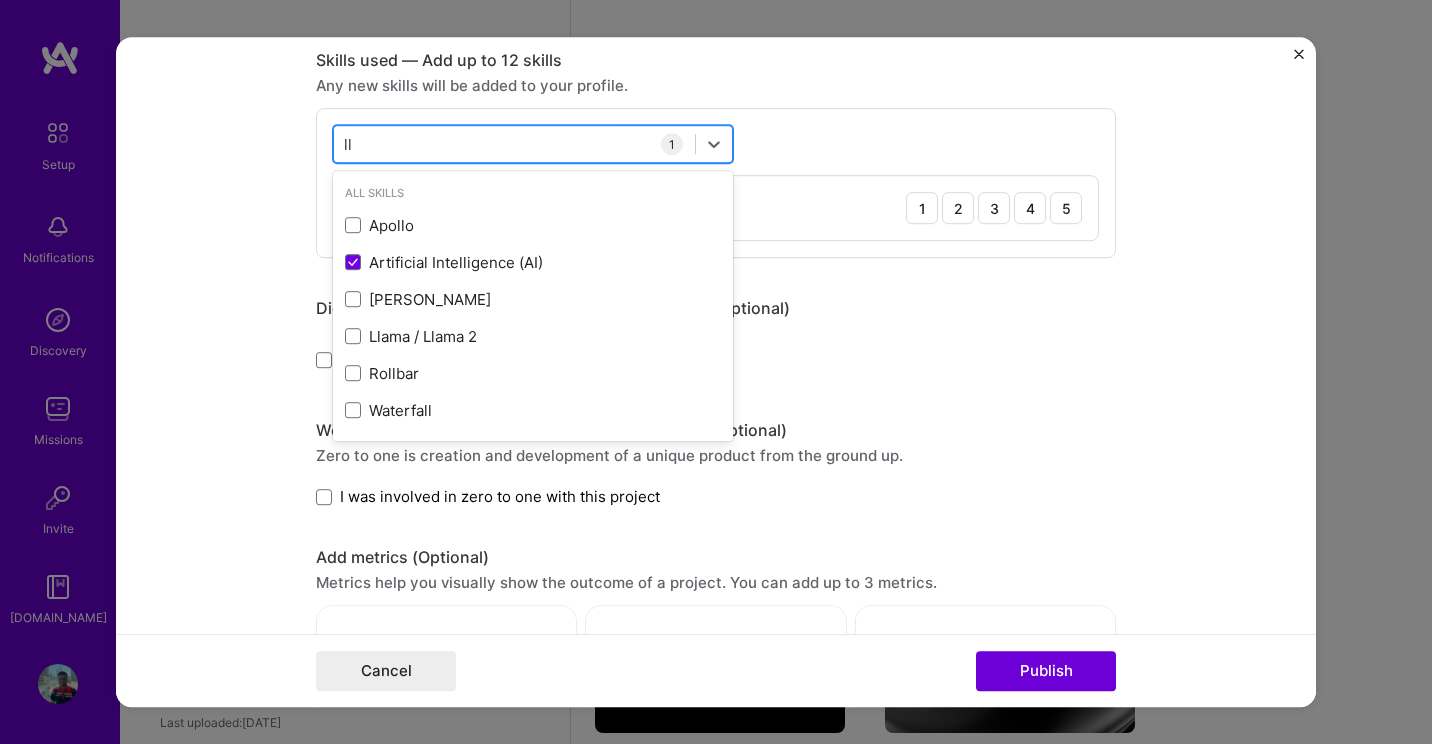 type on "l" 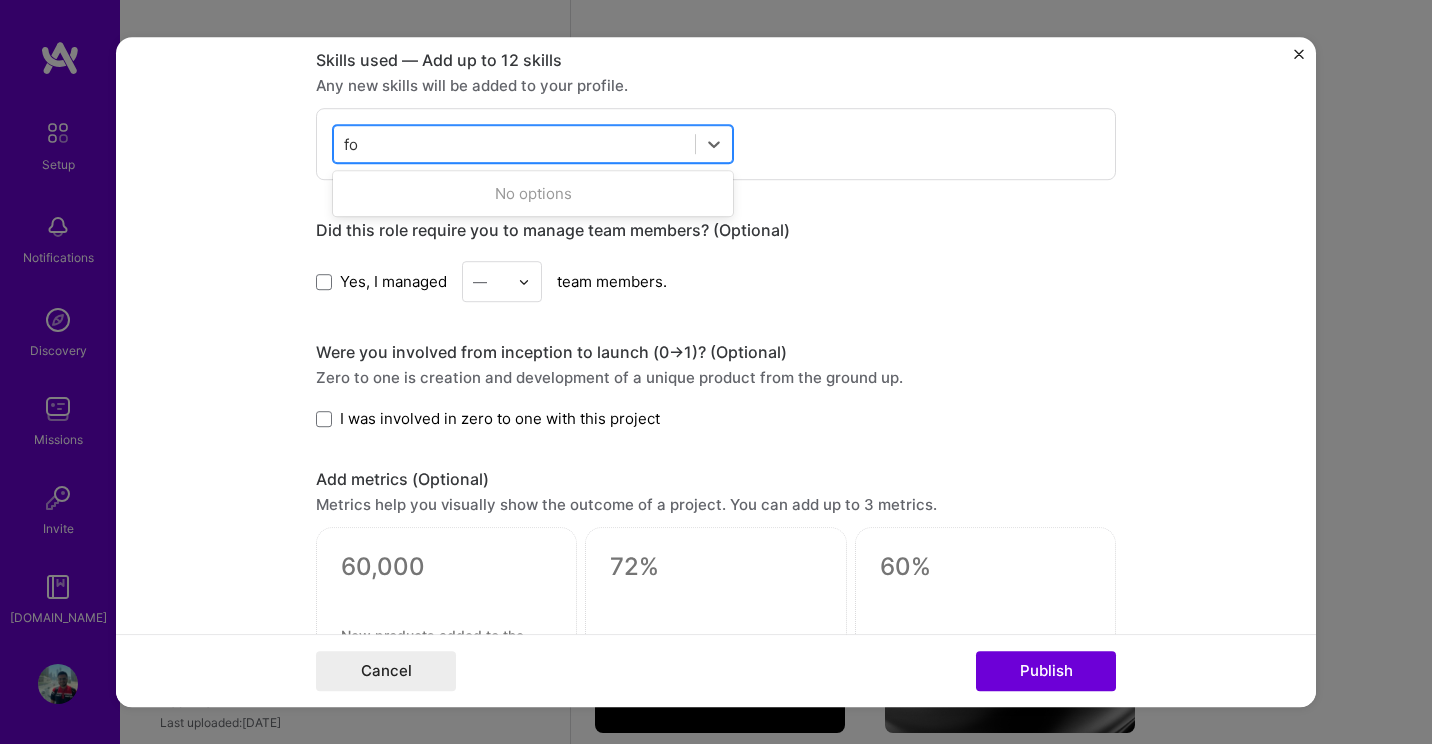 type on "f" 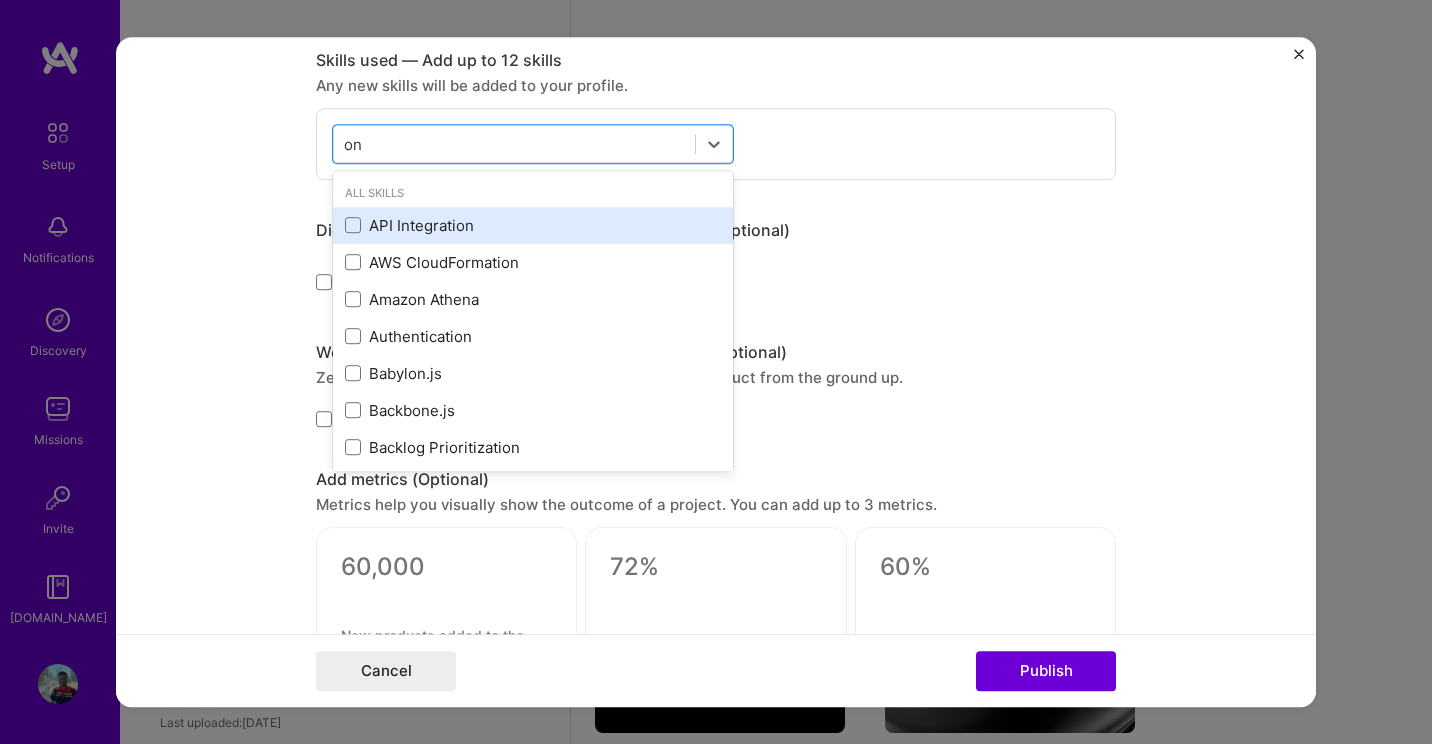 click on "API Integration" at bounding box center (533, 225) 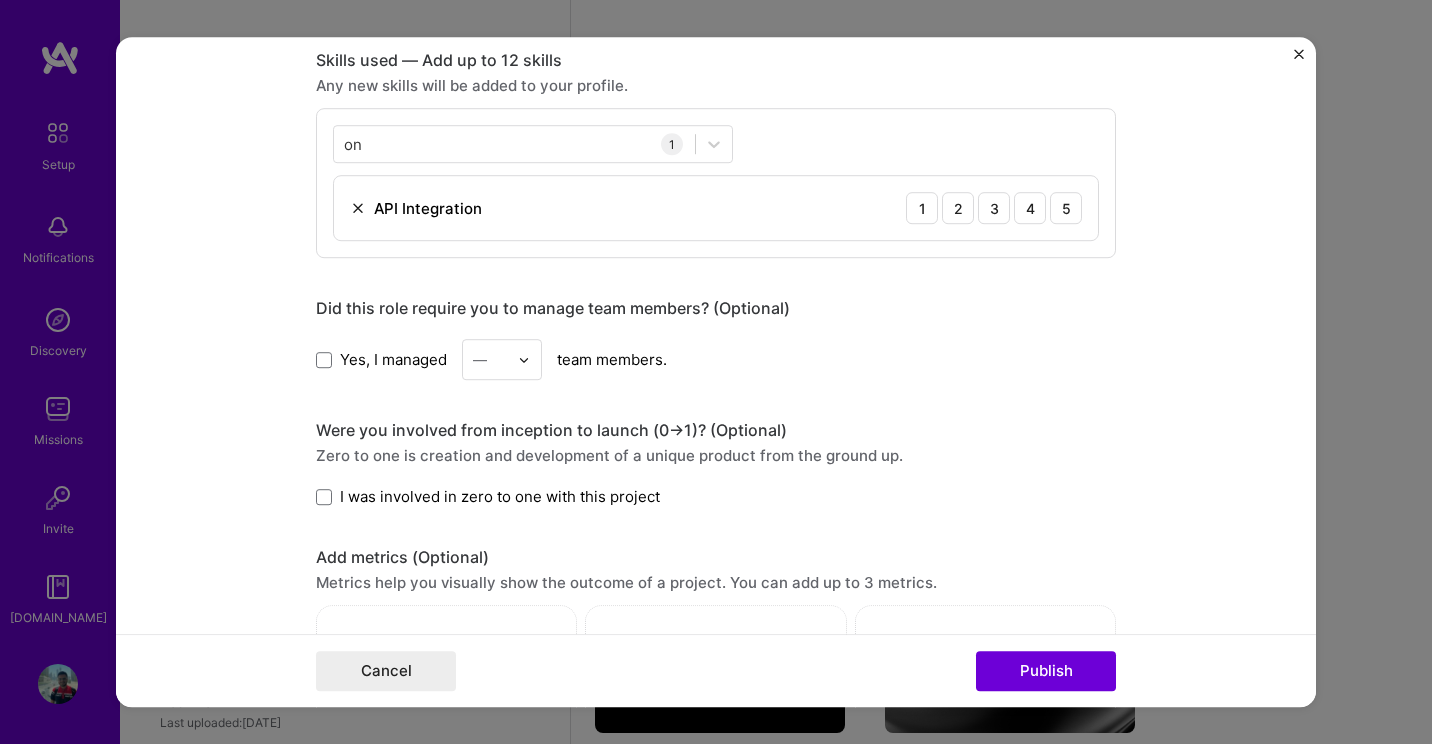 click on "Editing suggested project This project is suggested based on your LinkedIn, resume or [DOMAIN_NAME] activity. Project title Data Orchestration and Integration Company Tata Consultancy Services (TCS)
Project industry Industry 2 Project Link (Optional)
Drag and drop an image or   Upload file Upload file We recommend uploading at least 4 images. 1600x1200px or higher recommended. Max 5MB each. Role Senior Data Engineer AI Engineer [DATE]
to
I’m still working on this project Skills used — Add up to 12 skills Any new skills will be added to your profile. on on 1 API Integration 1 2 3 4 5 Did this role require you to manage team members? (Optional) Yes, I managed — team members. Were you involved from inception to launch (0  ->  1)? (Optional) Zero to one is creation and development of a unique product from the ground up. I was involved in zero to one with this project Add metrics (Optional) Project details   436 / 1,000 Cancel" at bounding box center [716, 372] 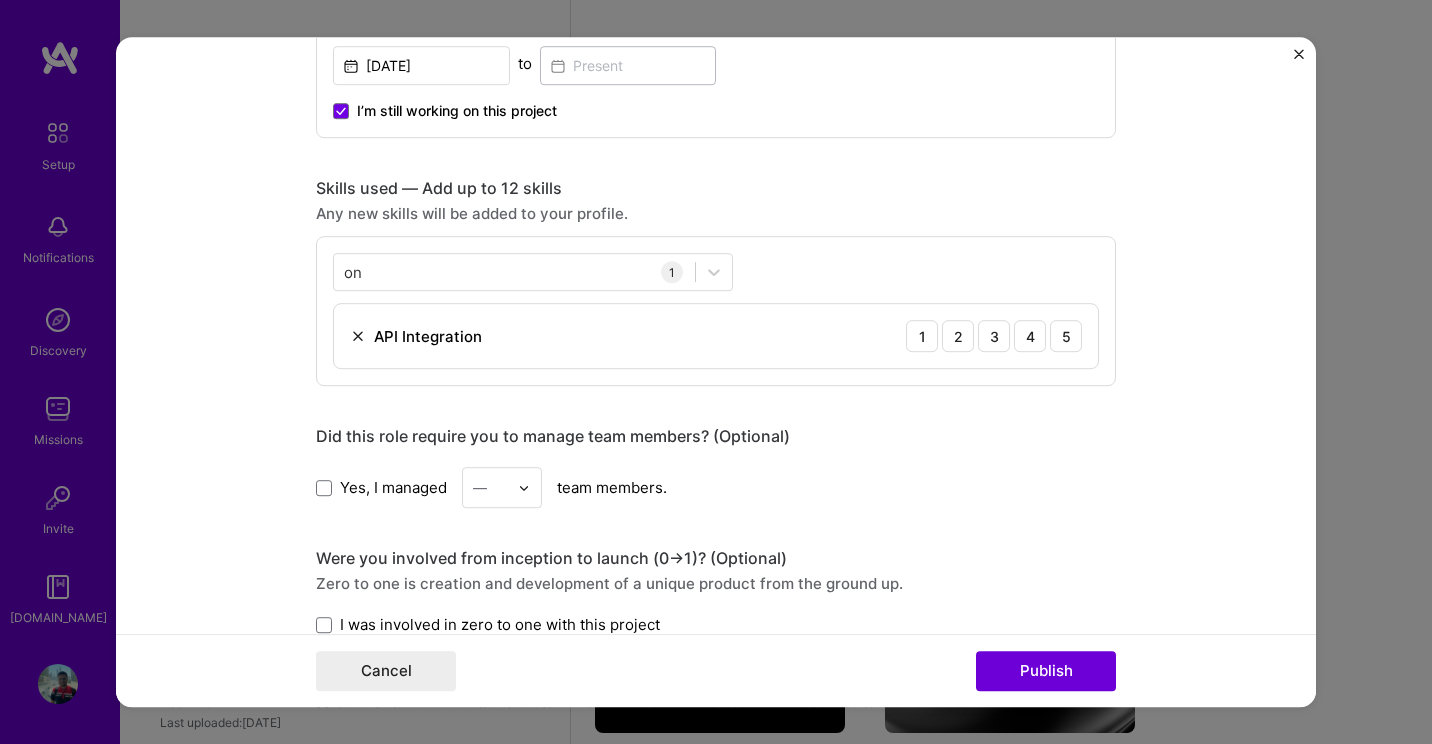 scroll, scrollTop: 858, scrollLeft: 0, axis: vertical 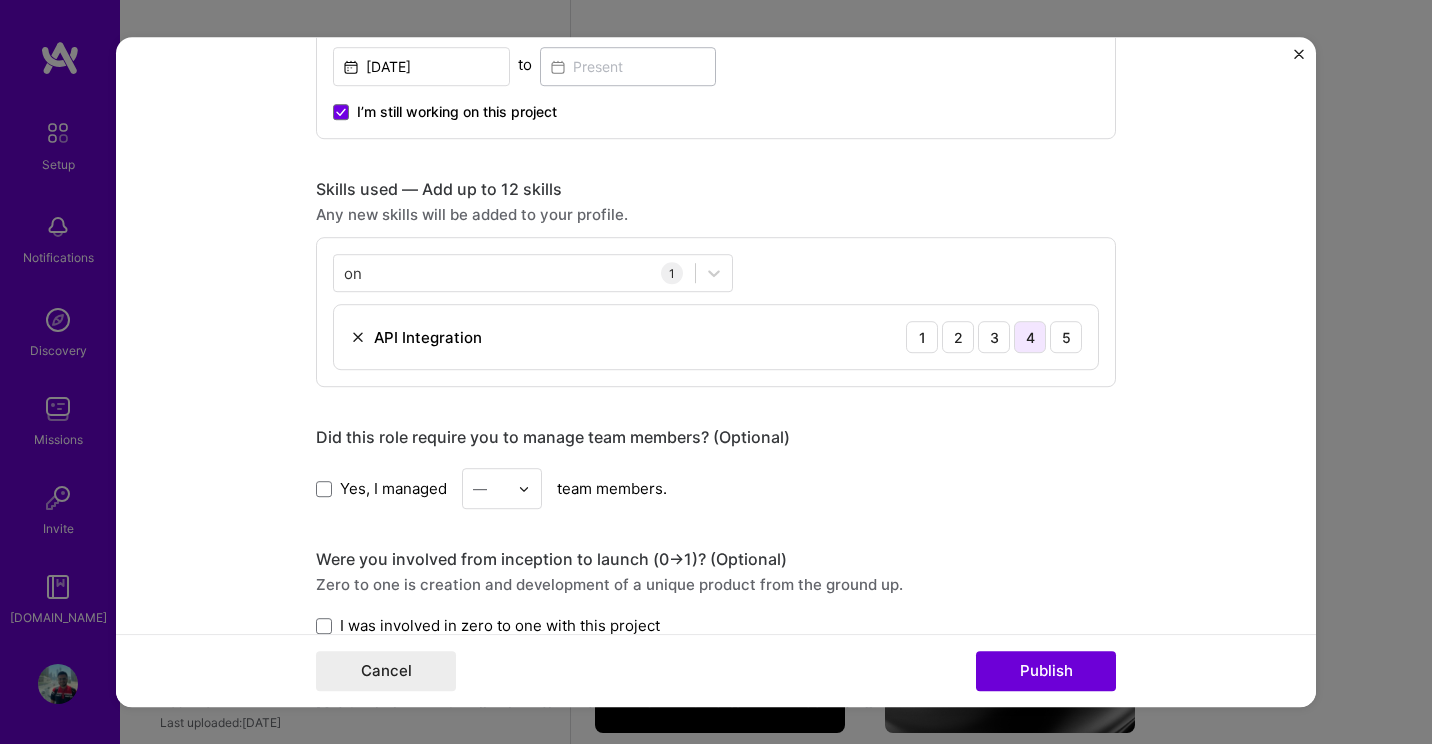 click on "4" at bounding box center (1030, 337) 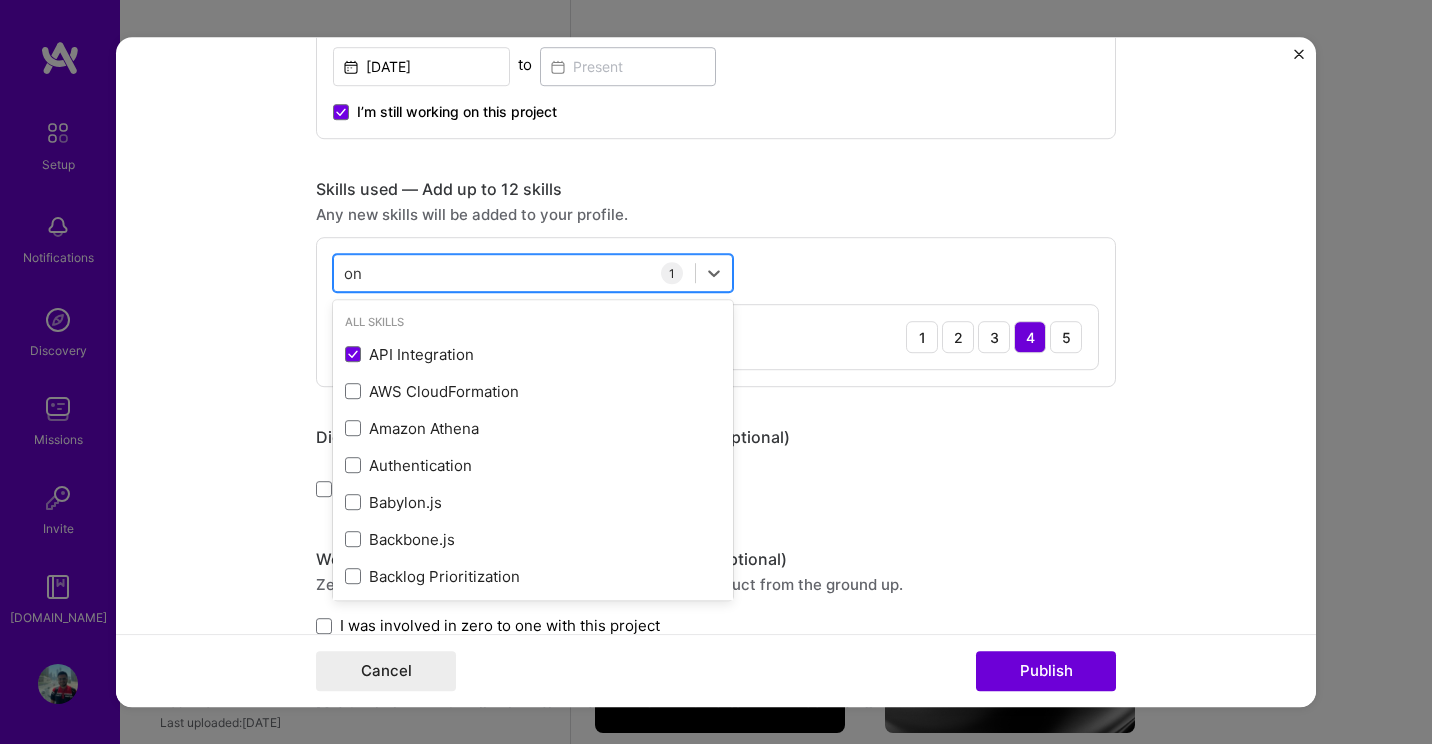 click on "on on" at bounding box center [514, 273] 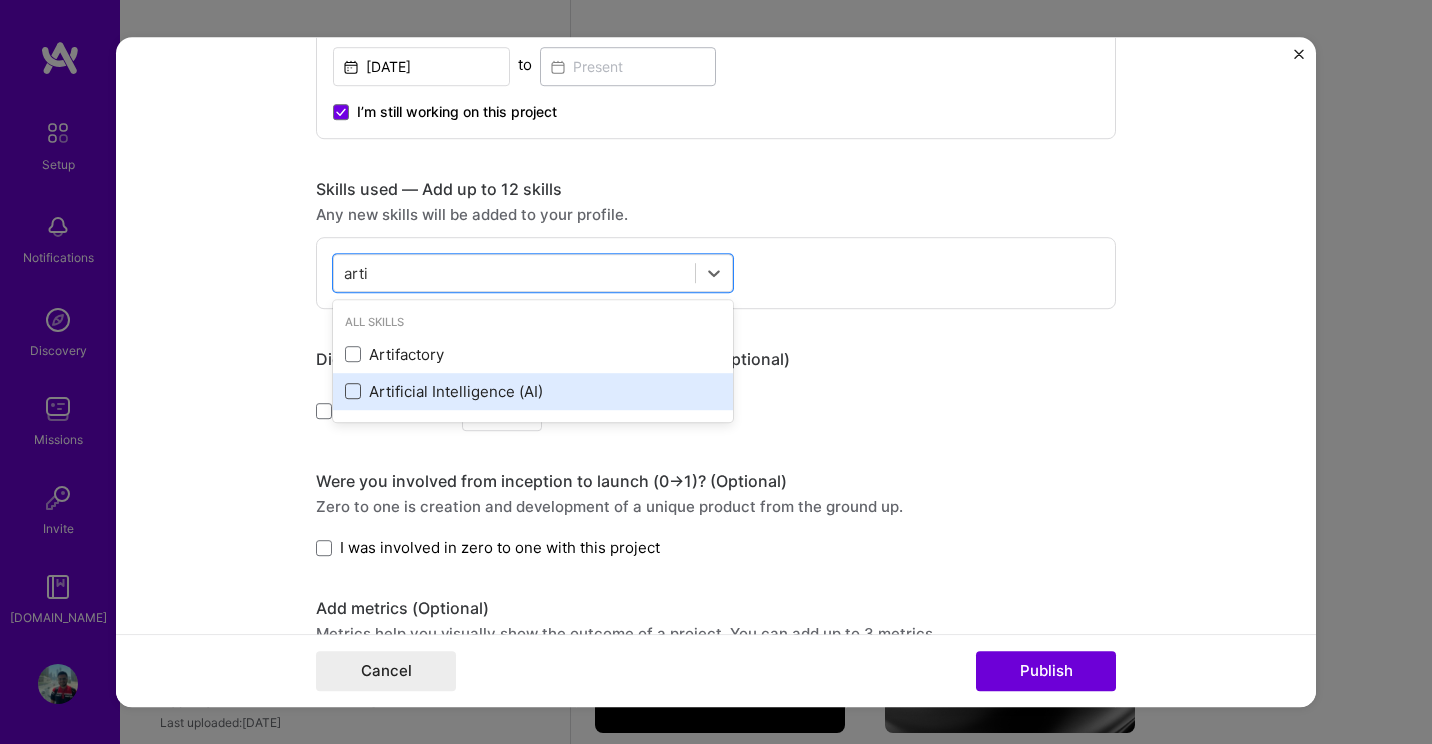click at bounding box center [353, 392] 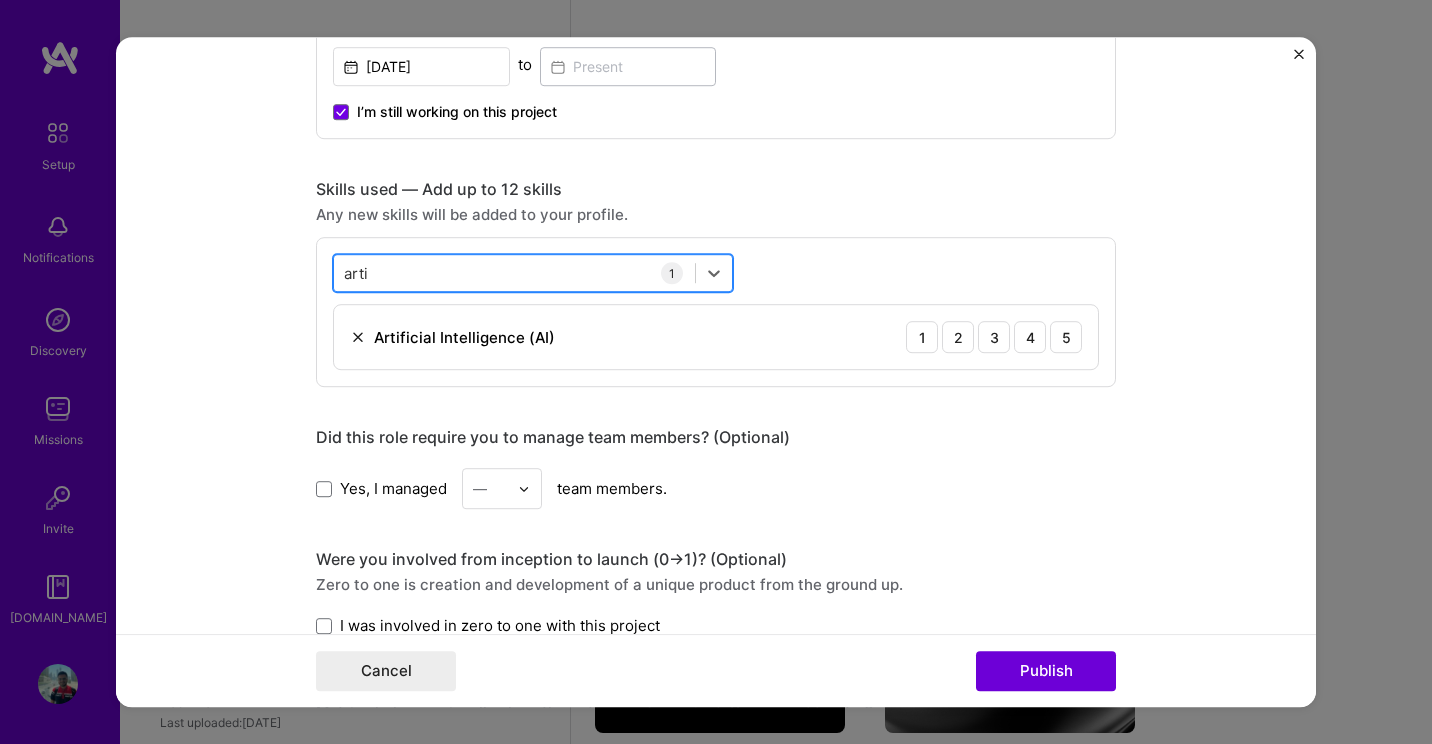 click on "arti arti" at bounding box center (514, 273) 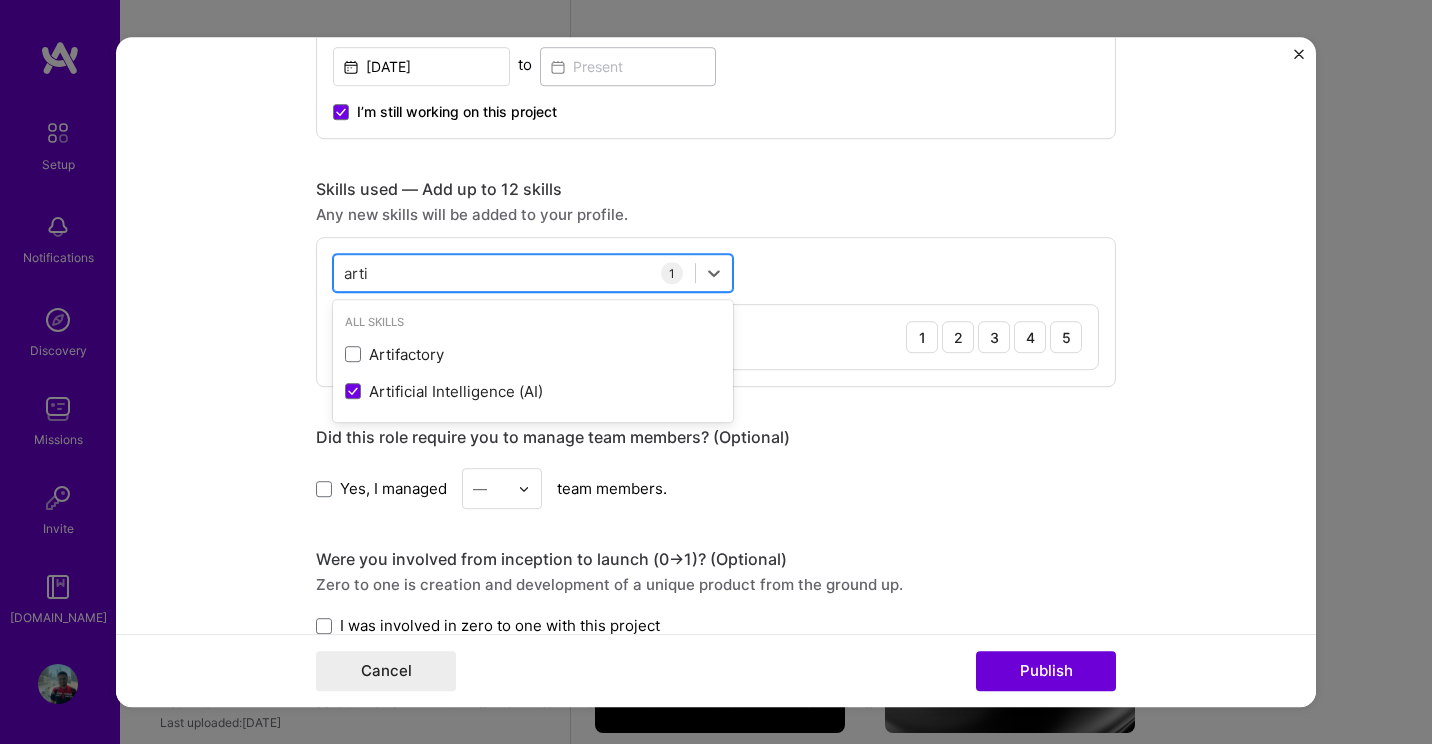 click on "arti arti" at bounding box center (514, 273) 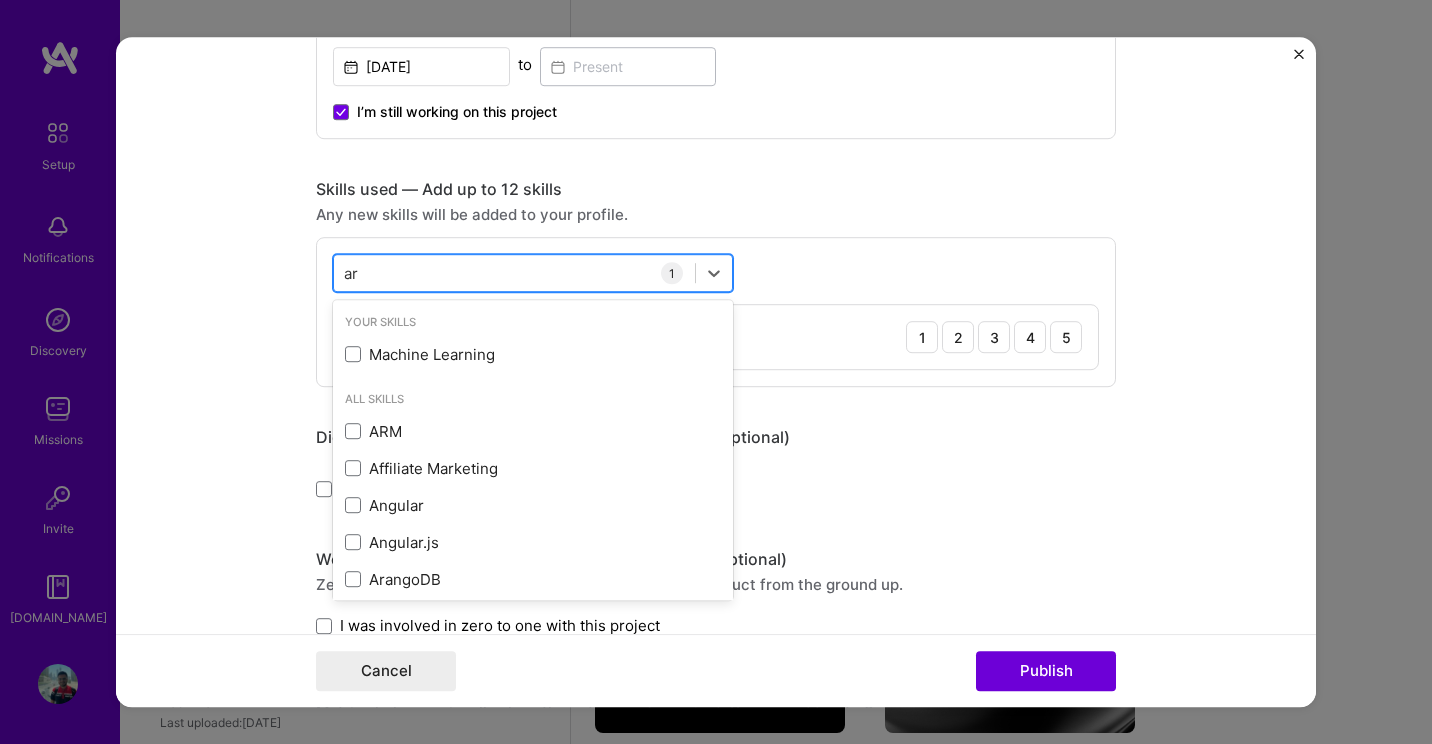 type on "a" 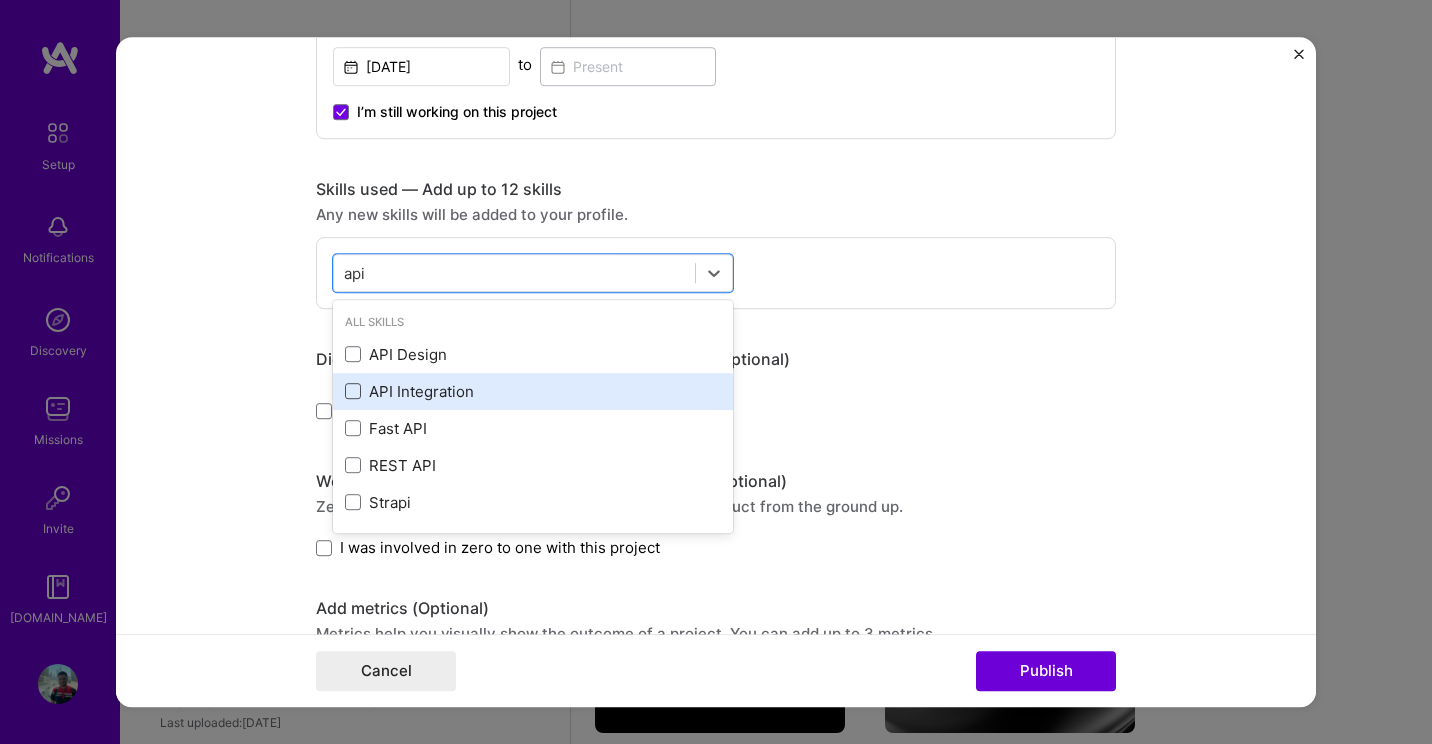 click at bounding box center (353, 392) 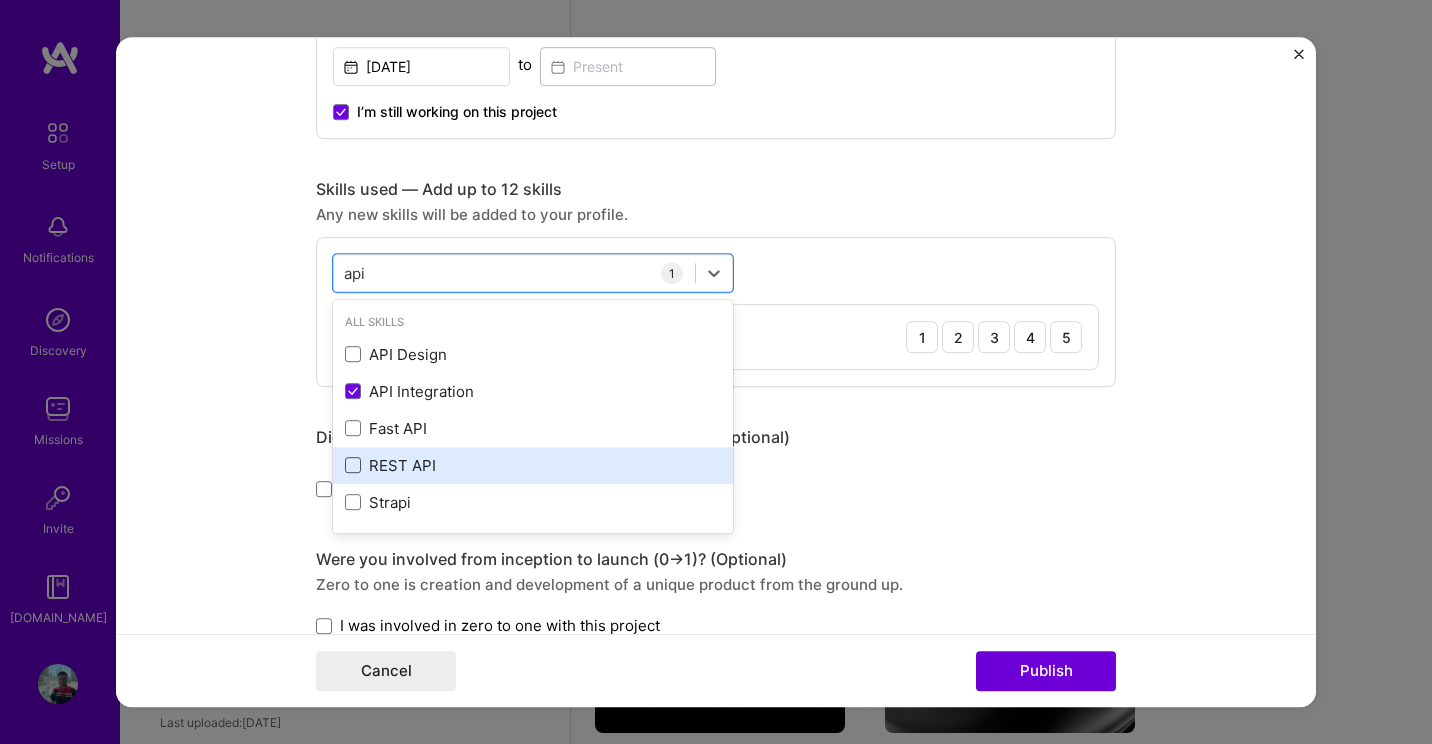 click at bounding box center [353, 466] 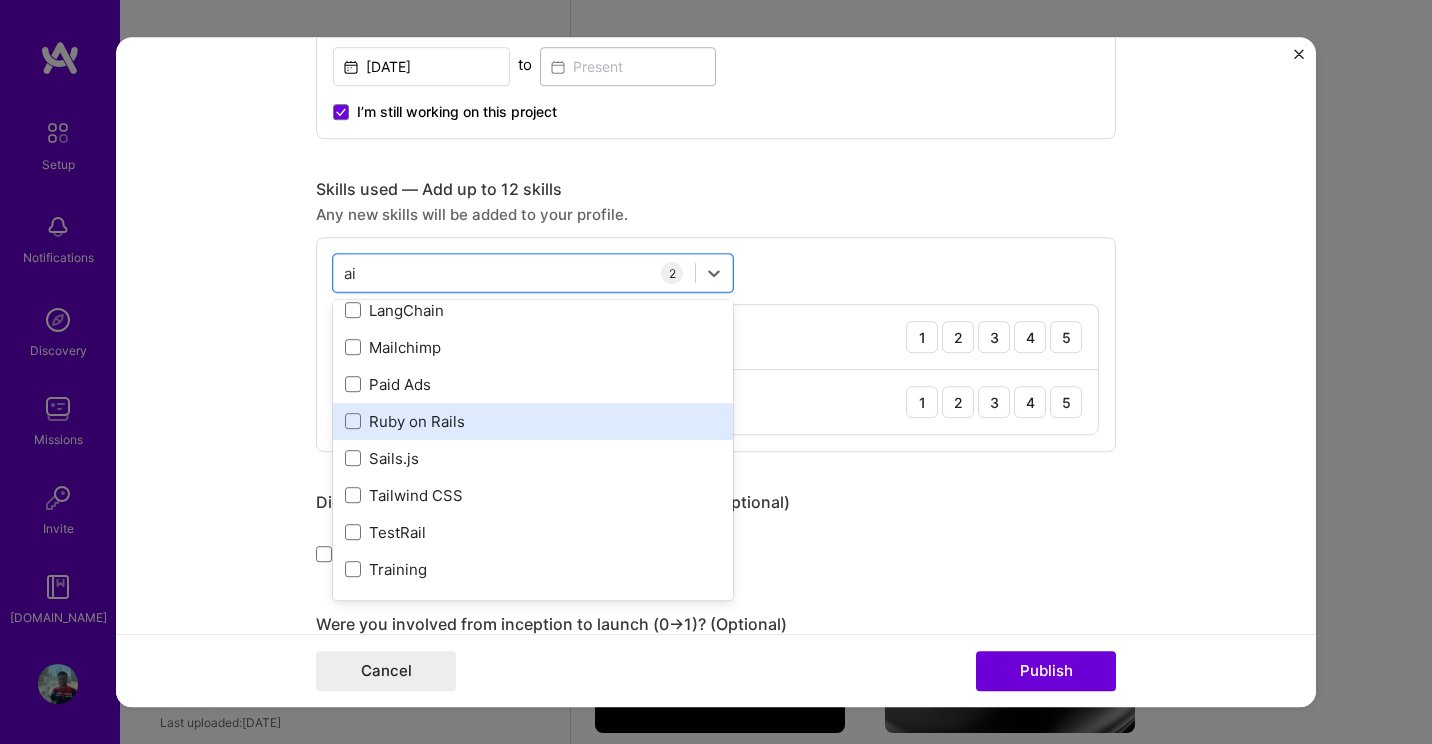 scroll, scrollTop: 0, scrollLeft: 0, axis: both 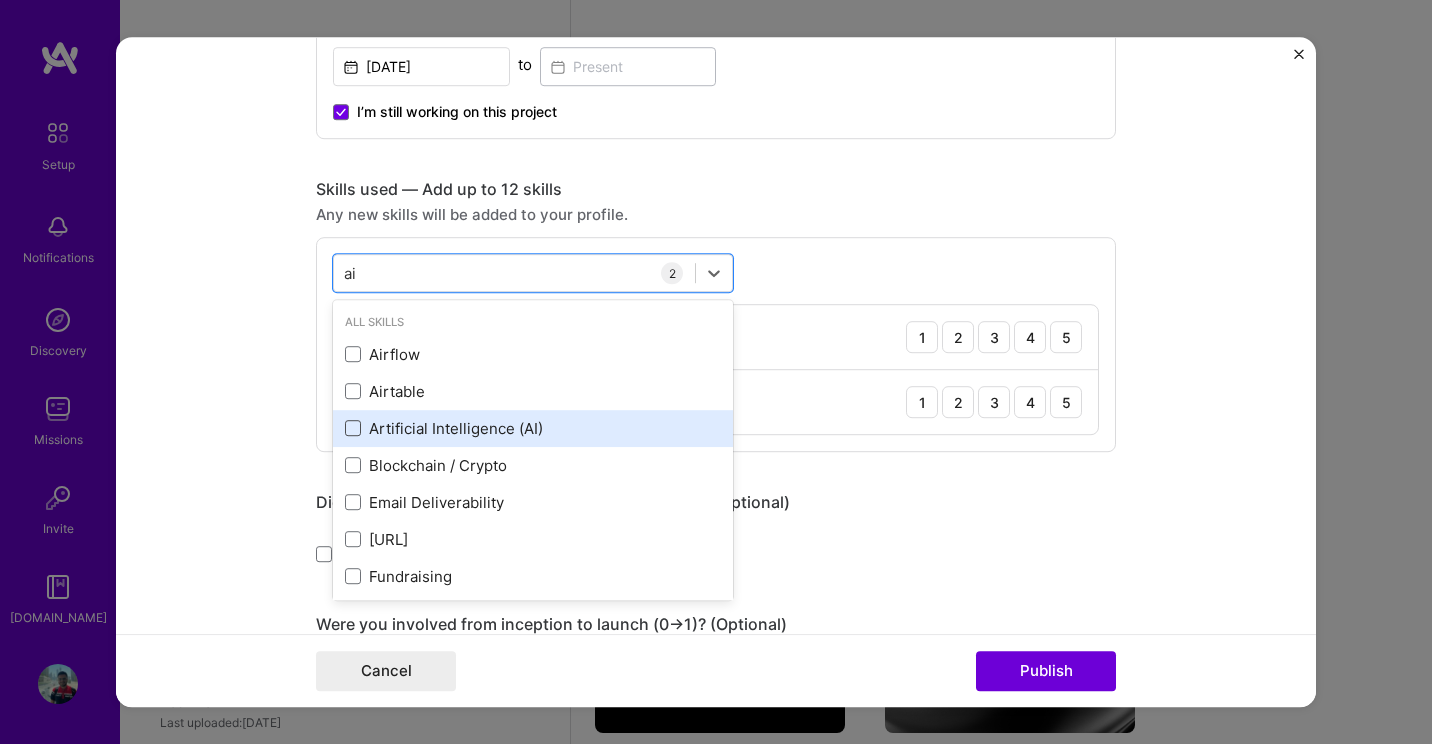 click at bounding box center (353, 429) 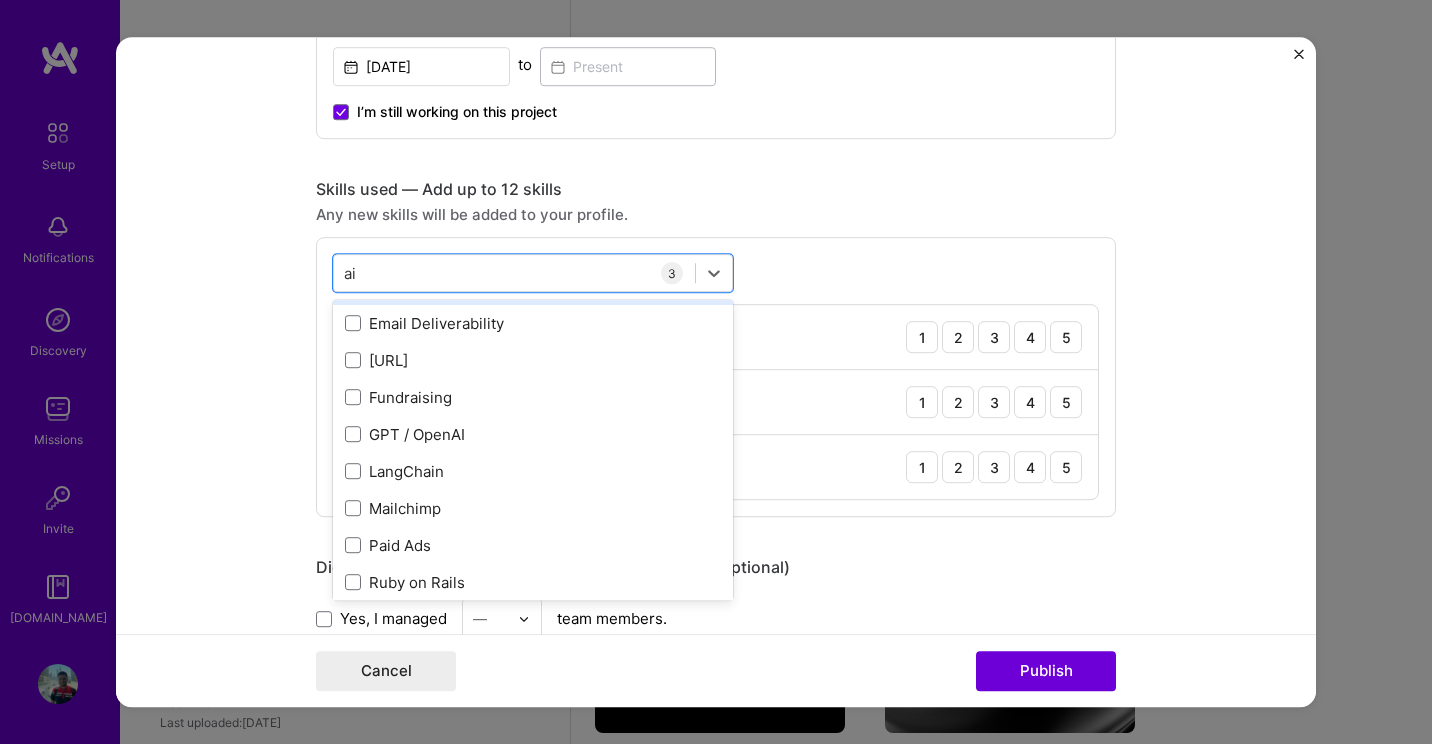 scroll, scrollTop: 180, scrollLeft: 0, axis: vertical 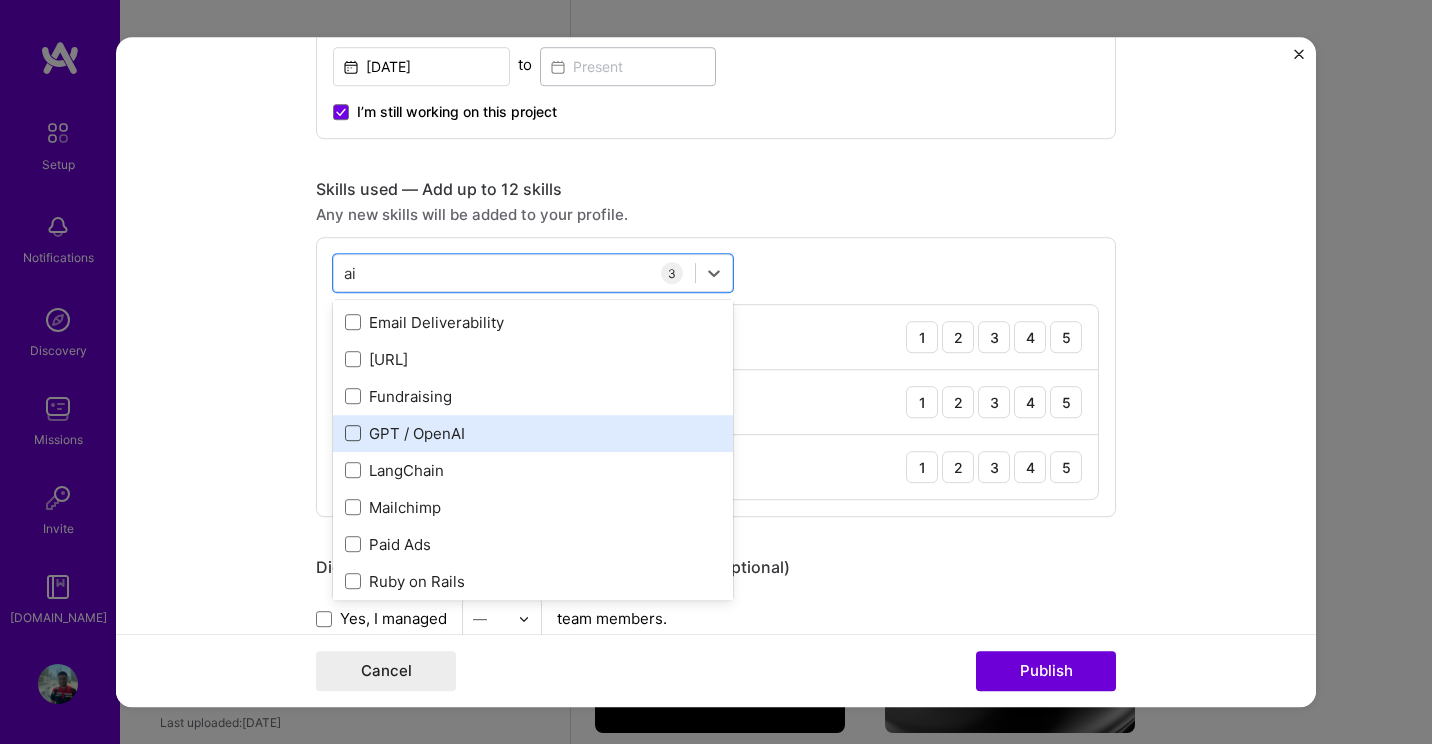 click at bounding box center (353, 434) 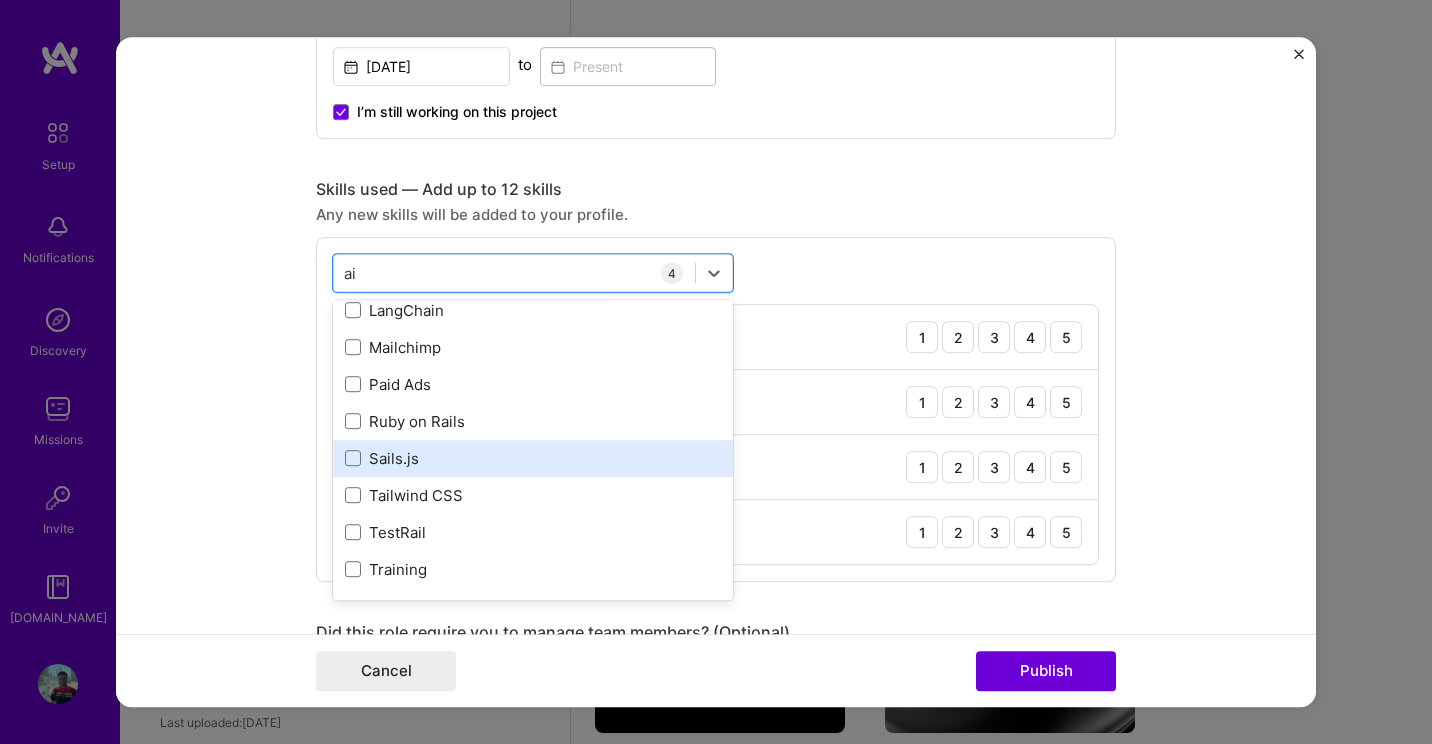 scroll, scrollTop: 0, scrollLeft: 0, axis: both 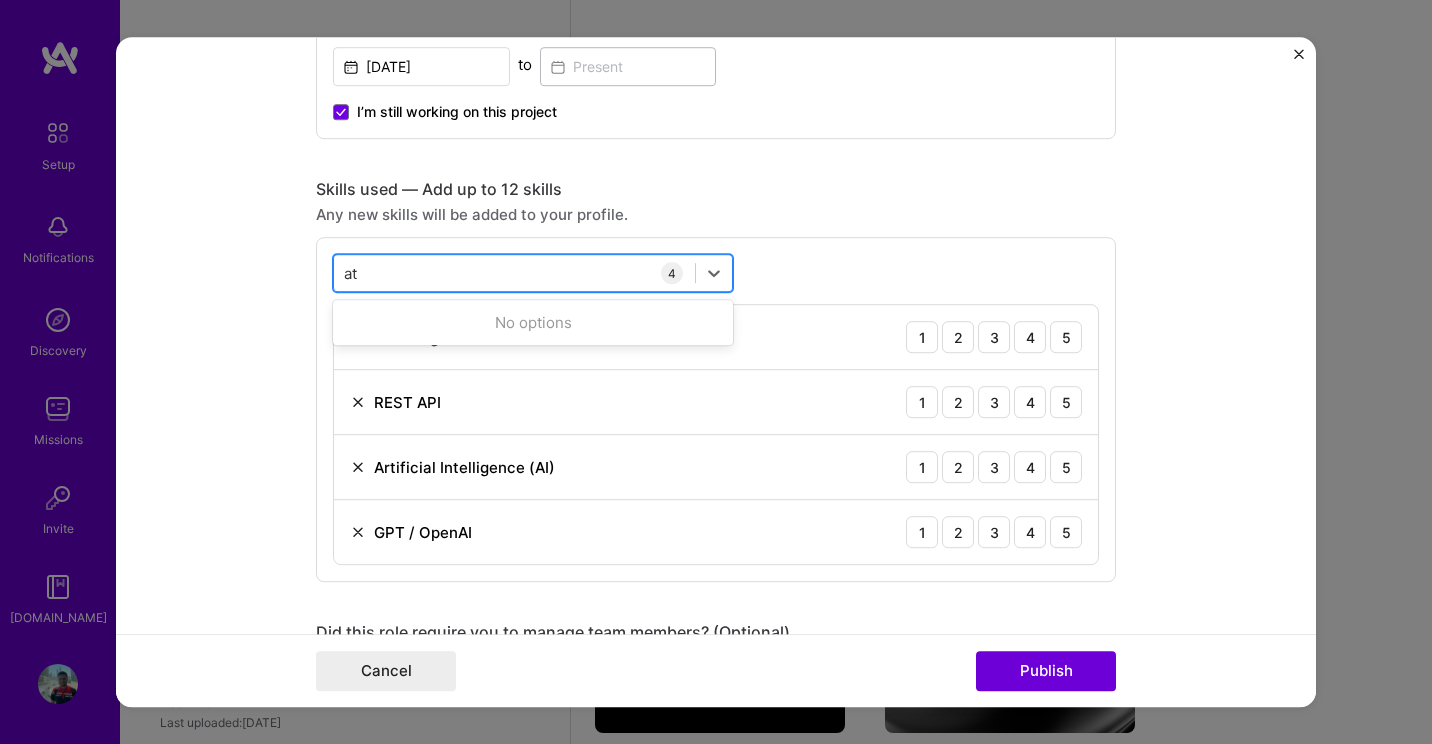 type on "a" 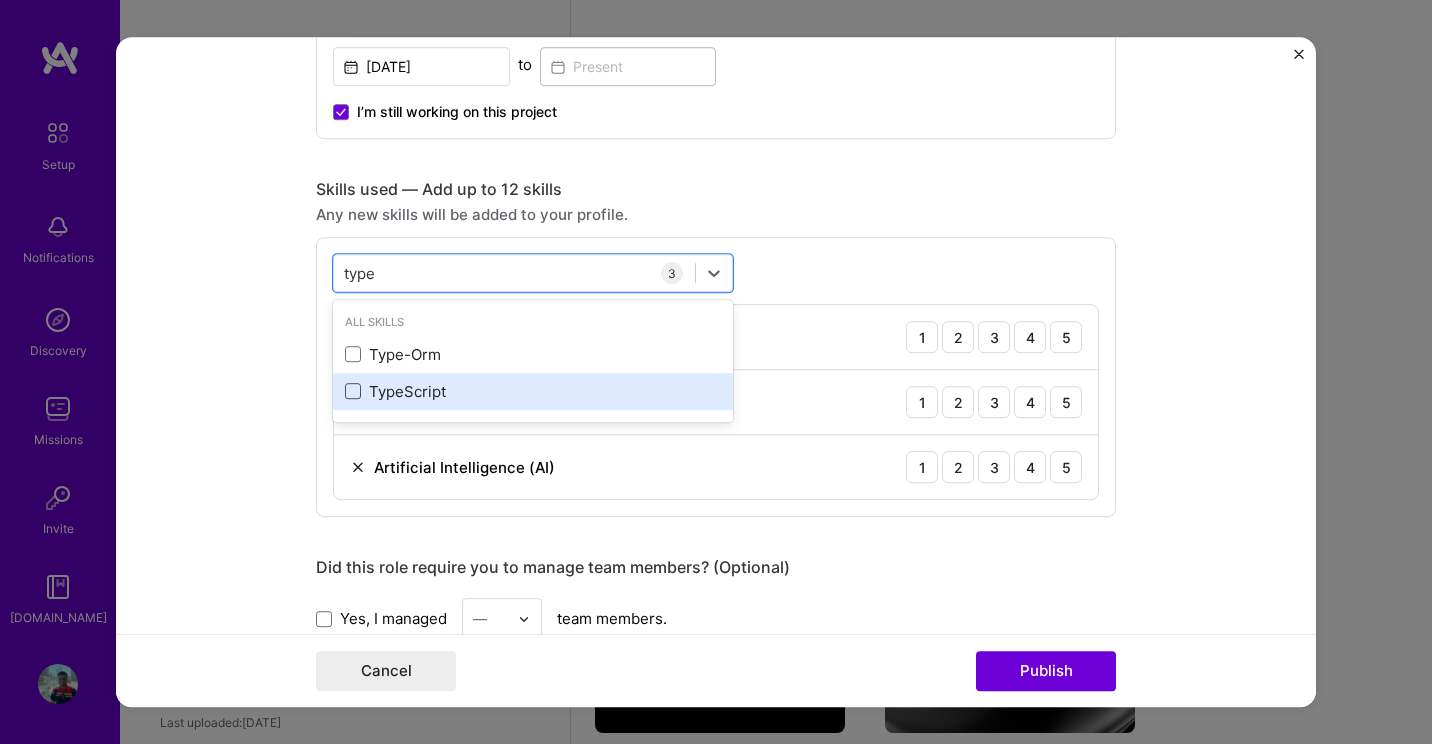click at bounding box center [353, 392] 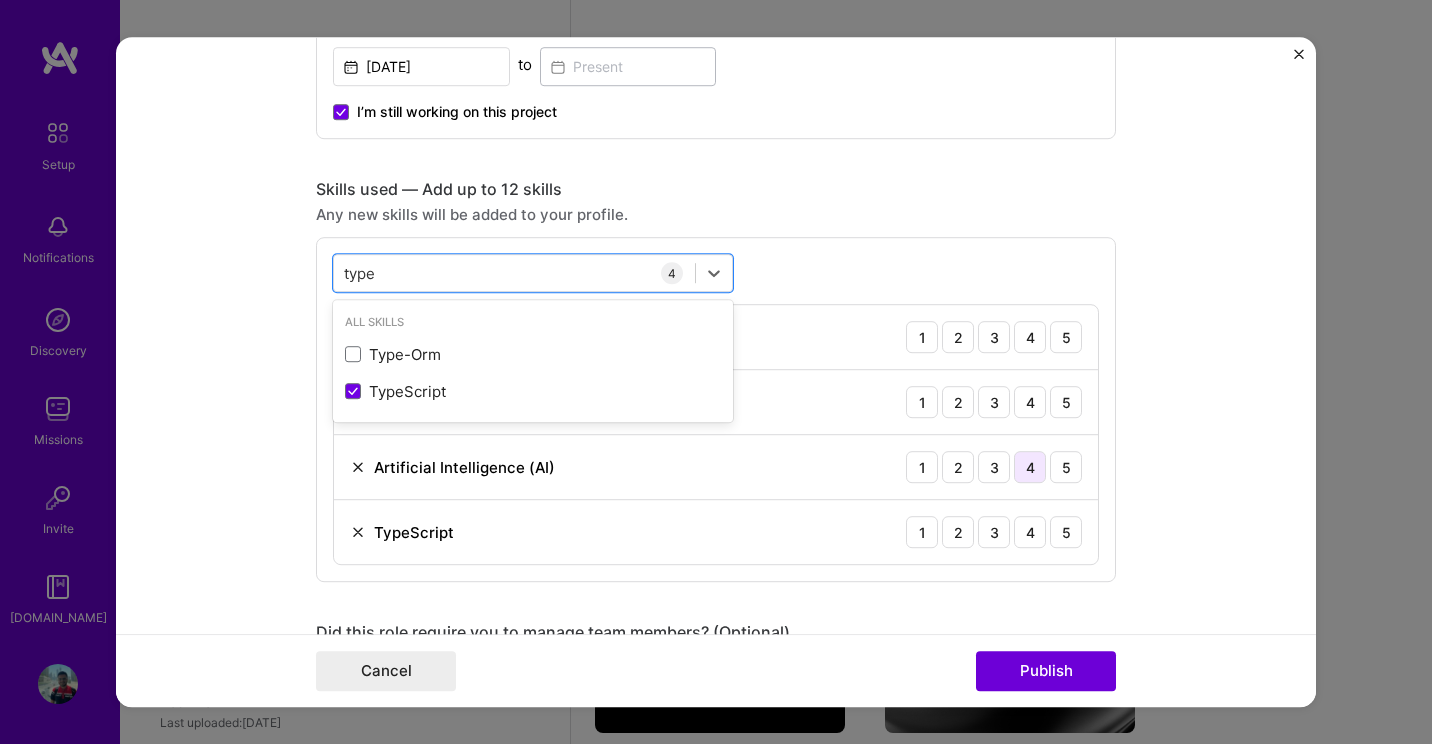 type on "type" 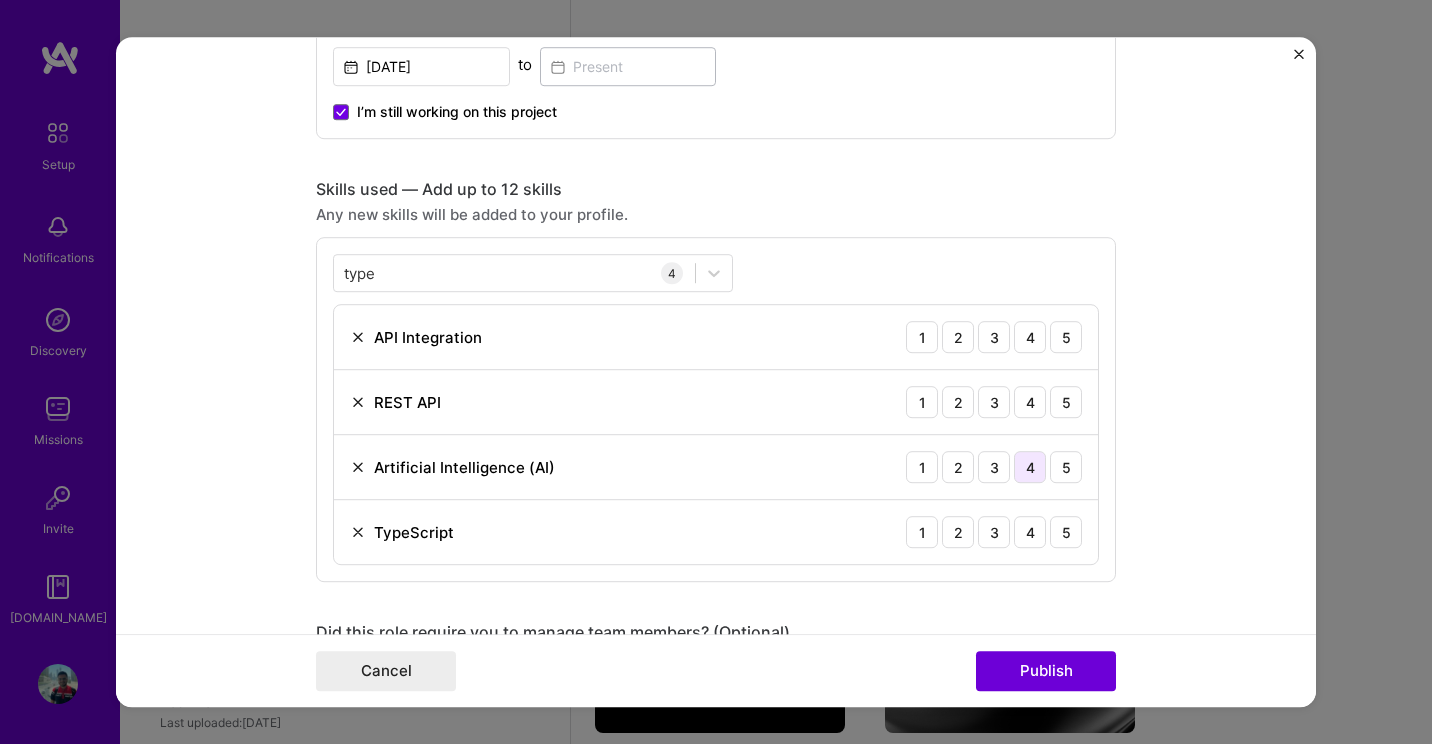 click on "4" at bounding box center [1030, 467] 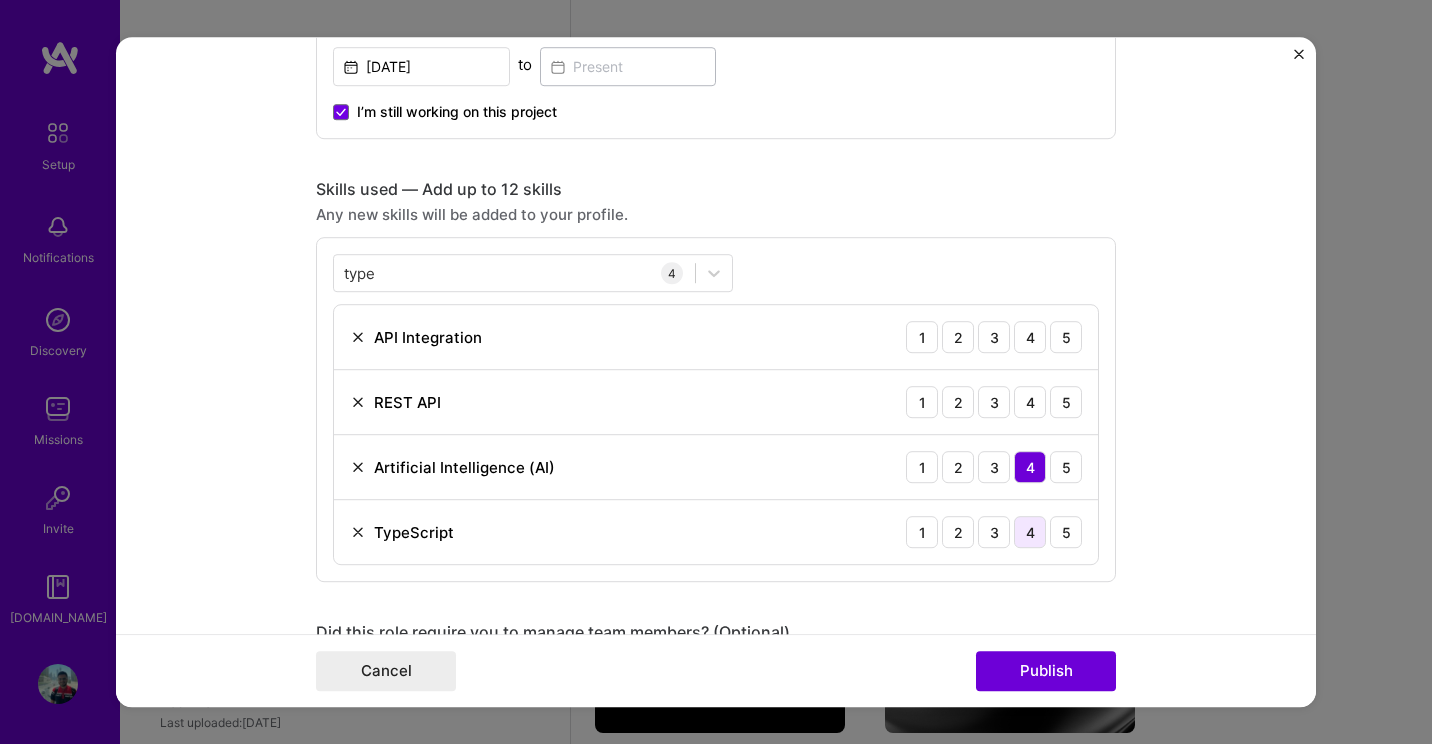 click on "4" at bounding box center (1030, 532) 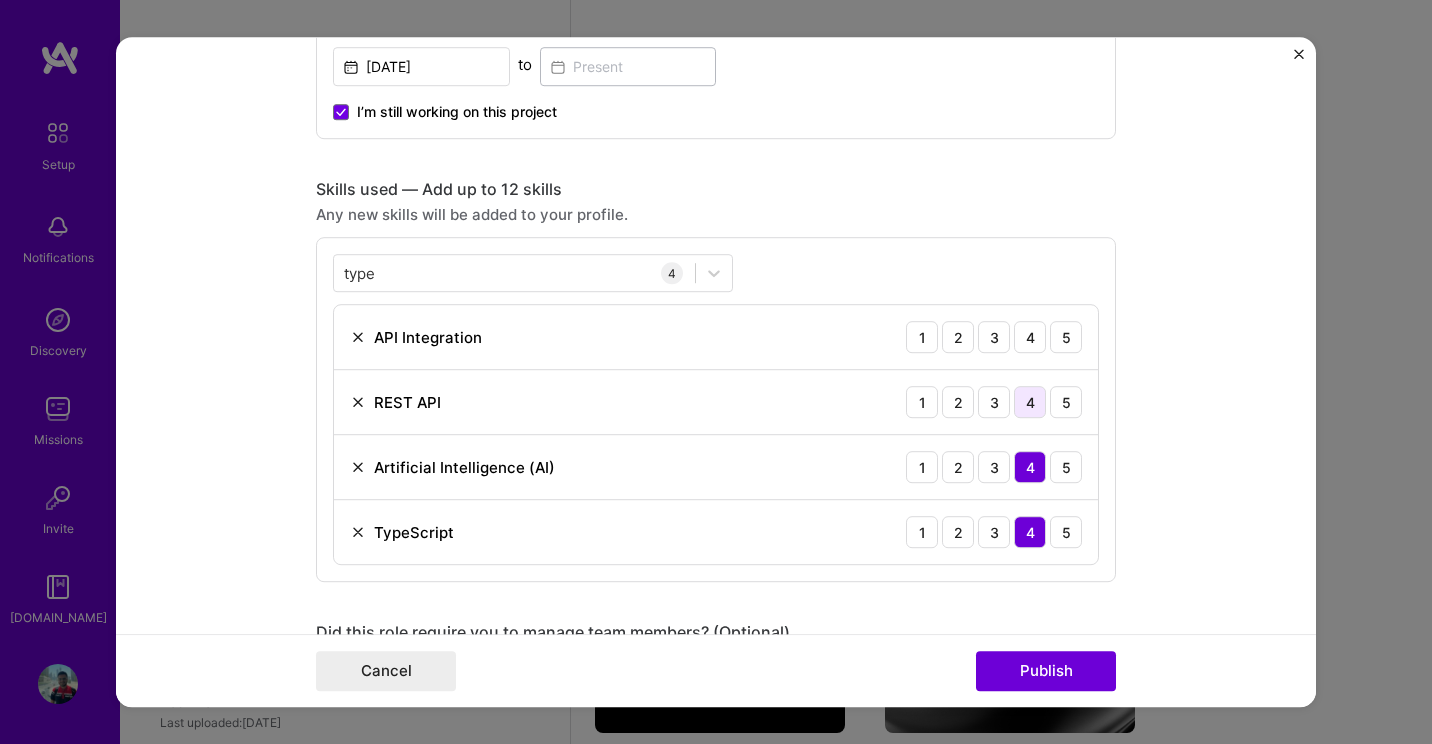 click on "4" at bounding box center (1030, 402) 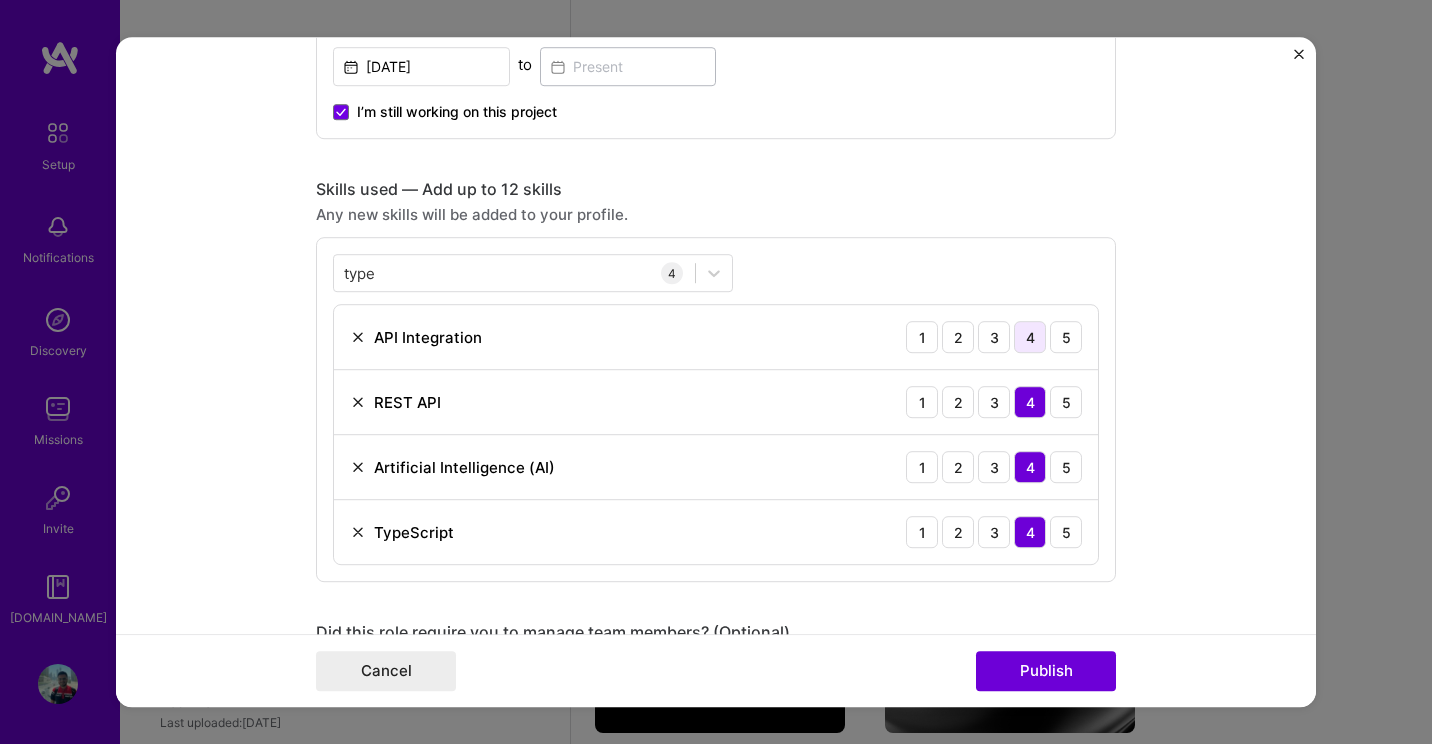 click on "4" at bounding box center [1030, 337] 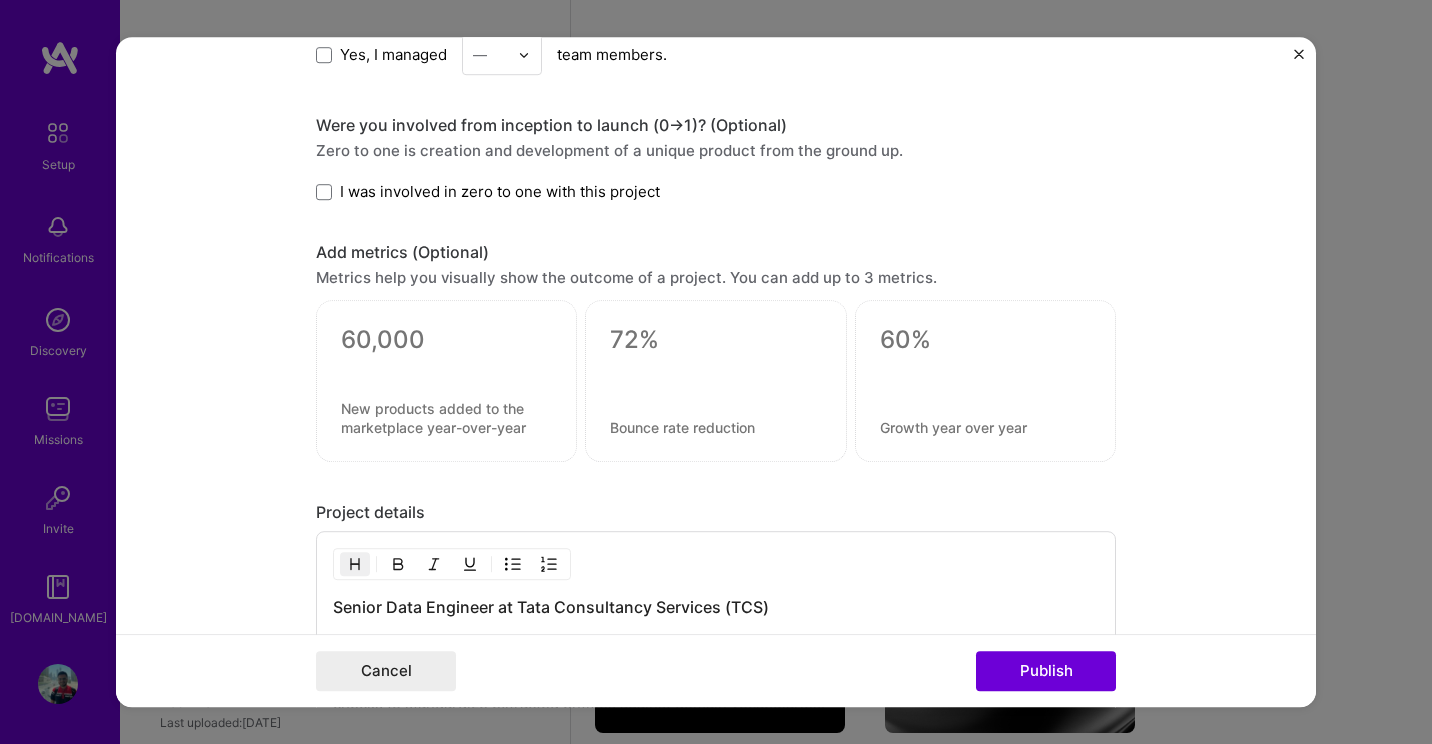 scroll, scrollTop: 1490, scrollLeft: 0, axis: vertical 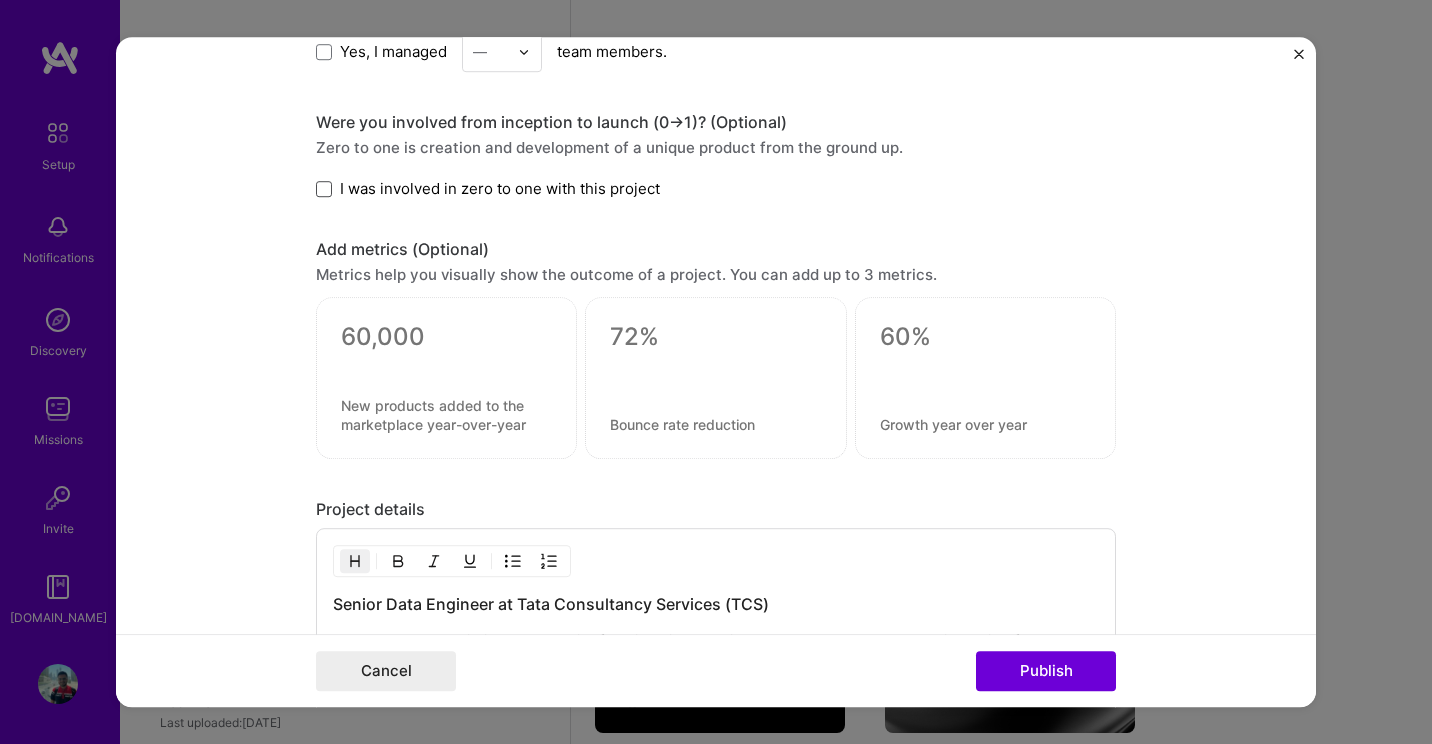 click at bounding box center (324, 189) 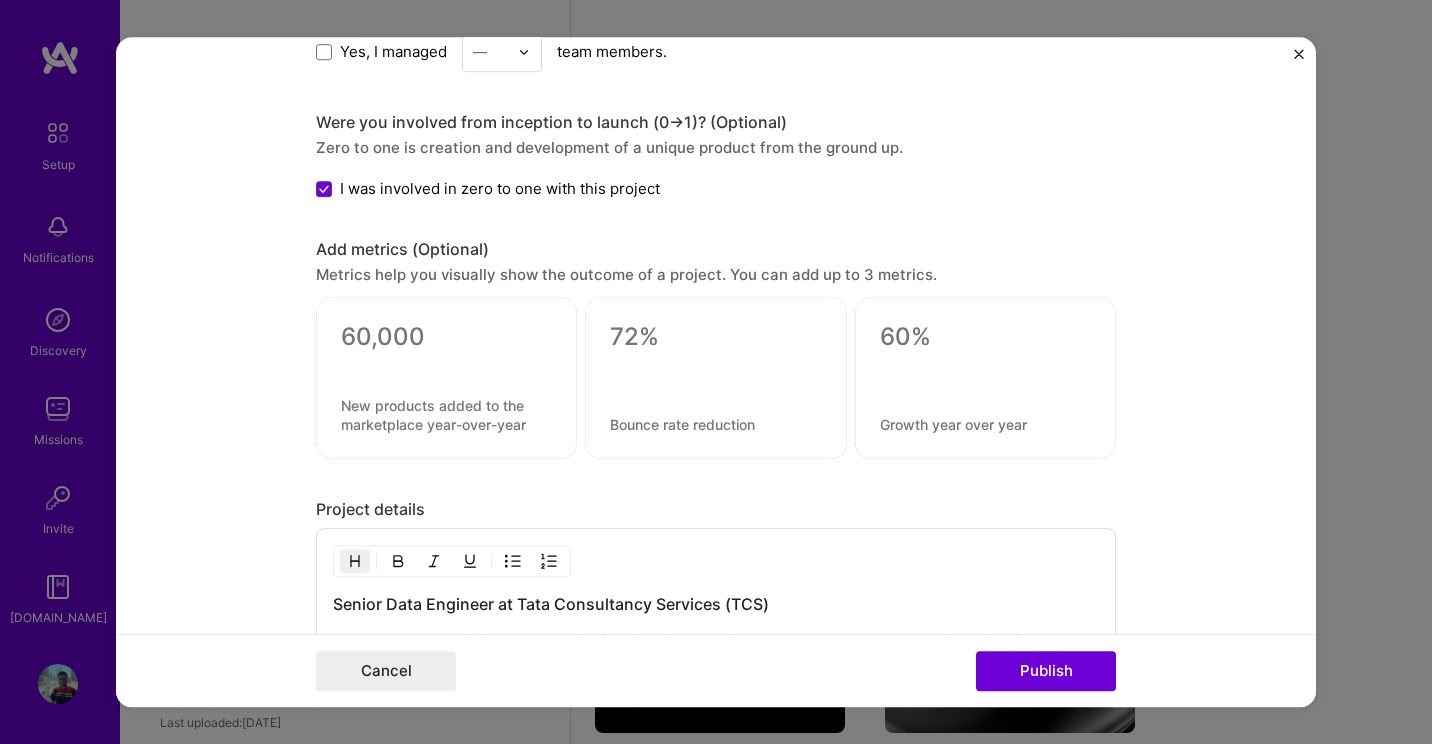 click 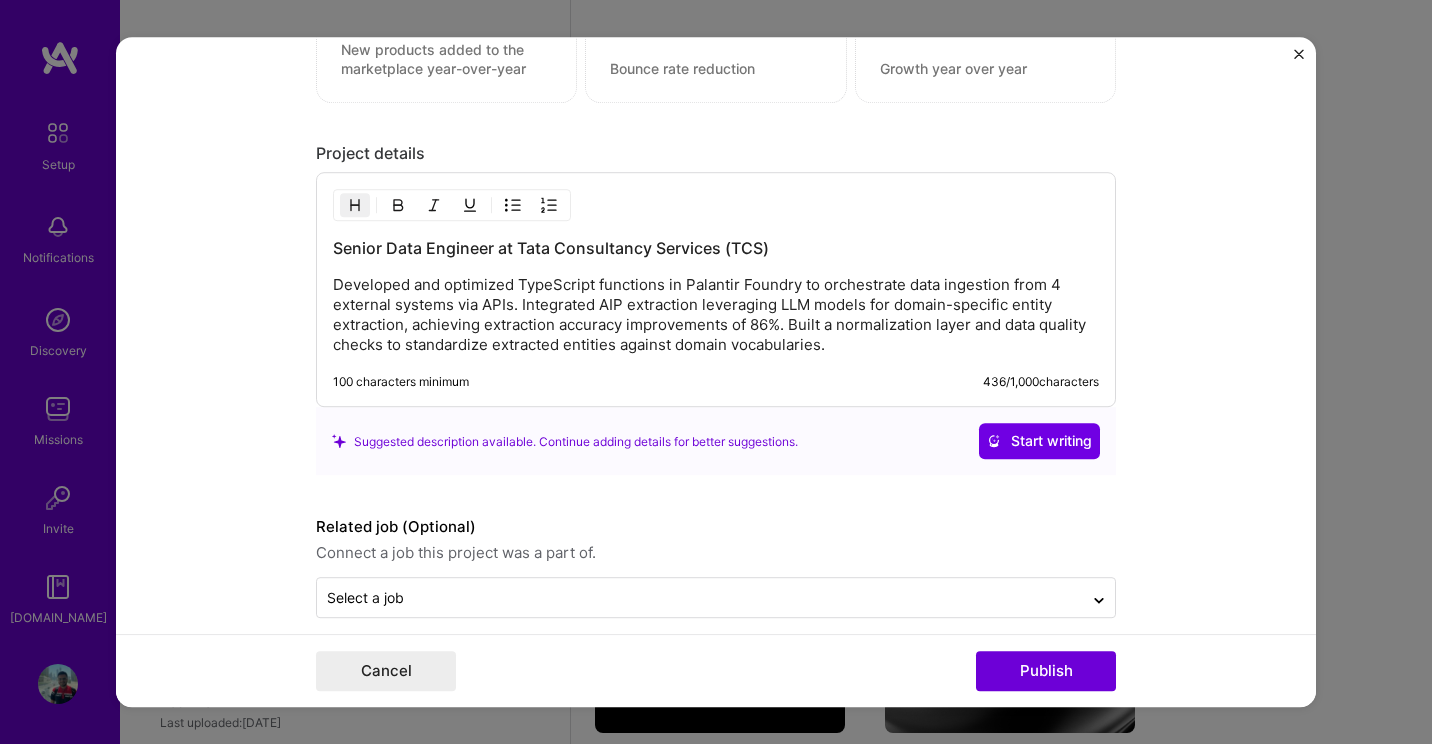 scroll, scrollTop: 1869, scrollLeft: 0, axis: vertical 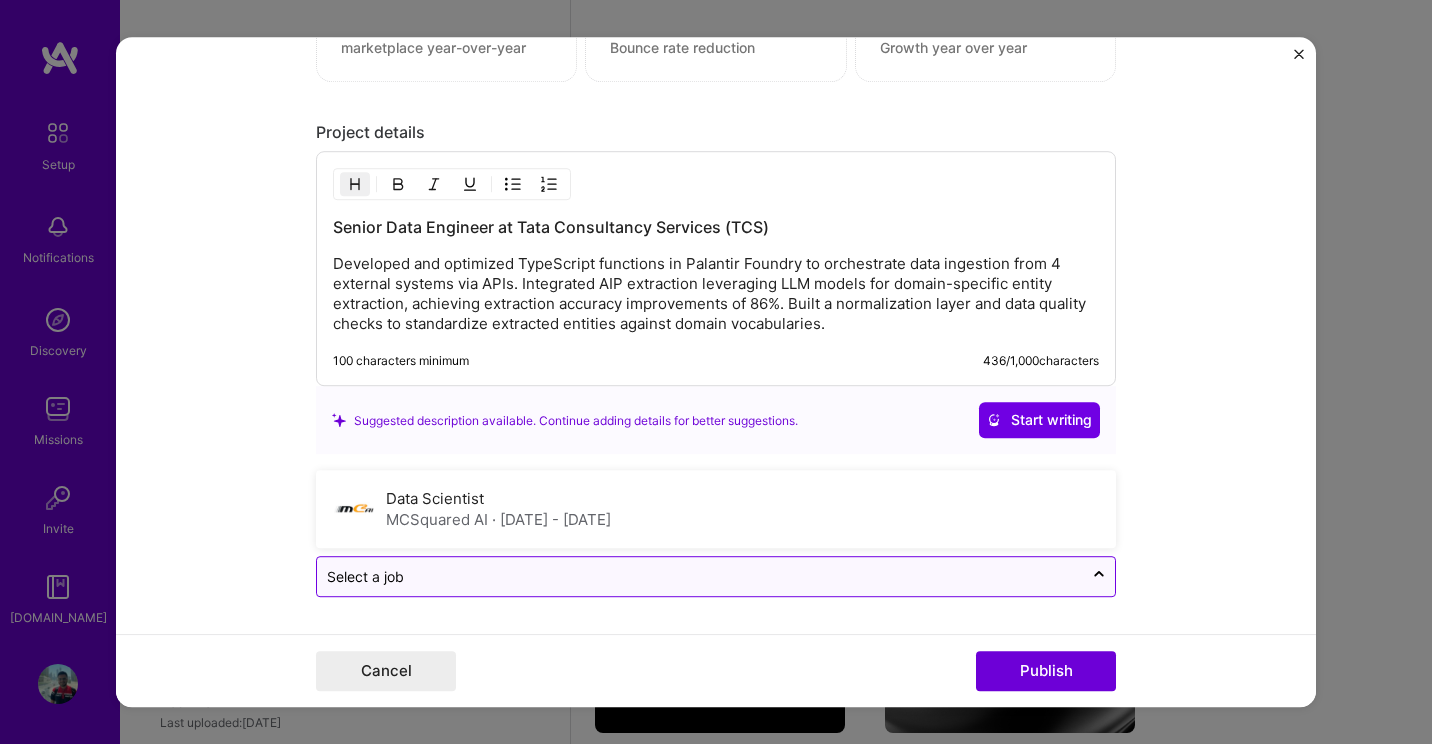 click at bounding box center [700, 577] 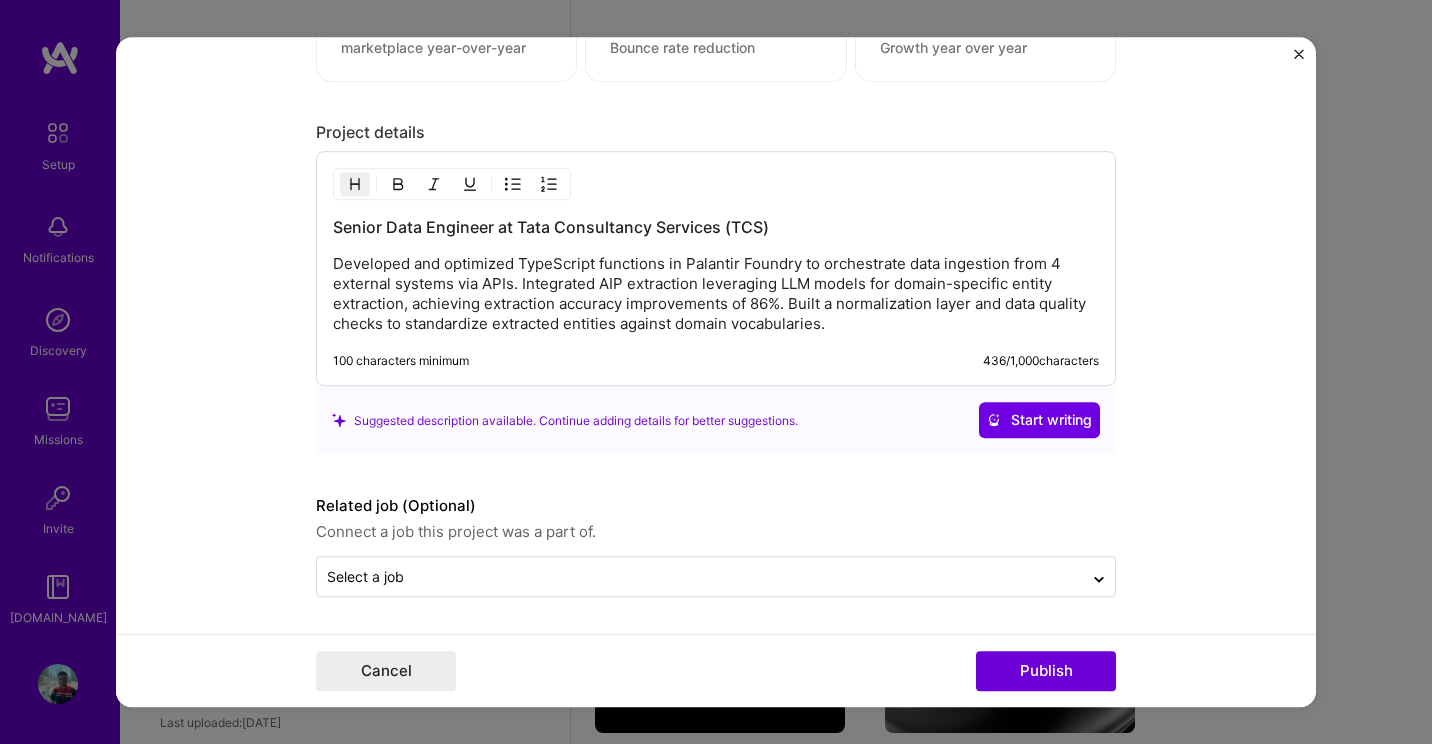 click on "Editing suggested project This project is suggested based on your LinkedIn, resume or [DOMAIN_NAME] activity. Project title Data Orchestration and Integration Company Tata Consultancy Services (TCS)
Project industry Industry 2 Project Link (Optional)
Drag and drop an image or   Upload file Upload file We recommend uploading at least 4 images. 1600x1200px or higher recommended. Max 5MB each. Role Senior Data Engineer AI Engineer [DATE]
to
I’m still working on this project Skills used — Add up to 12 skills Any new skills will be added to your profile. type type 4 API Integration 1 2 3 4 5 REST API 1 2 3 4 5 Artificial Intelligence (AI) 1 2 3 4 5 TypeScript 1 2 3 4 5 Did this role require you to manage team members? (Optional) Yes, I managed — team members. Were you involved from inception to launch (0  ->  1)? (Optional) Zero to one is creation and development of a unique product from the ground up. Add metrics (Optional)" at bounding box center [716, 372] 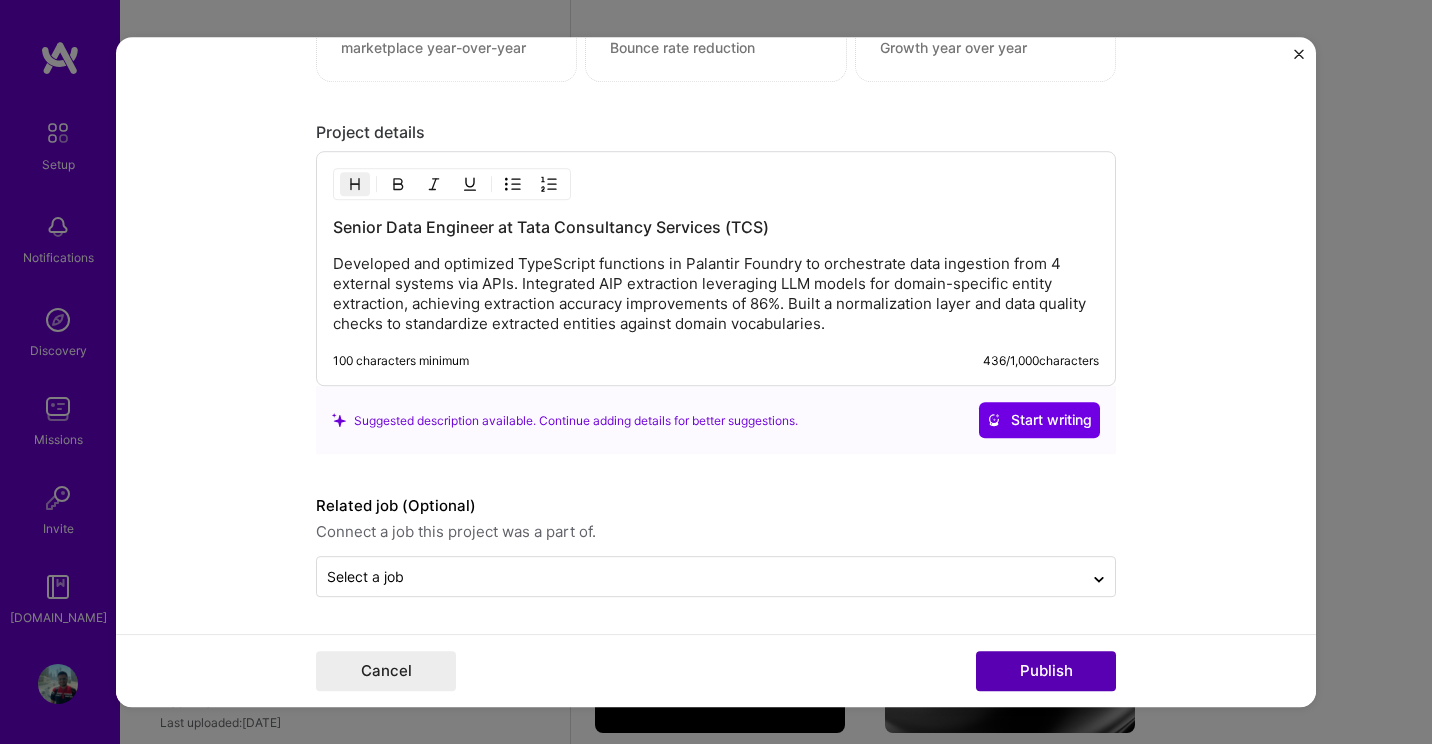 click on "Publish" at bounding box center [1046, 671] 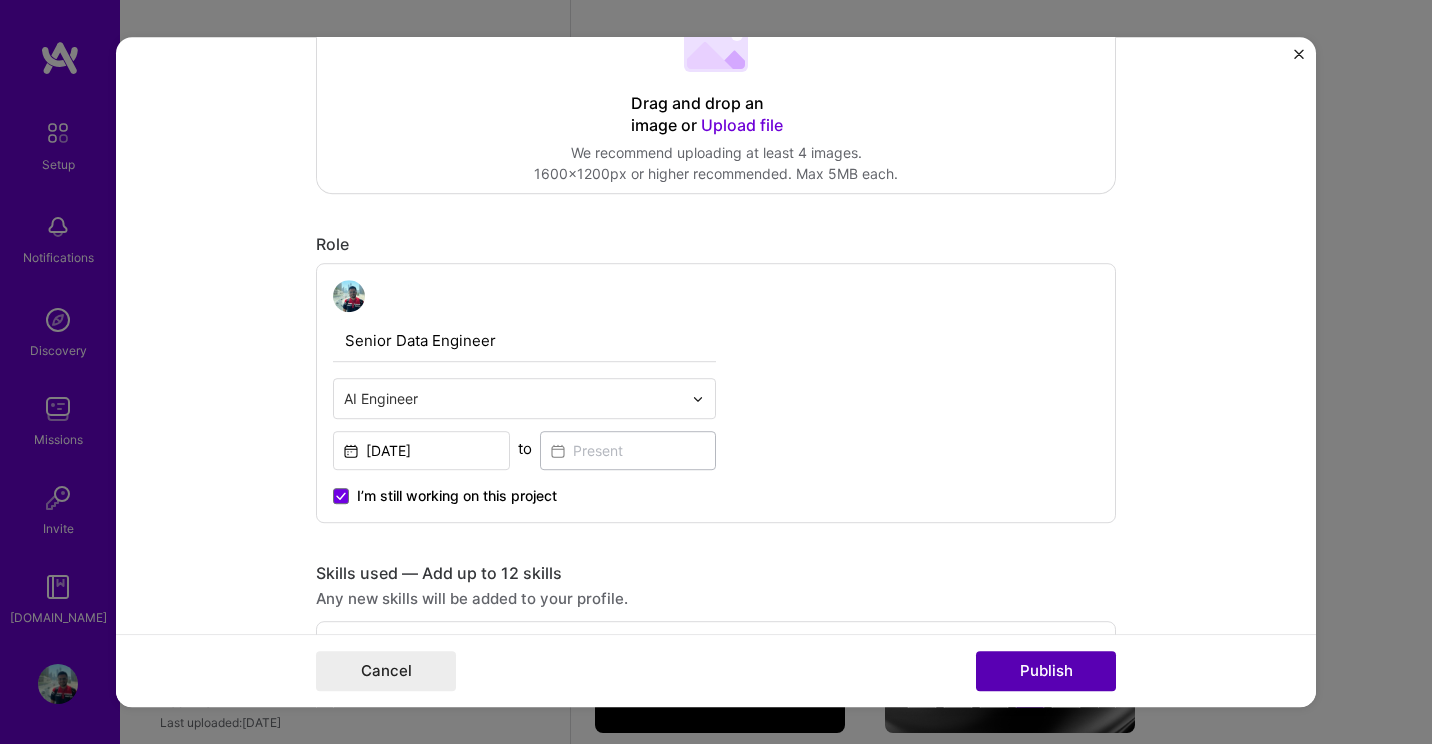 scroll, scrollTop: 131, scrollLeft: 0, axis: vertical 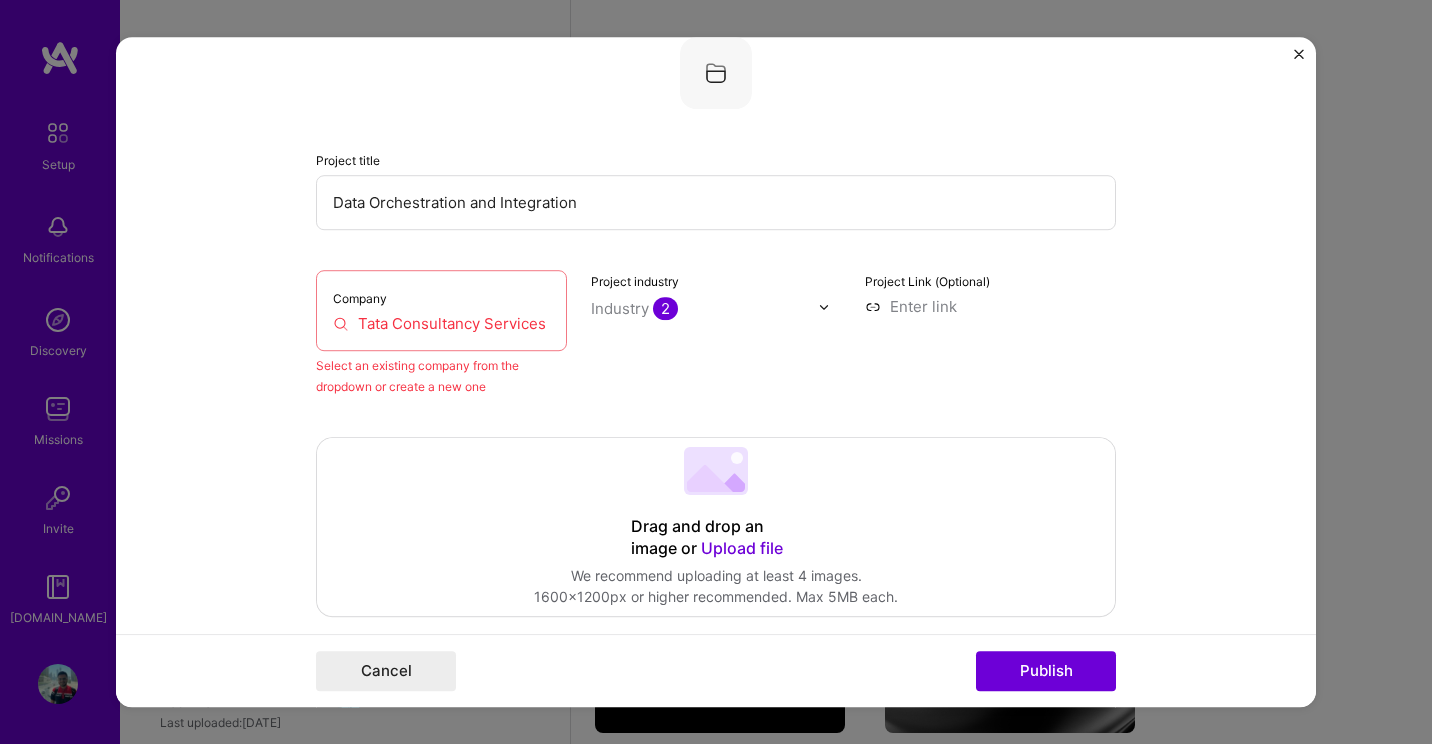 click on "Tata Consultancy Services (TCS)" at bounding box center (441, 323) 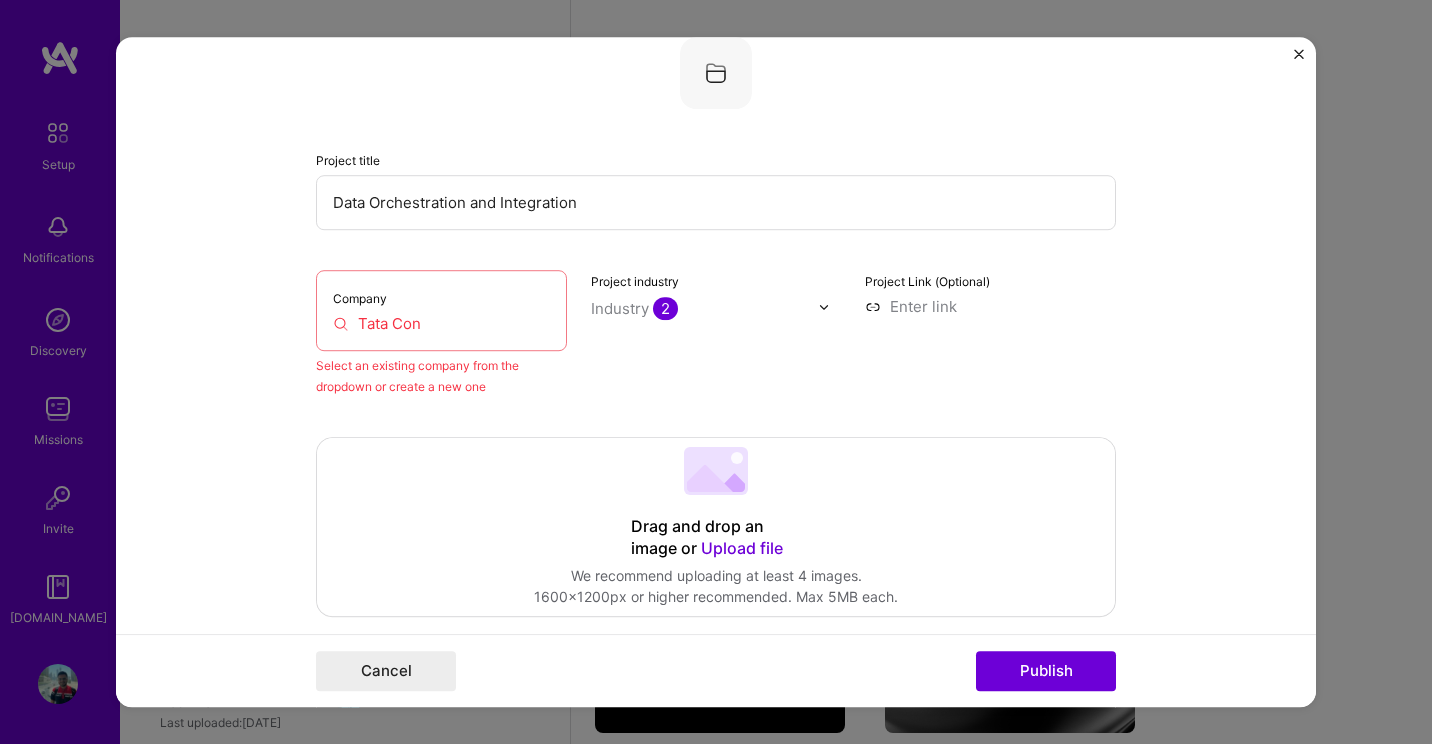 click on "Editing suggested project This project is suggested based on your LinkedIn, resume or [DOMAIN_NAME] activity. Project title Data Orchestration and Integration Company Tata Con
Select an existing company from the dropdown or create a new one Project industry Industry 2 Project Link (Optional)
Drag and drop an image or   Upload file Upload file We recommend uploading at least 4 images. 1600x1200px or higher recommended. Max 5MB each. Role Senior Data Engineer AI Engineer [DATE]
to
I’m still working on this project Skills used — Add up to 12 skills Any new skills will be added to your profile. type type 4 API Integration 1 2 3 4 5 REST API 1 2 3 4 5 Artificial Intelligence (AI) 1 2 3 4 5 TypeScript 1 2 3 4 5 Did this role require you to manage team members? (Optional) Yes, I managed — team members. Were you involved from inception to launch (0  ->  1)? (Optional) I was involved in zero to one with this project Project details" at bounding box center (716, 1179) 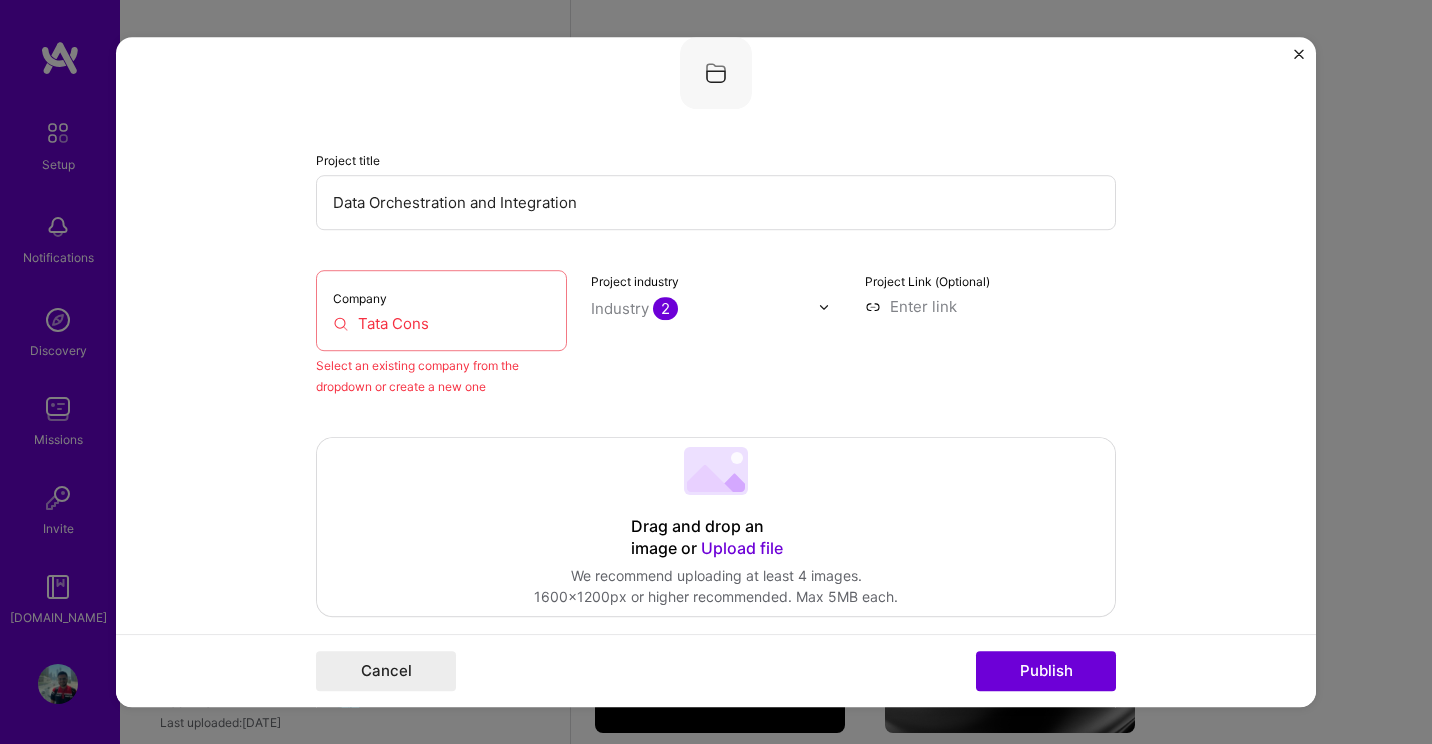 click on "Tata Cons" at bounding box center (441, 323) 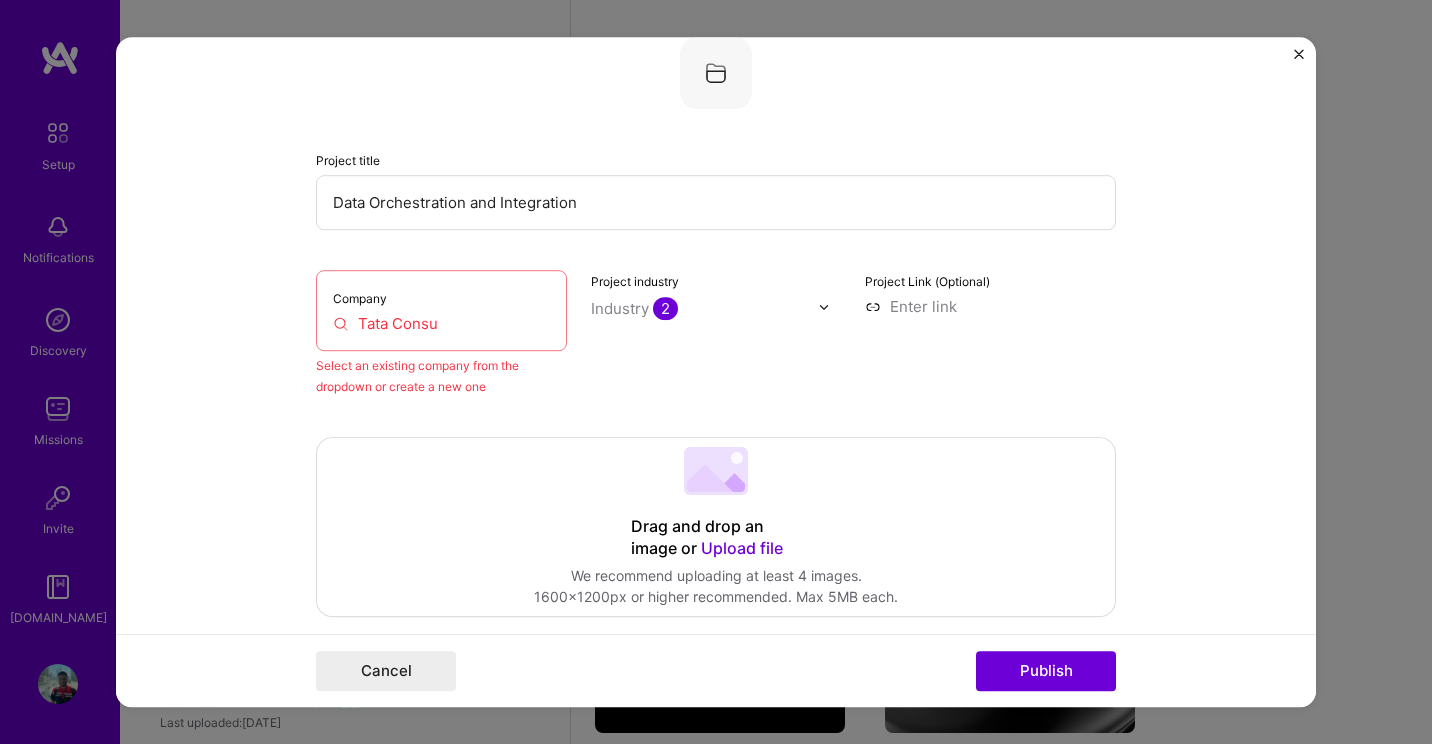 click on "Tata Consu" at bounding box center (441, 323) 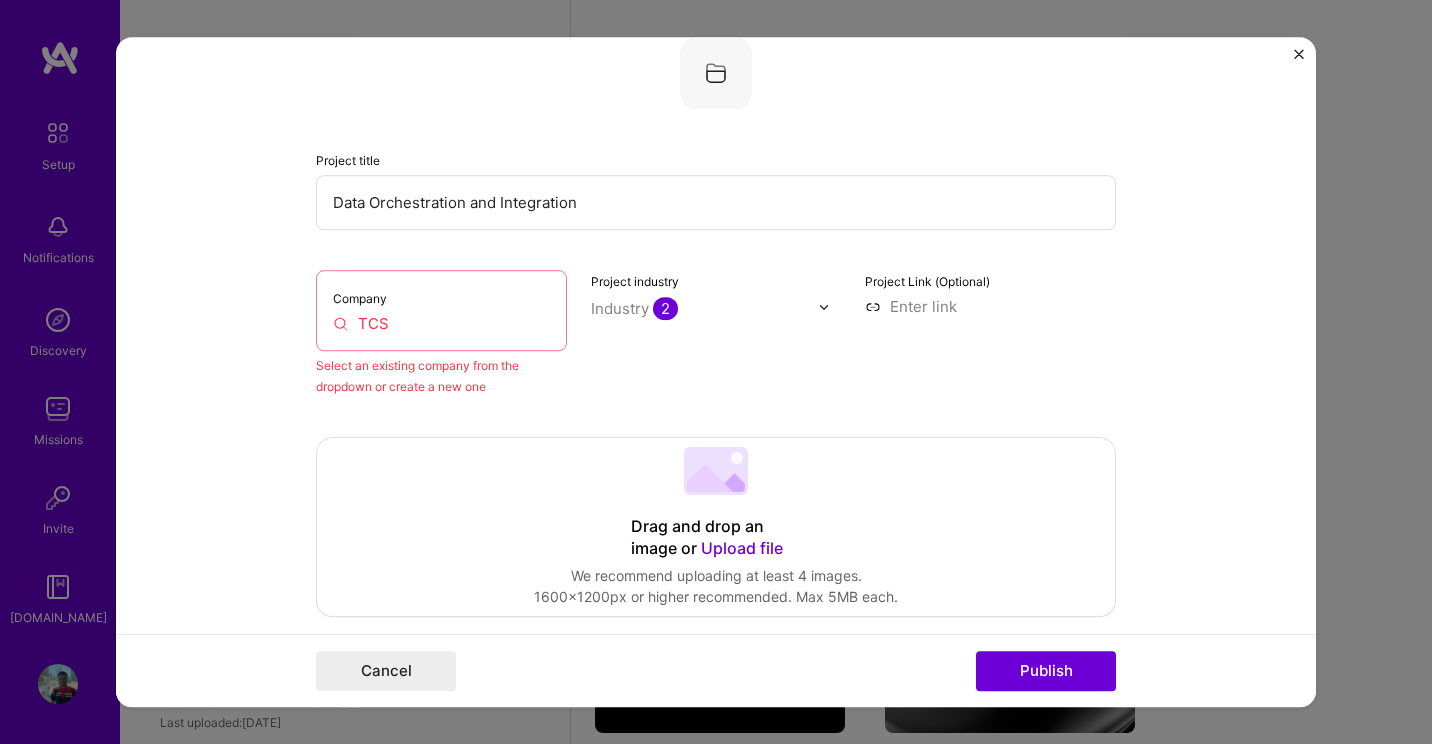 click on "TCS" at bounding box center (441, 323) 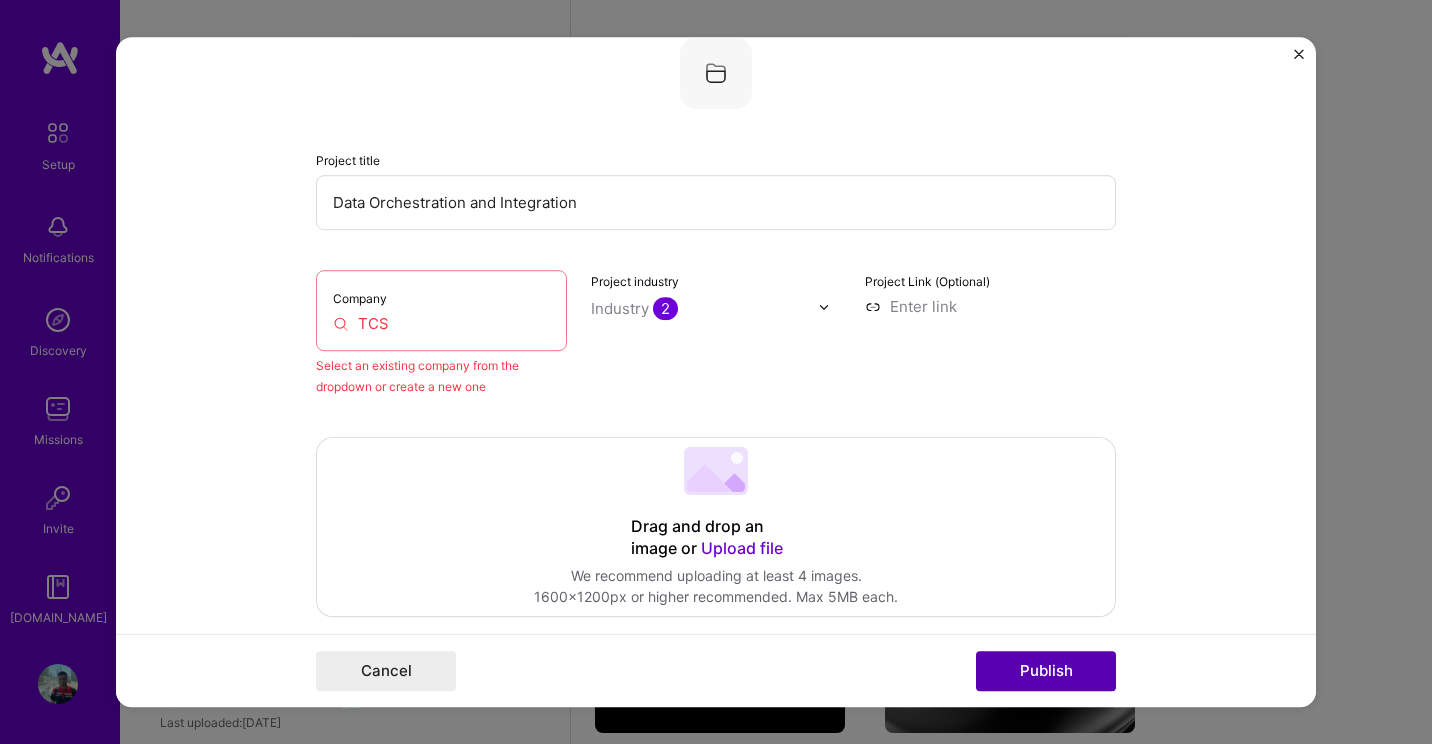 click on "Publish" at bounding box center [1046, 671] 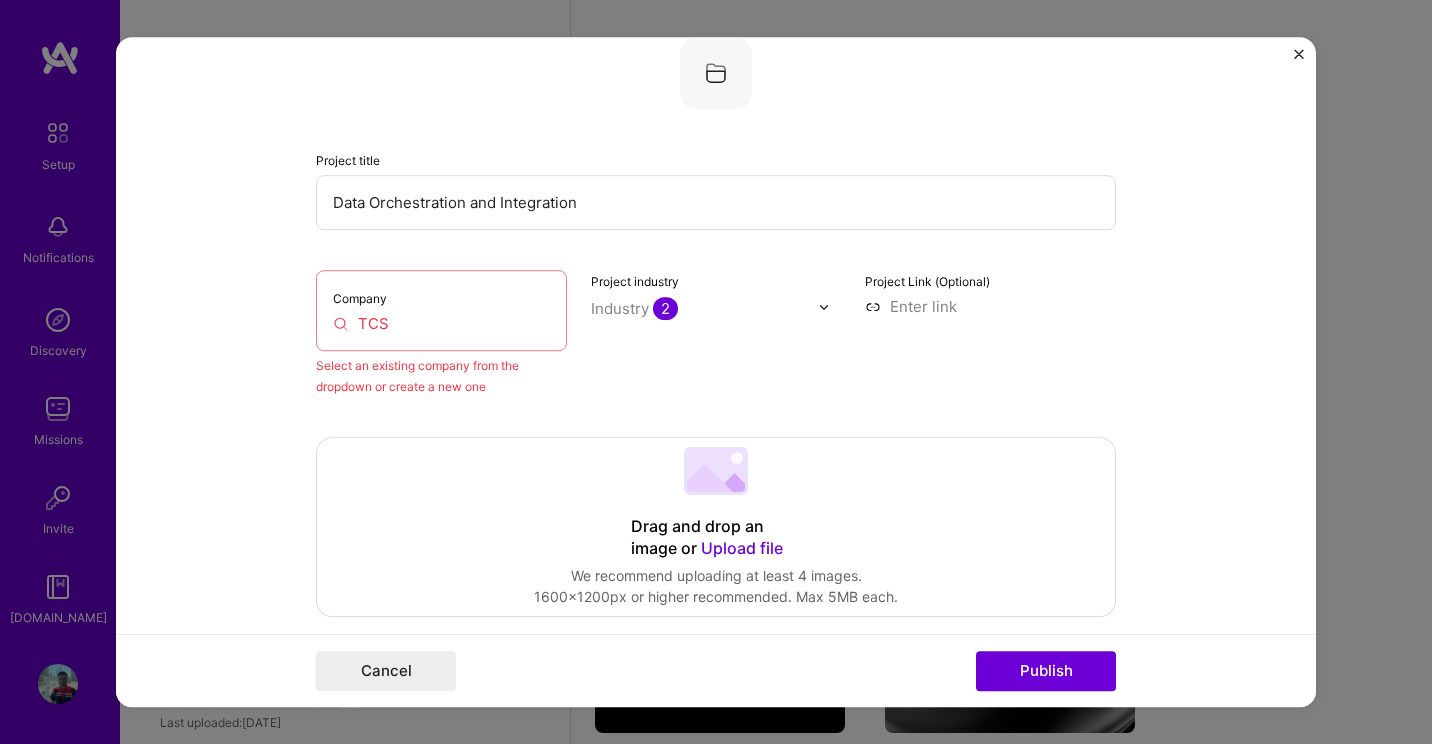 click on "TCS" at bounding box center (441, 323) 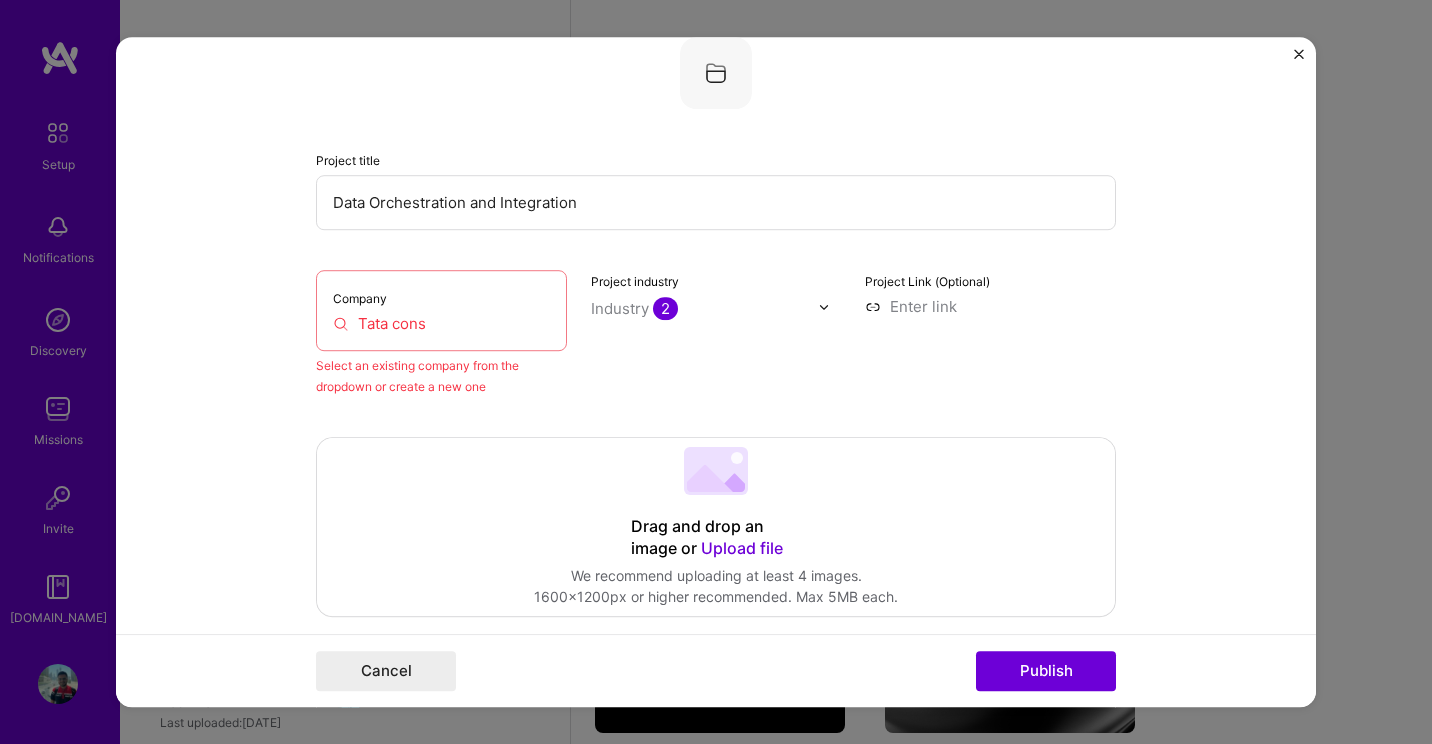click on "Tata cons" at bounding box center [441, 323] 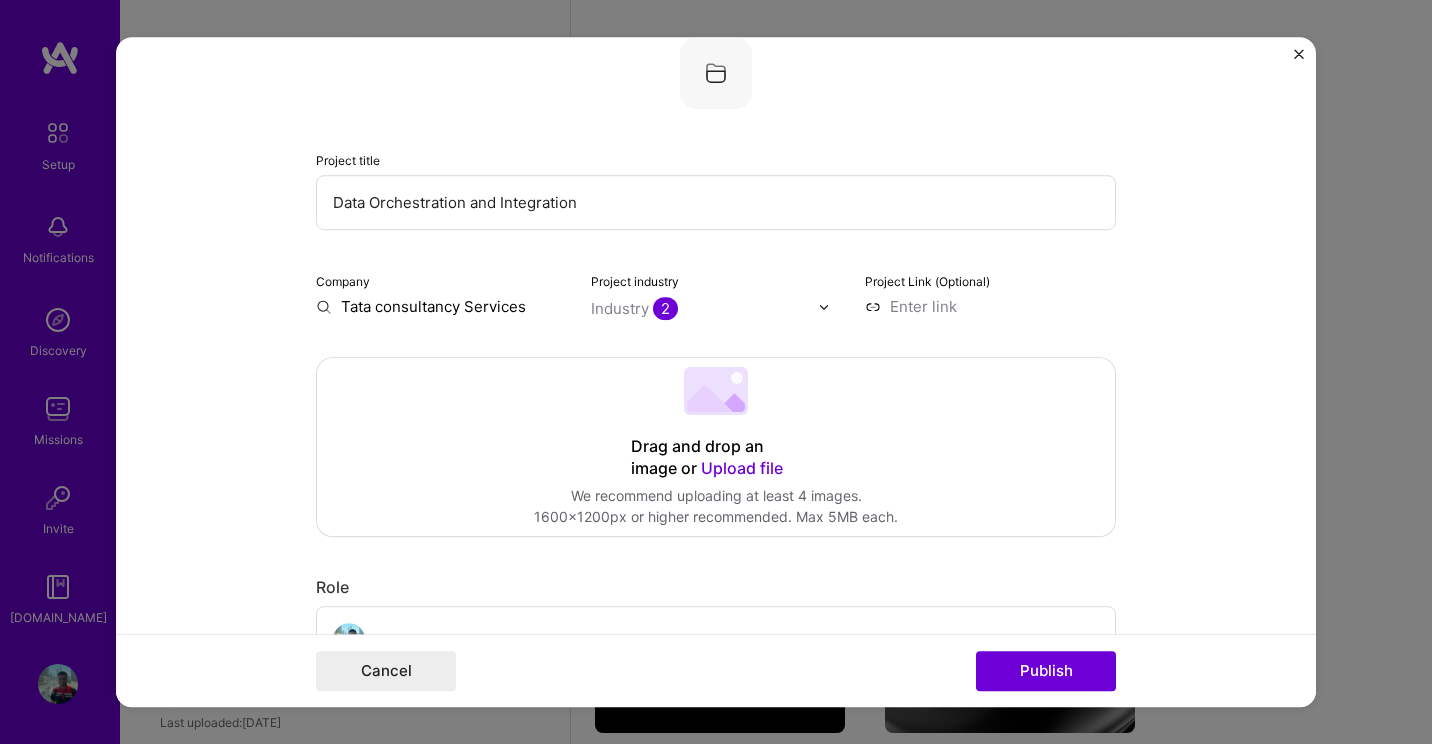 click on "Tata consultancy Services" at bounding box center (441, 306) 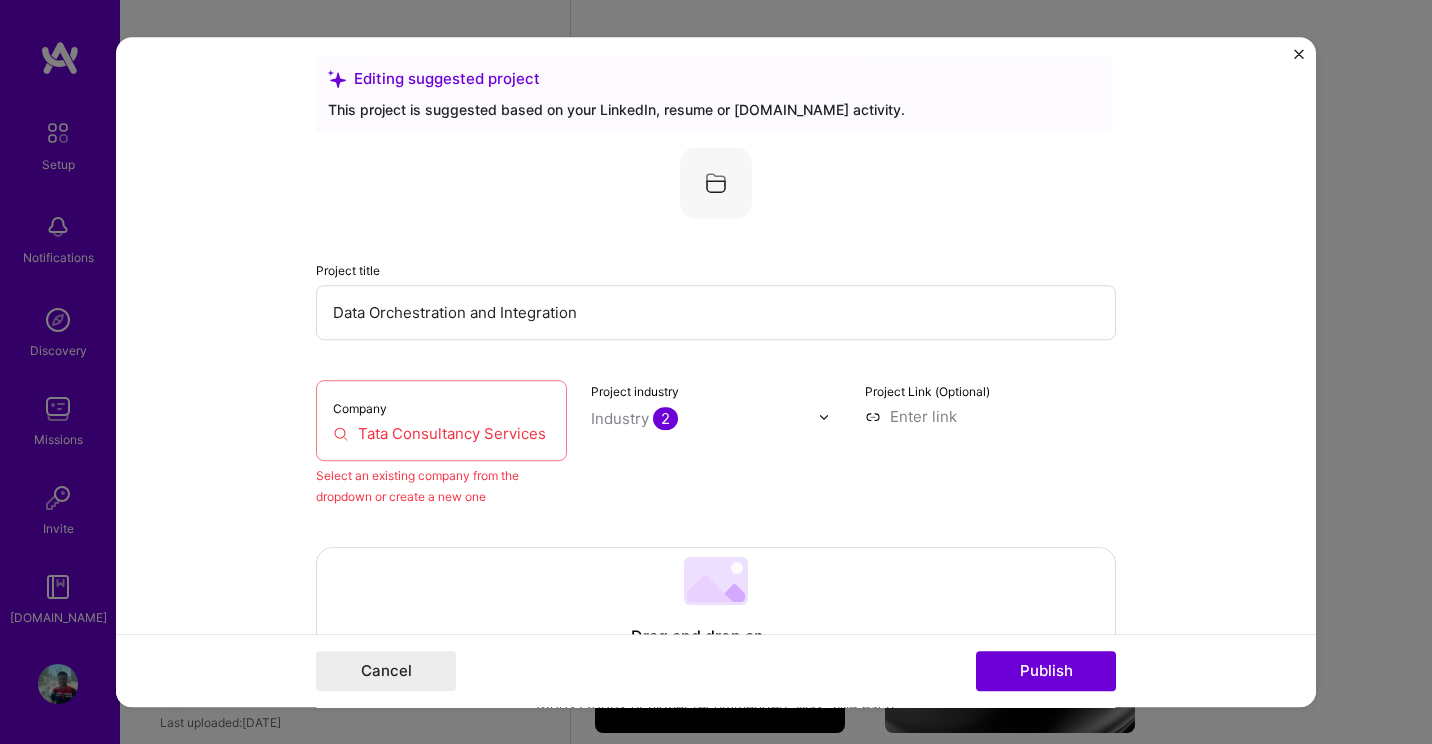 scroll, scrollTop: 0, scrollLeft: 0, axis: both 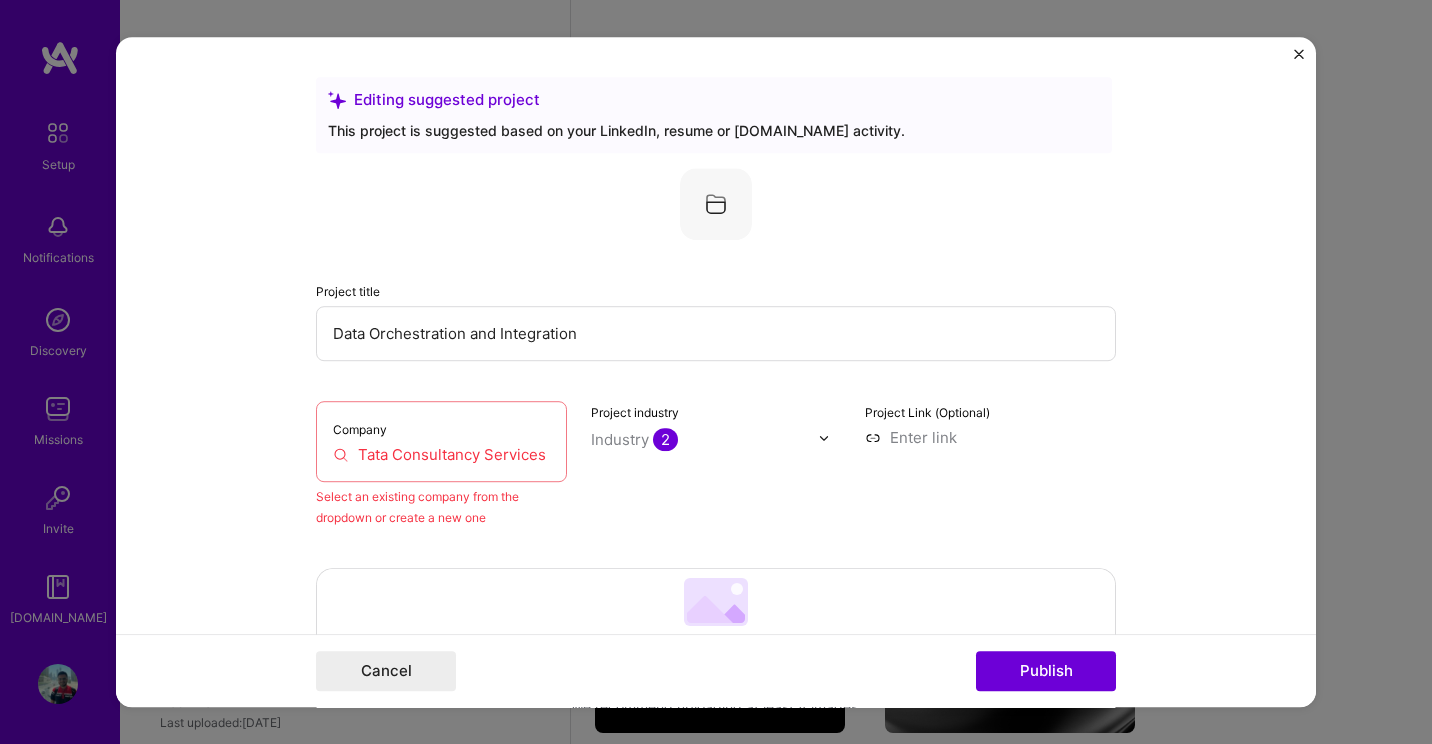 click on "Tata Consultancy Services" at bounding box center (441, 454) 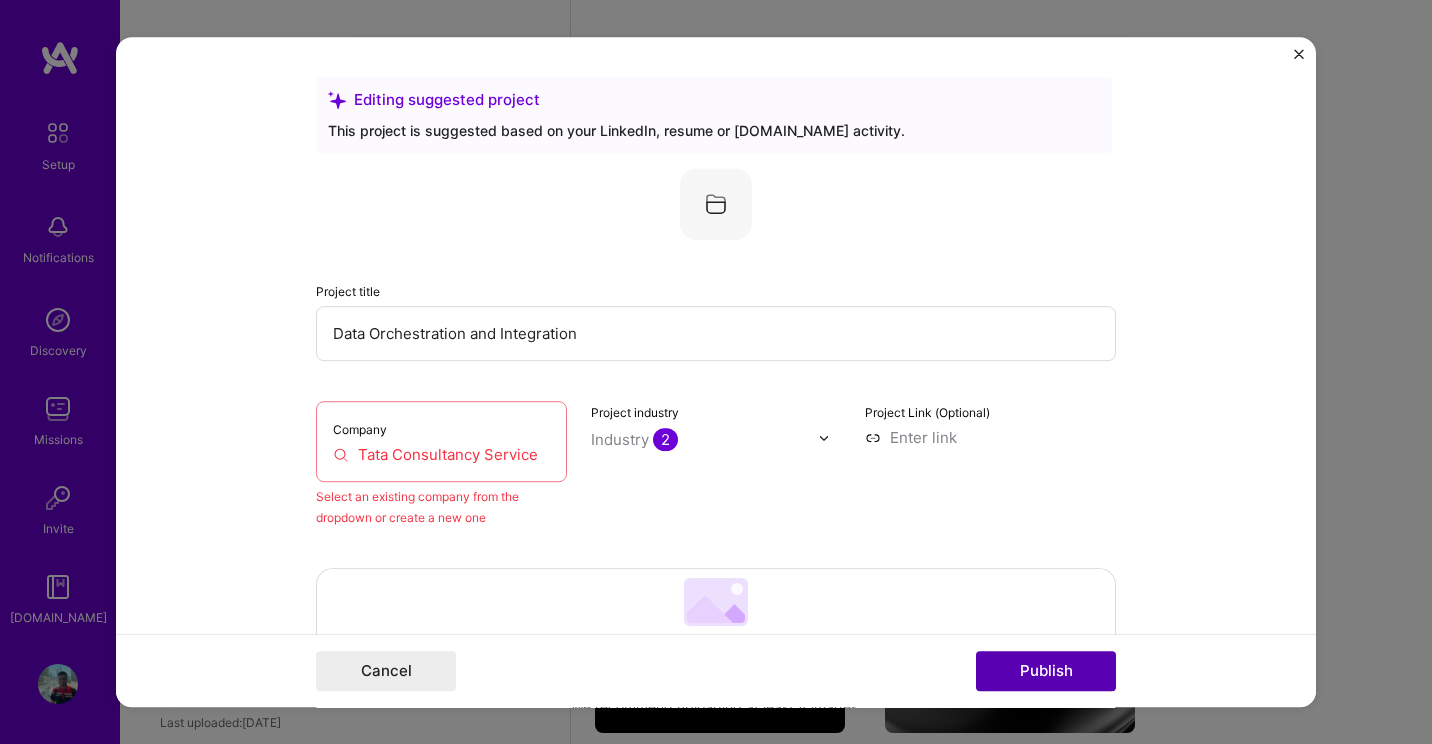 click on "Publish" at bounding box center (1046, 671) 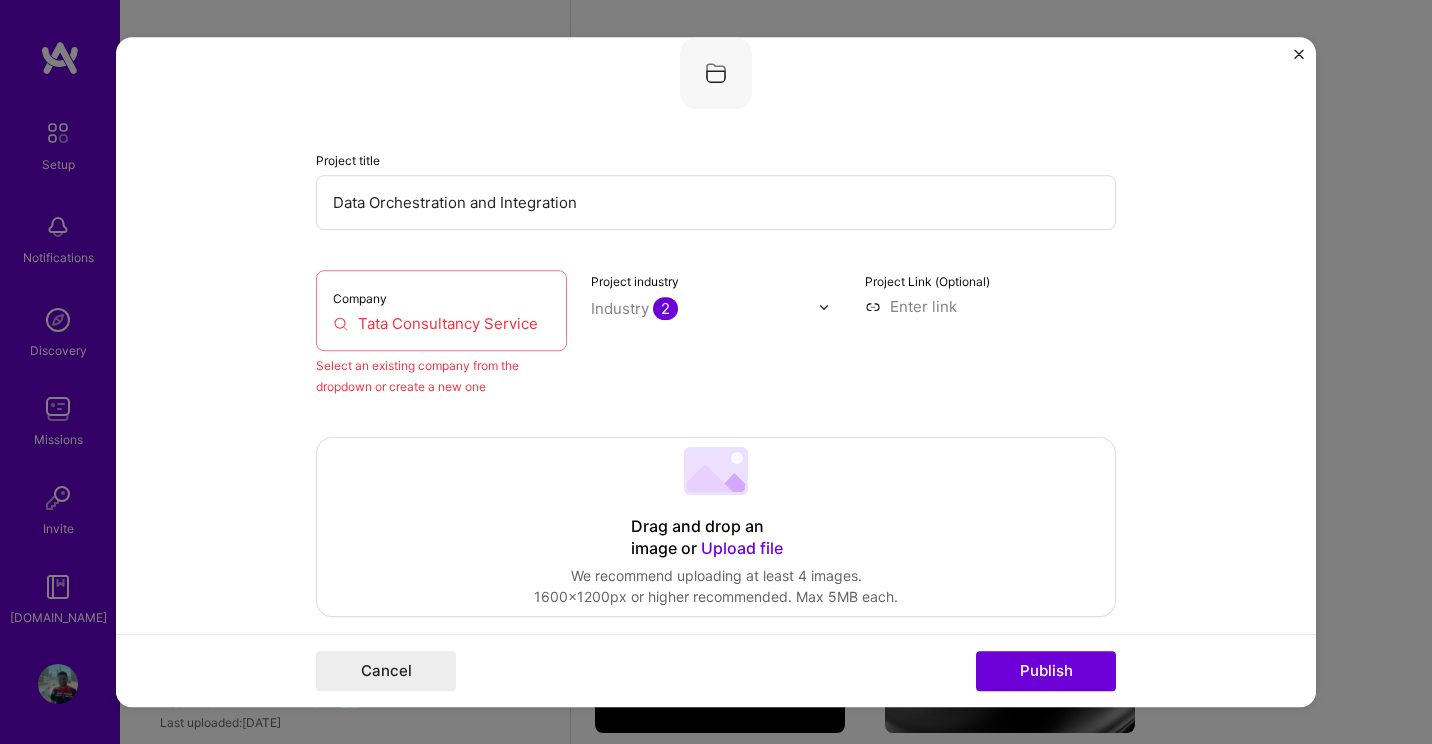 scroll, scrollTop: 0, scrollLeft: 0, axis: both 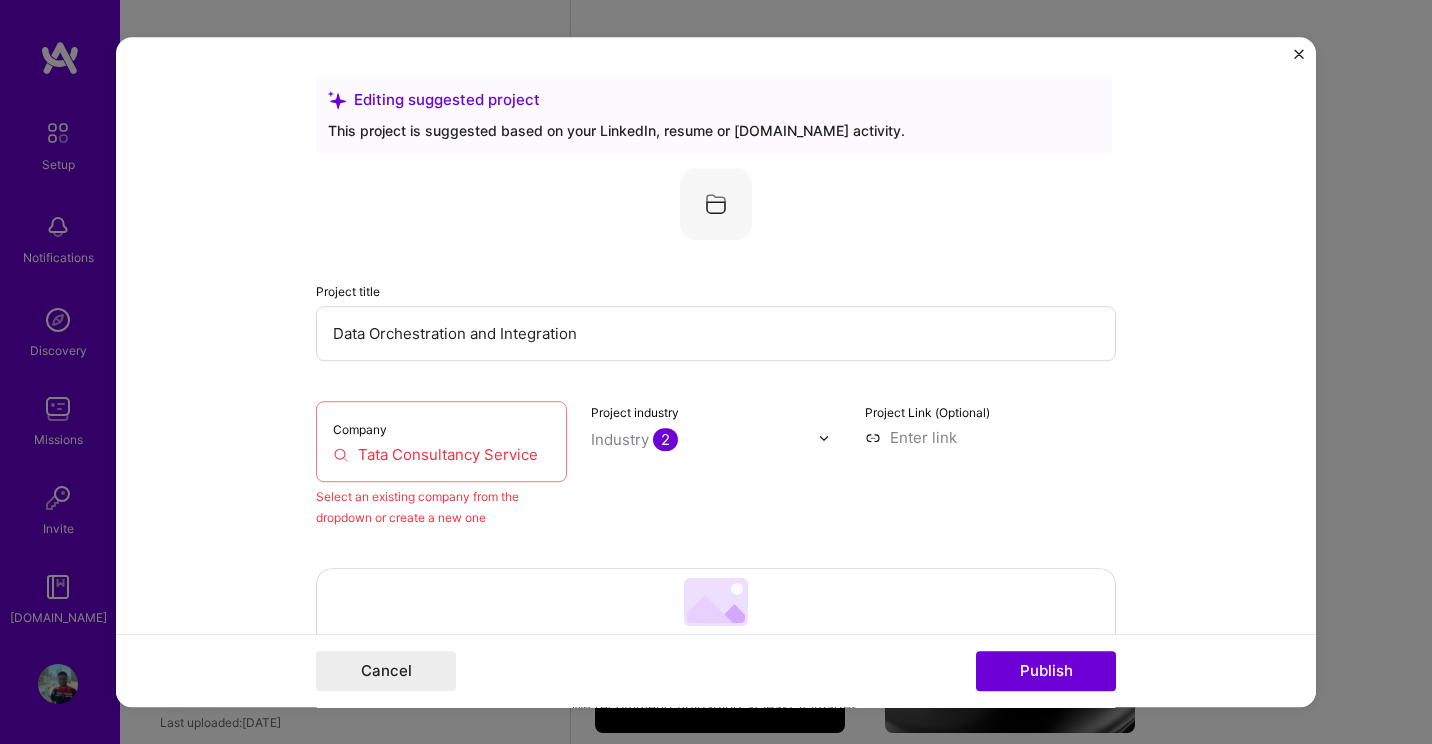 click on "Tata Consultancy Service" at bounding box center (441, 454) 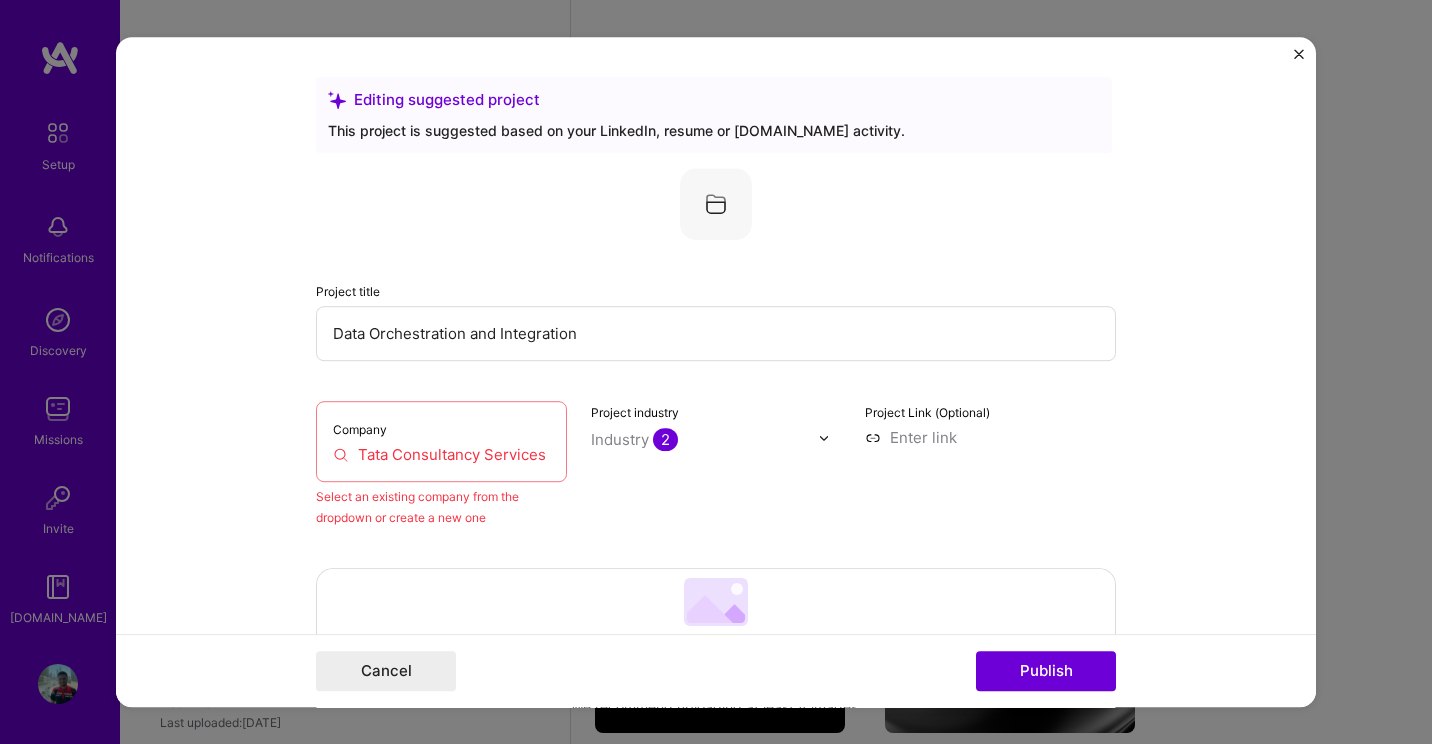 click on "Tata Consultancy Services" at bounding box center (441, 454) 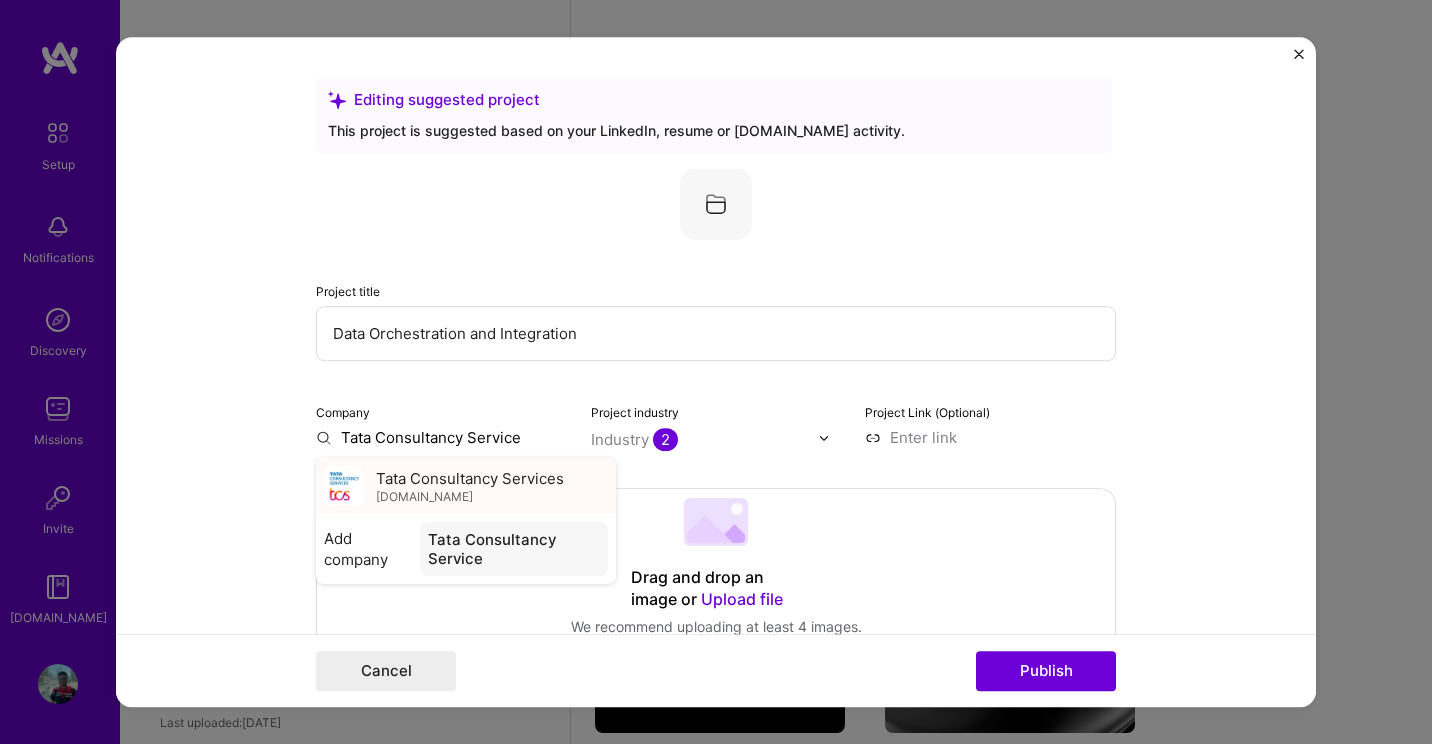 type on "Tata Consultancy Service" 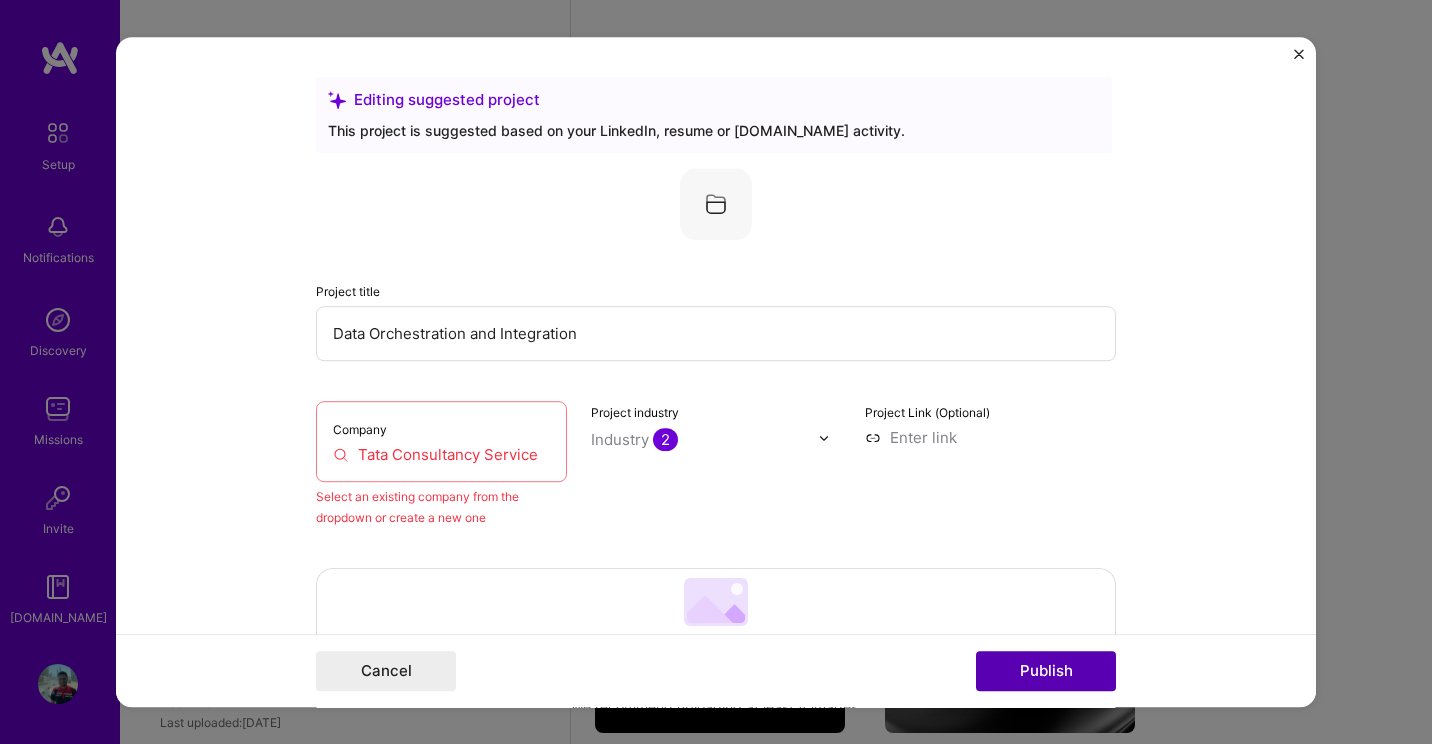 click on "Publish" at bounding box center [1046, 671] 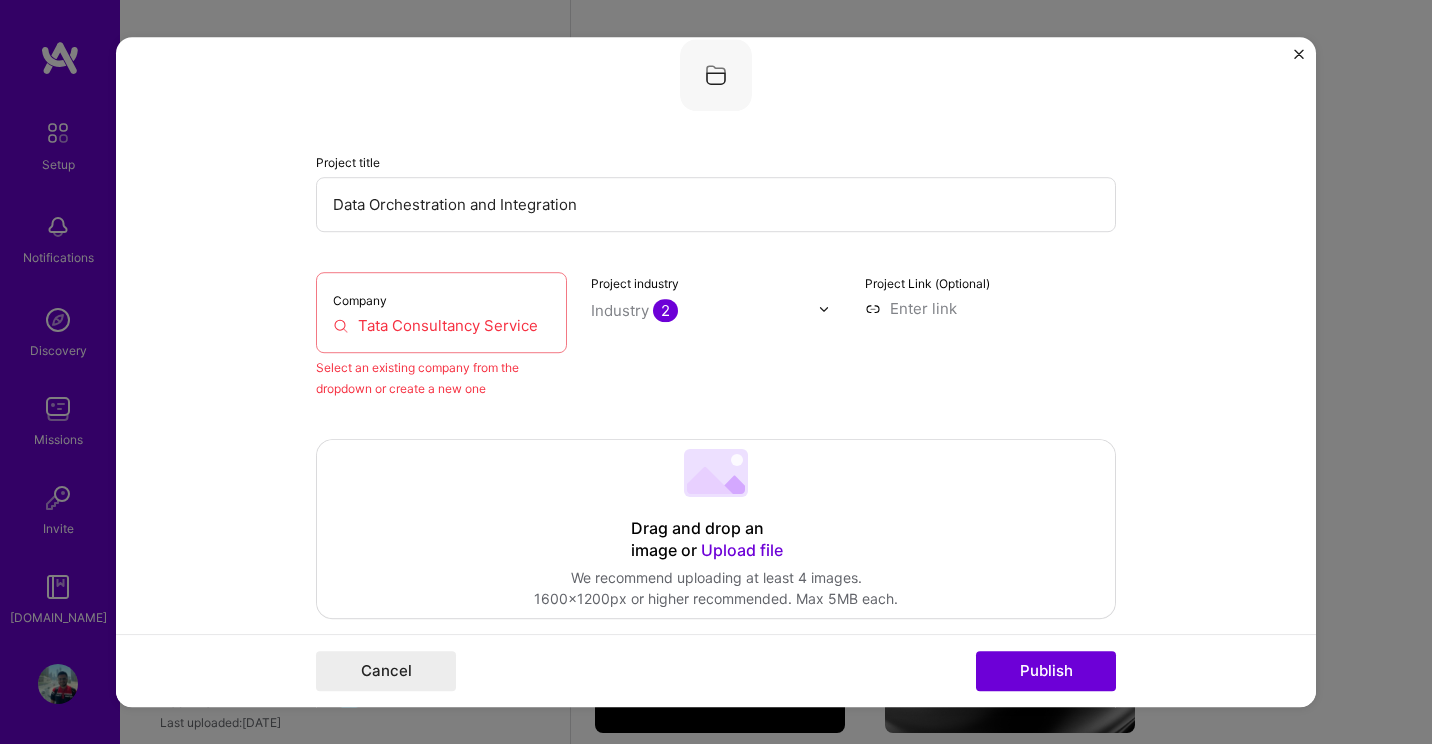scroll, scrollTop: 131, scrollLeft: 0, axis: vertical 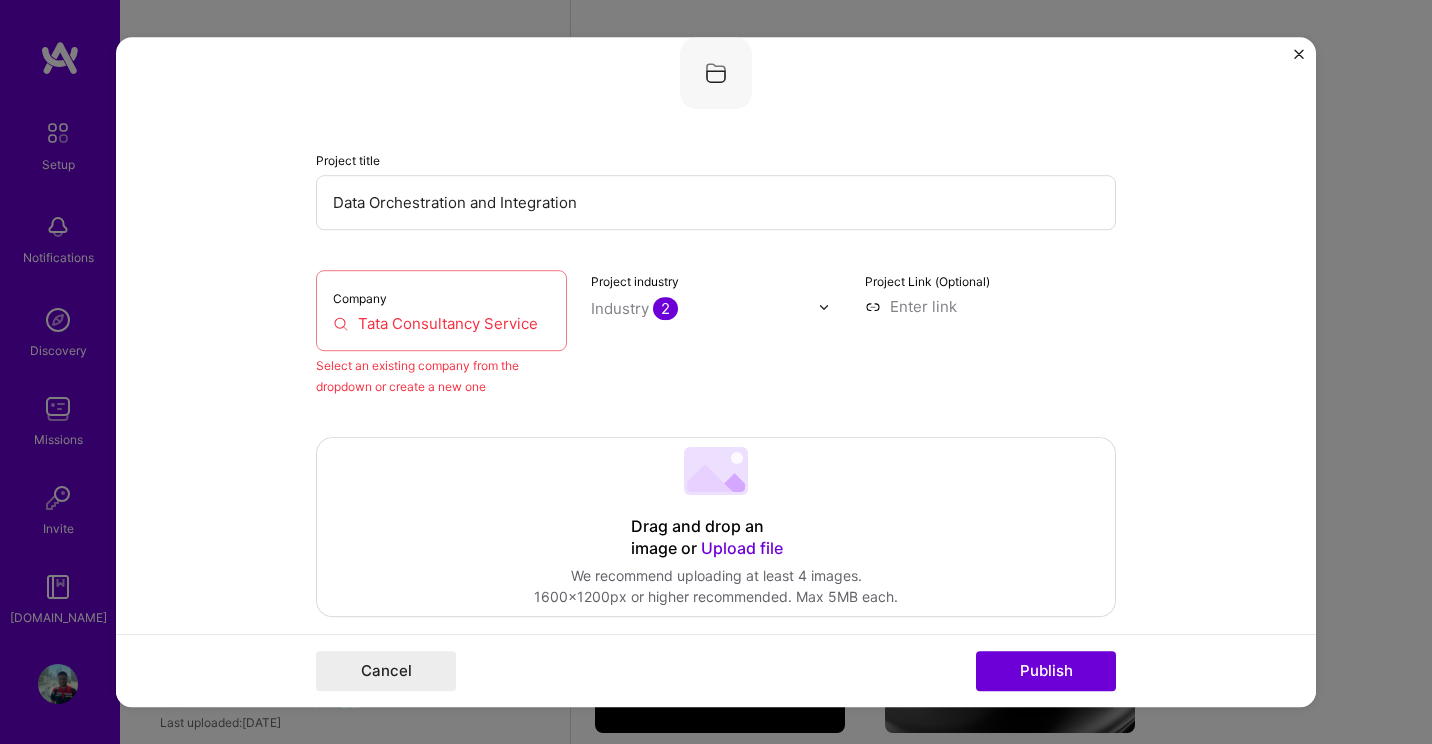click at bounding box center [1299, 54] 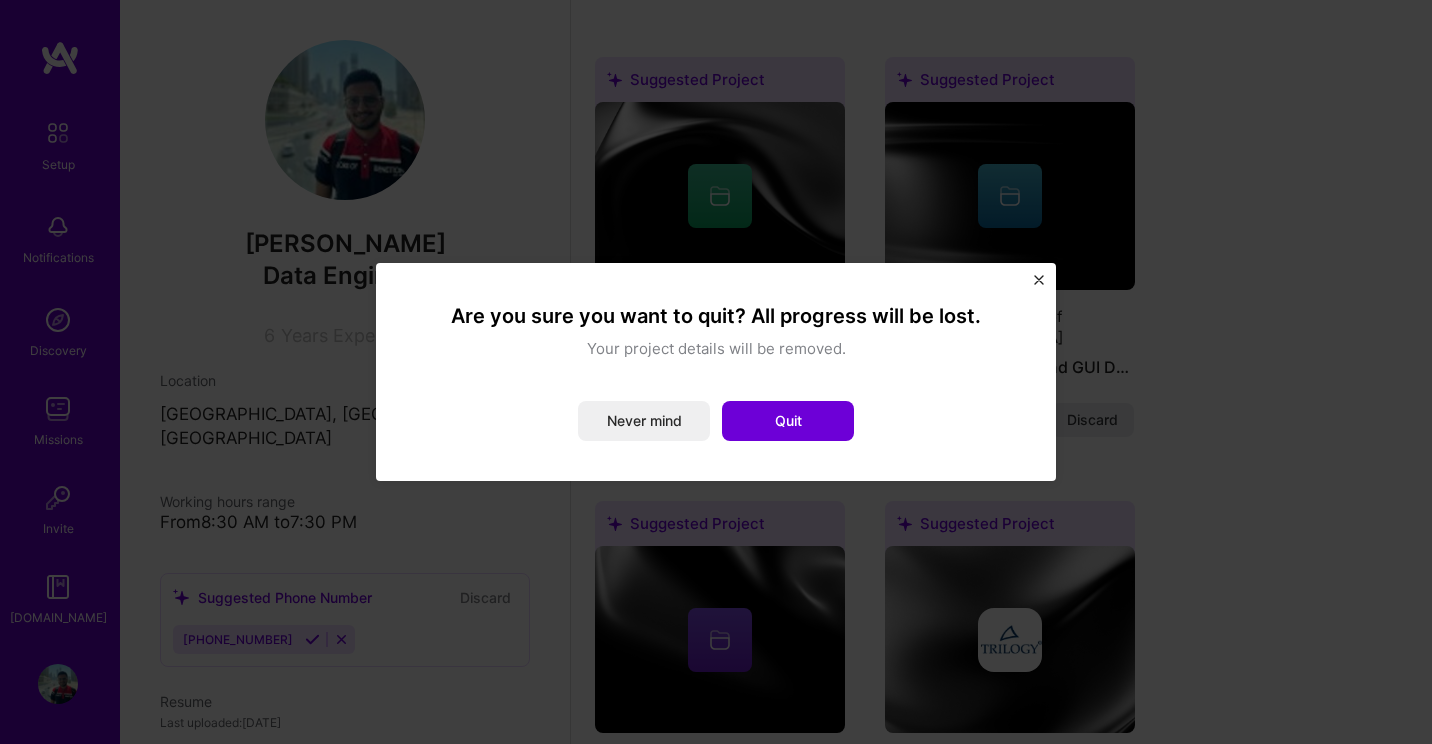 click at bounding box center (1039, 280) 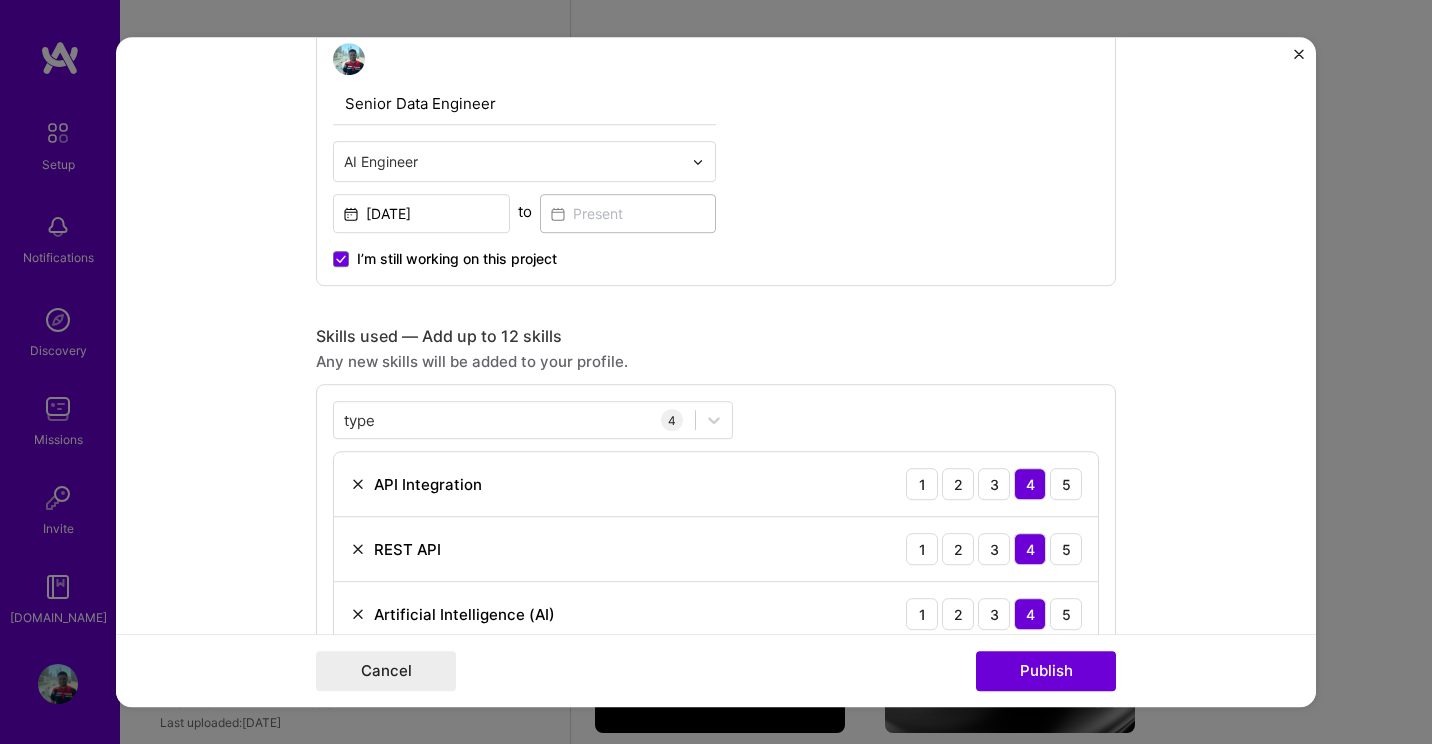 scroll, scrollTop: 801, scrollLeft: 0, axis: vertical 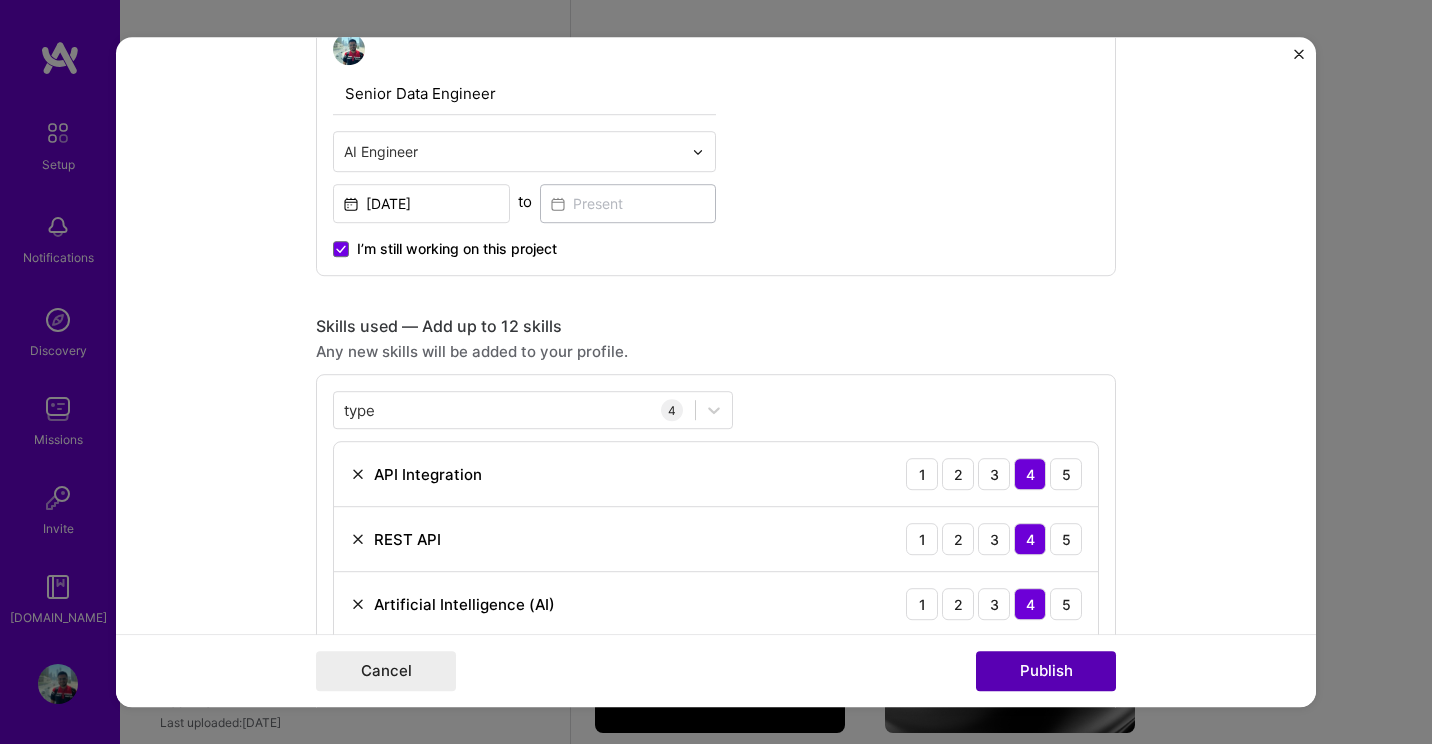 click on "Publish" at bounding box center (1046, 671) 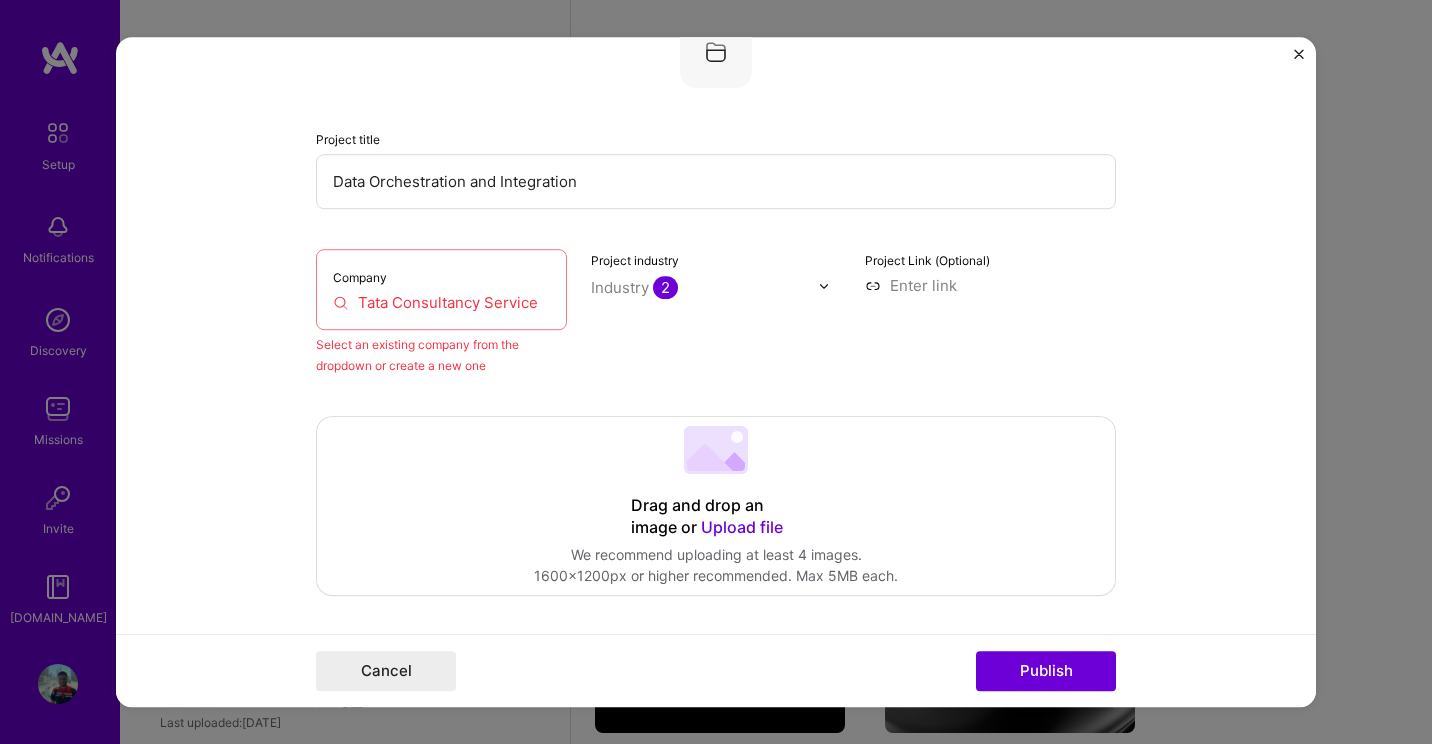 scroll, scrollTop: 131, scrollLeft: 0, axis: vertical 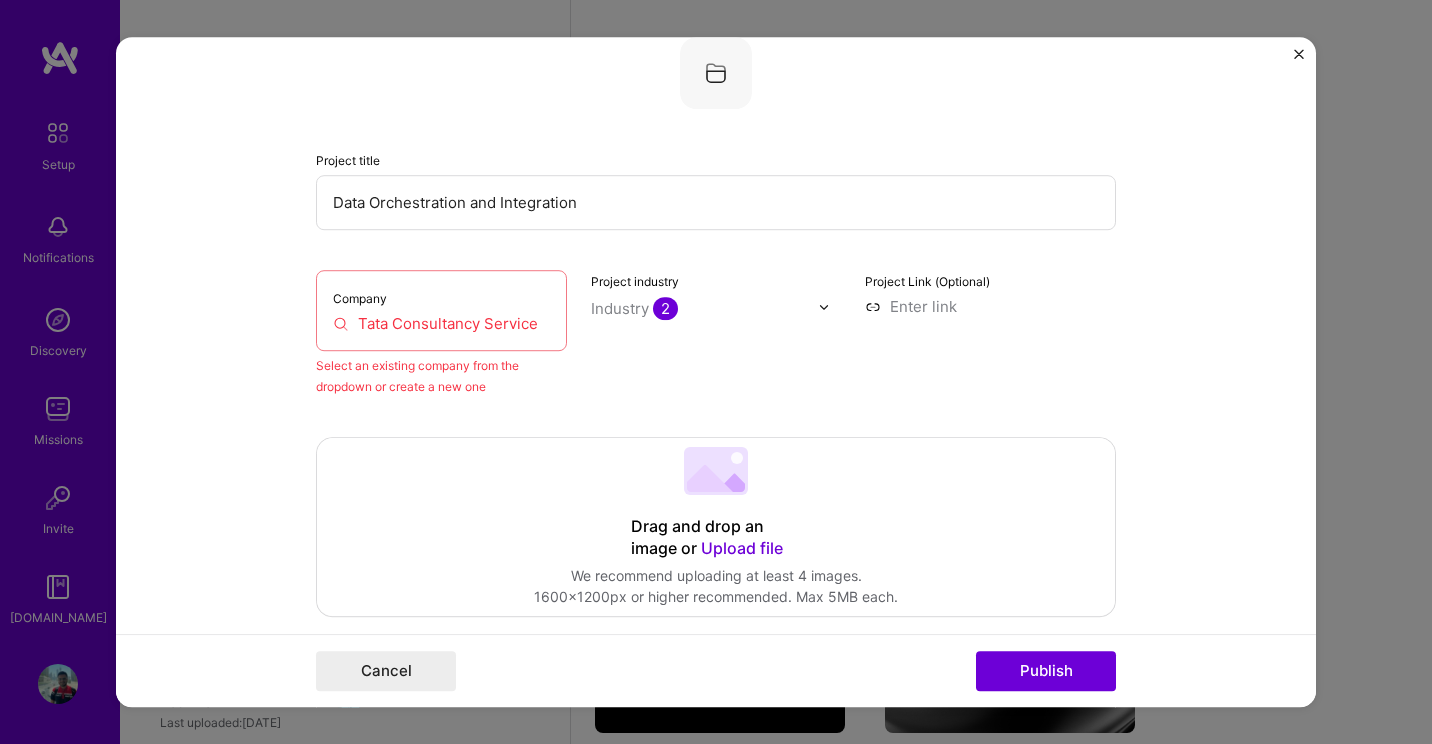 click on "Tata Consultancy Service" at bounding box center (441, 323) 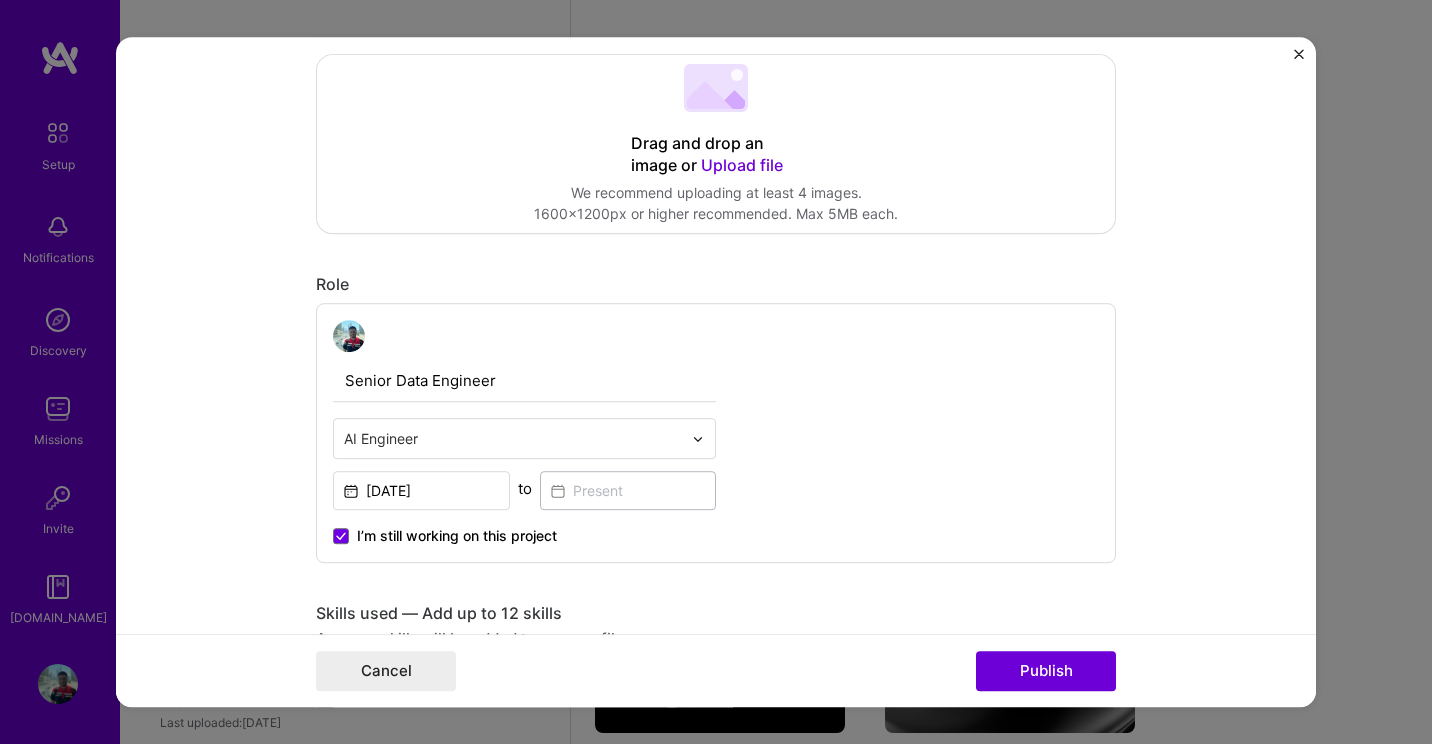 scroll, scrollTop: 572, scrollLeft: 0, axis: vertical 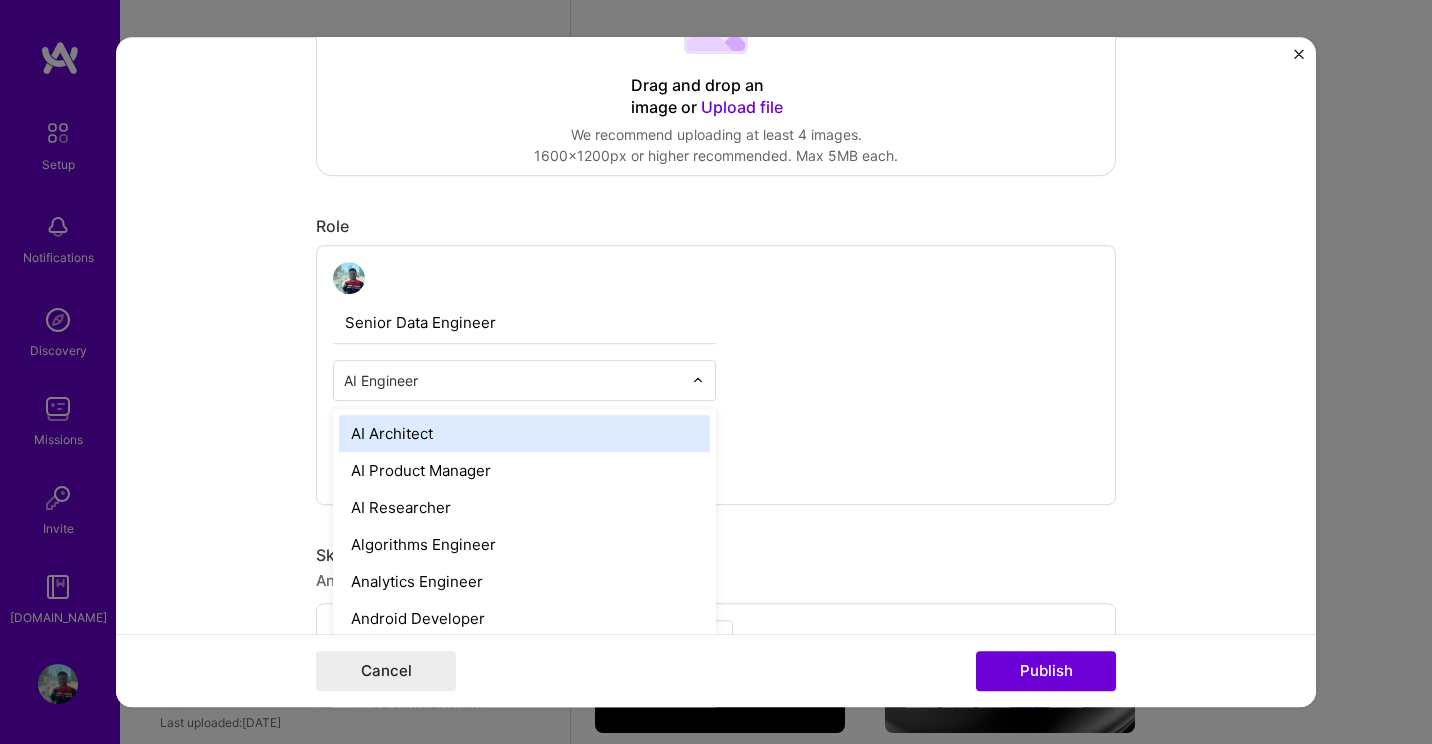 click at bounding box center [513, 380] 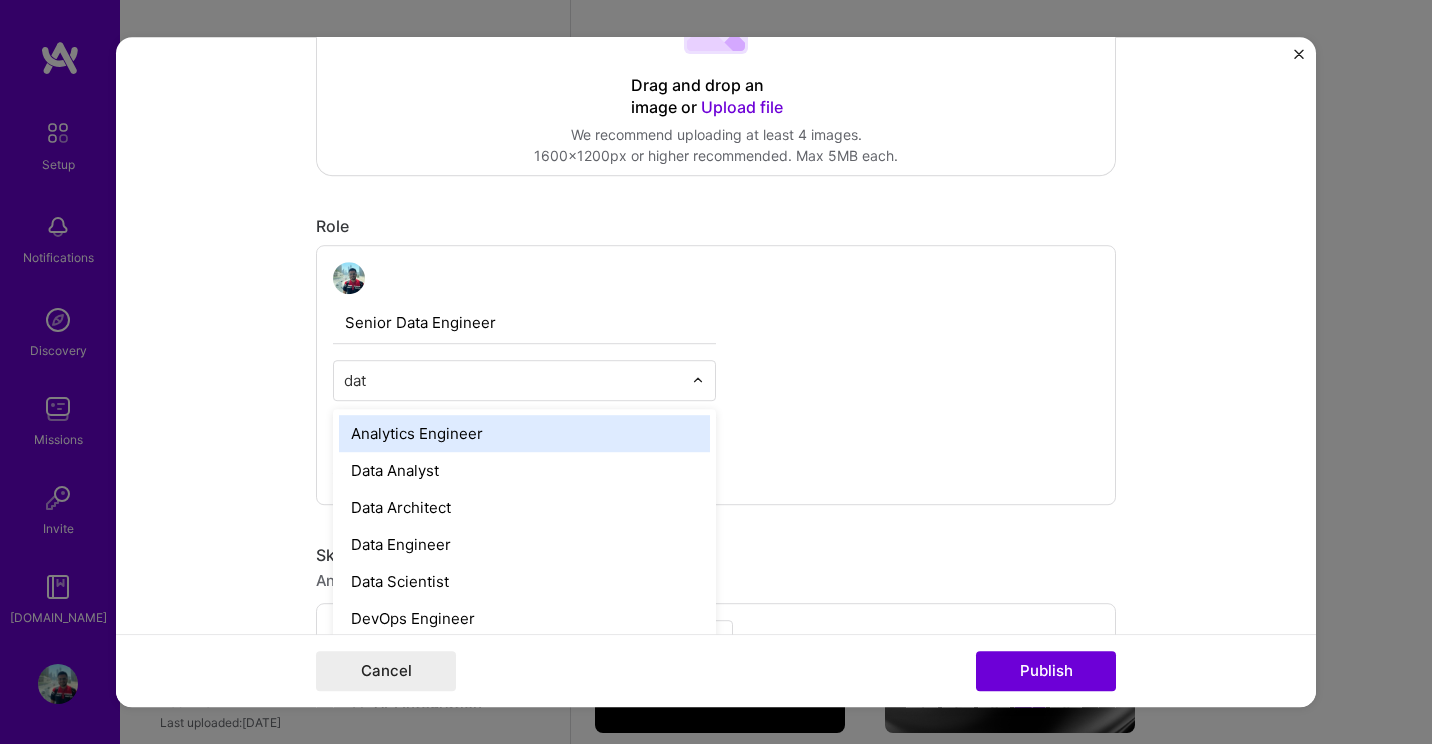 type on "data" 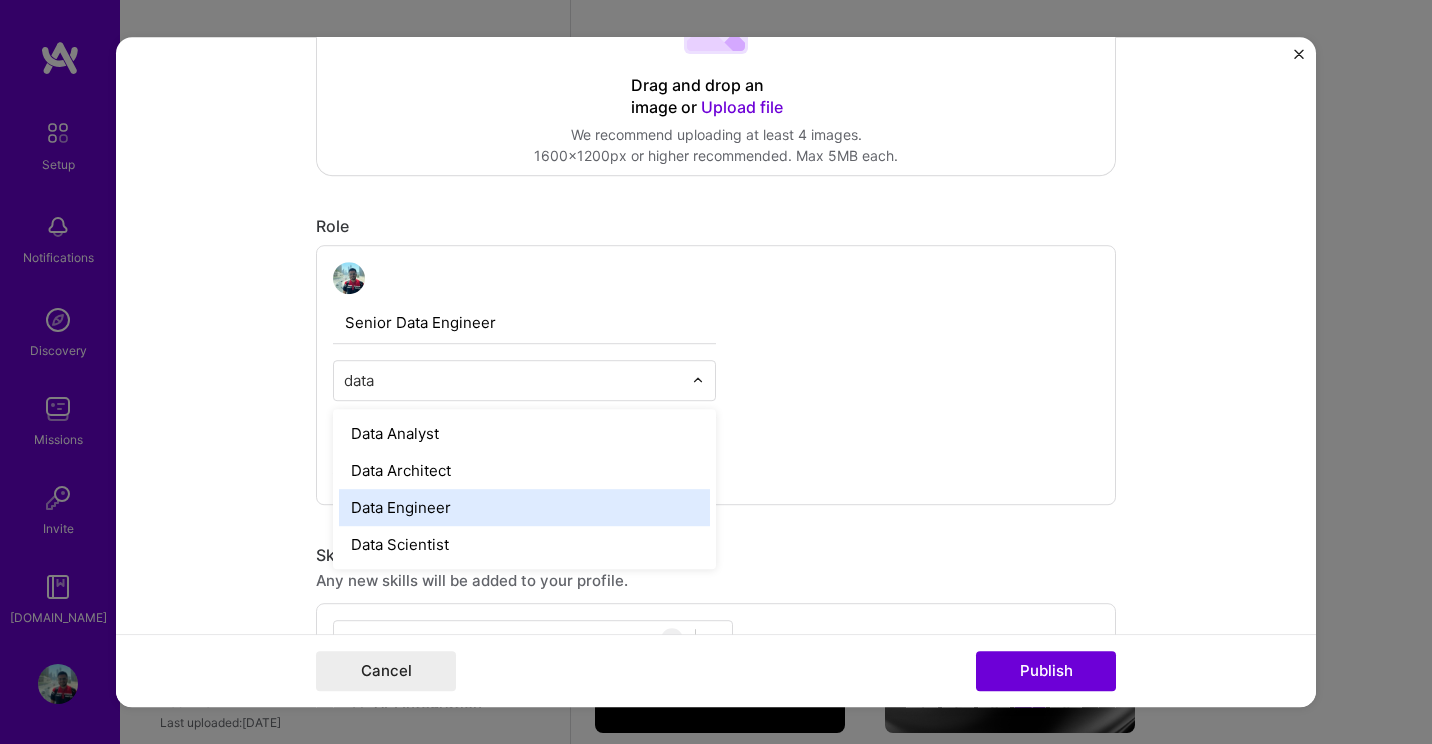 click on "Data Engineer" at bounding box center (524, 507) 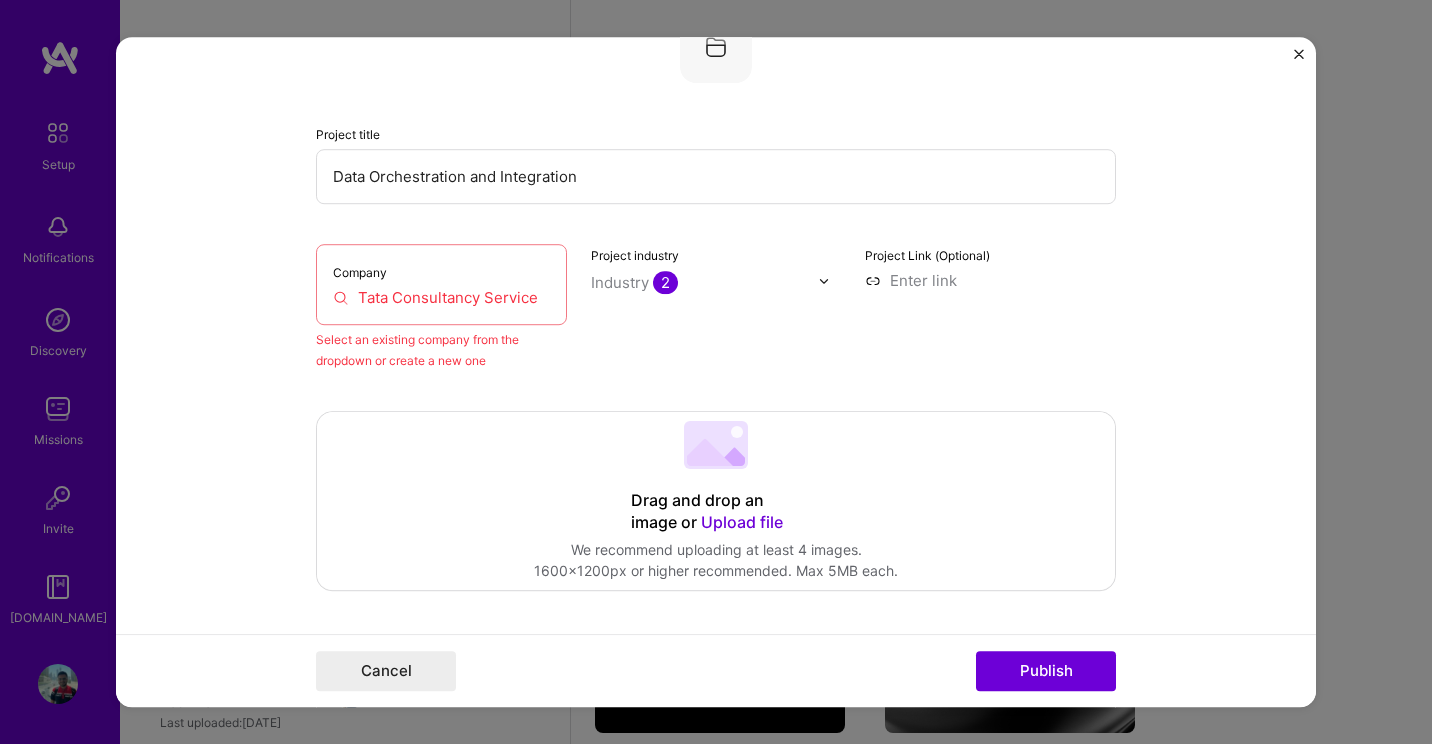 scroll, scrollTop: 0, scrollLeft: 0, axis: both 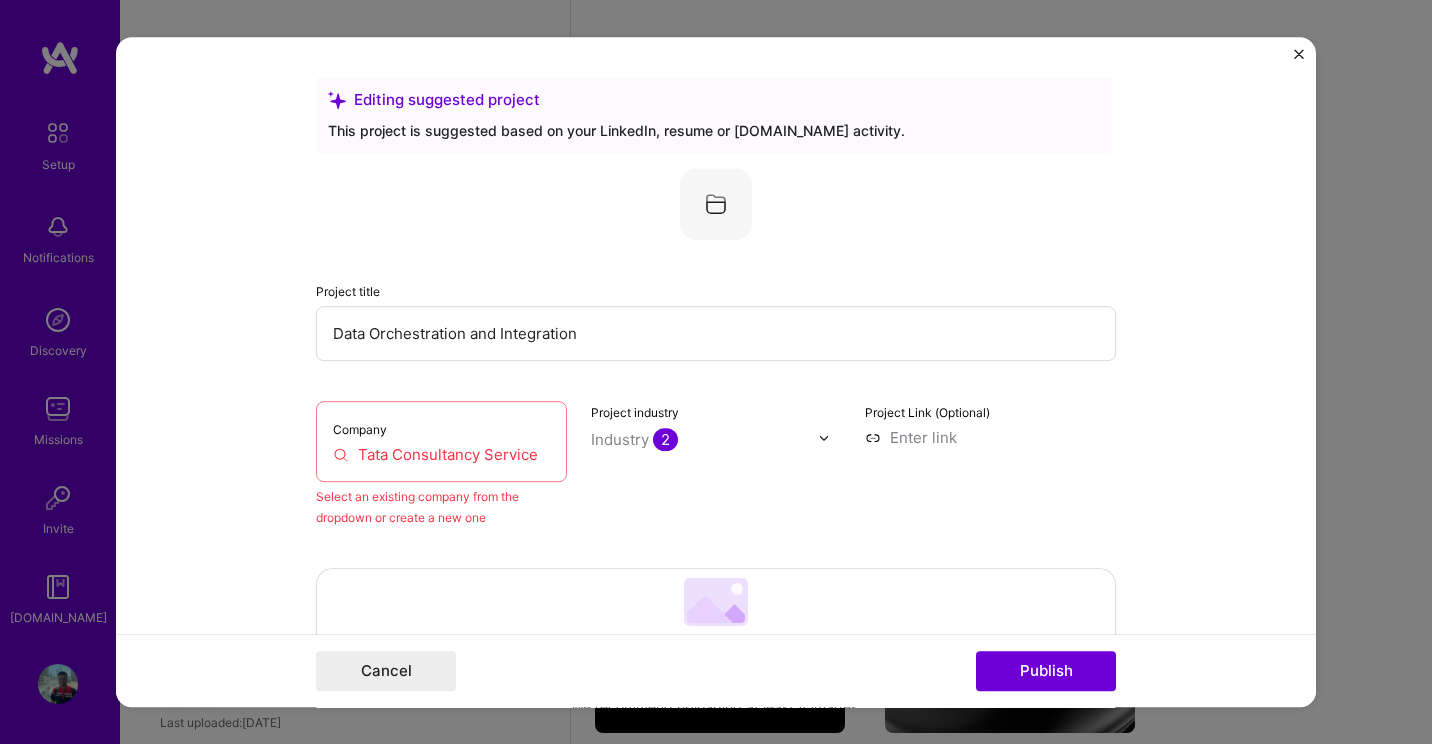 click on "Tata Consultancy Service" at bounding box center [441, 454] 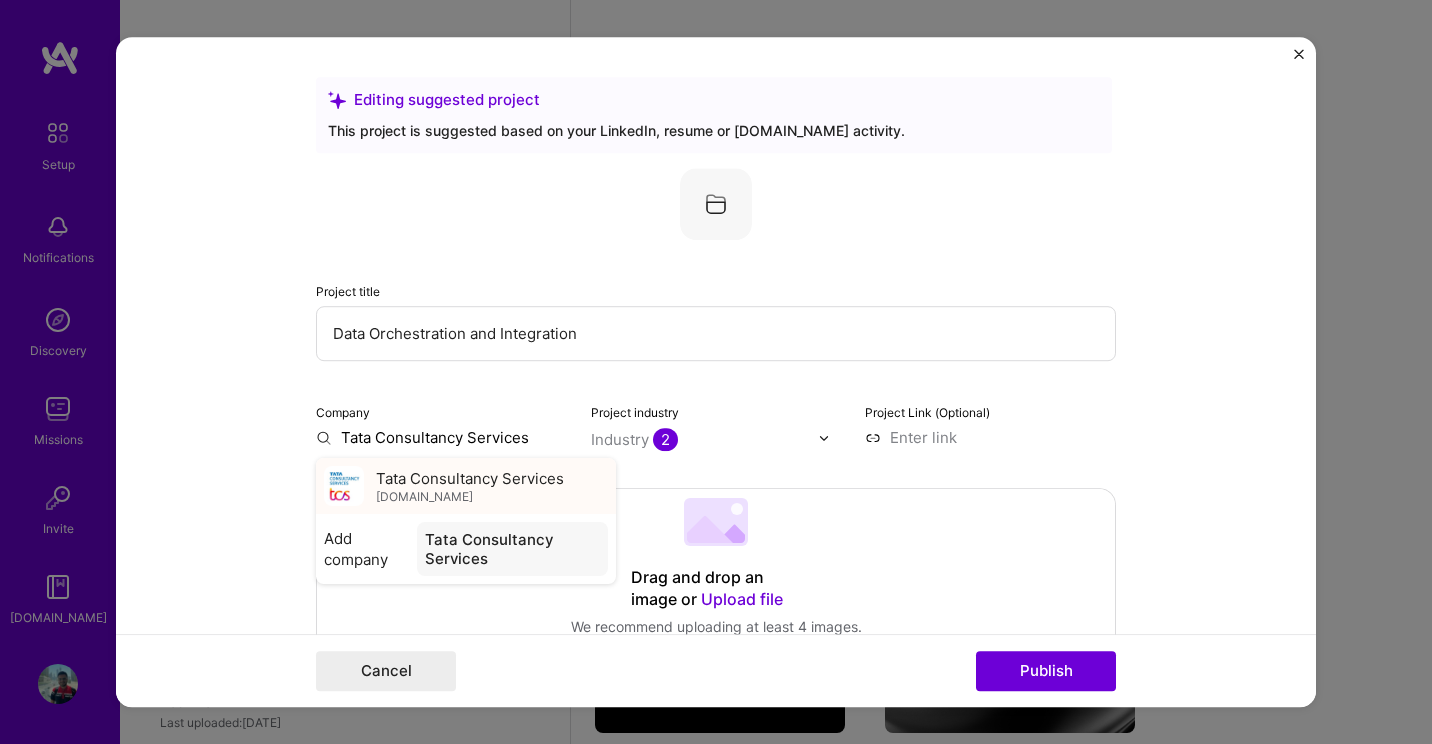 type on "Tata Consultancy Services" 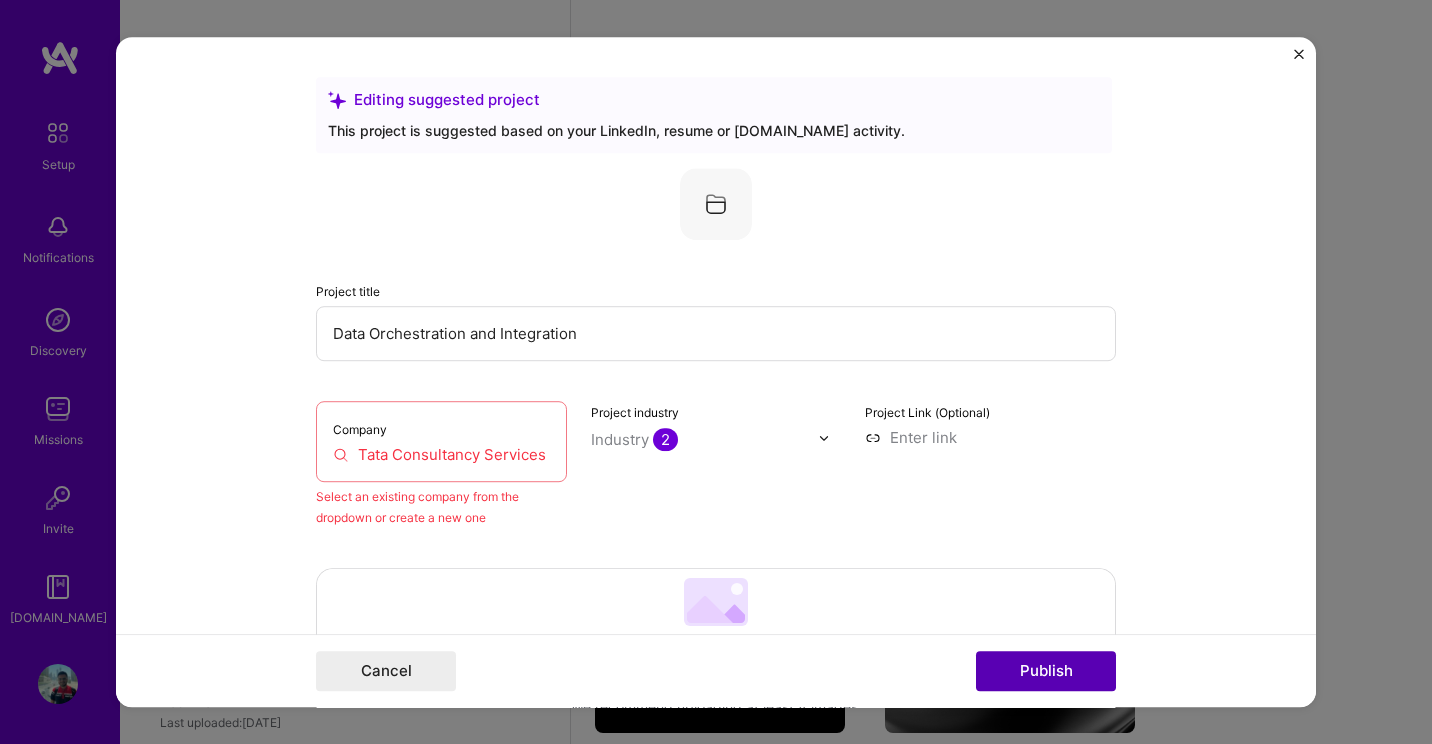 click on "Publish" at bounding box center (1046, 671) 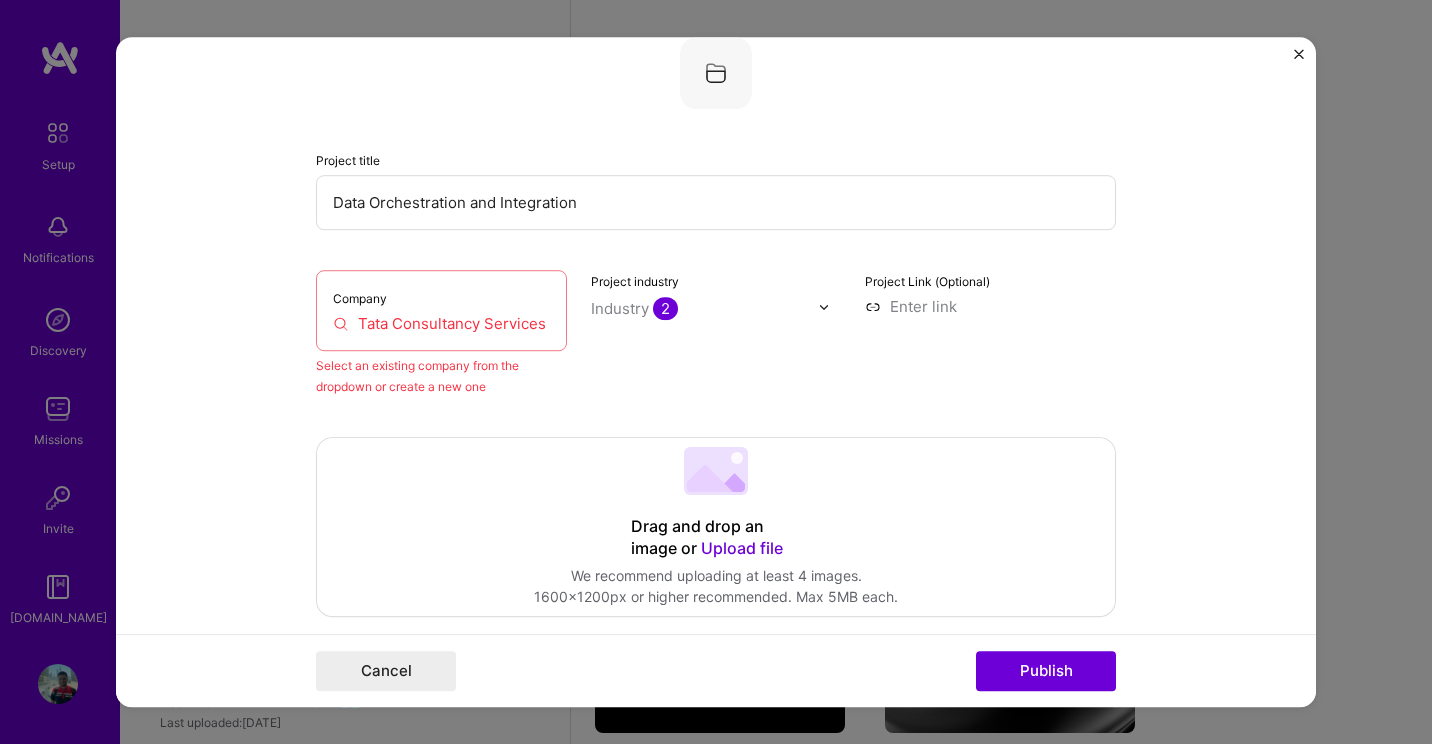 scroll, scrollTop: 0, scrollLeft: 0, axis: both 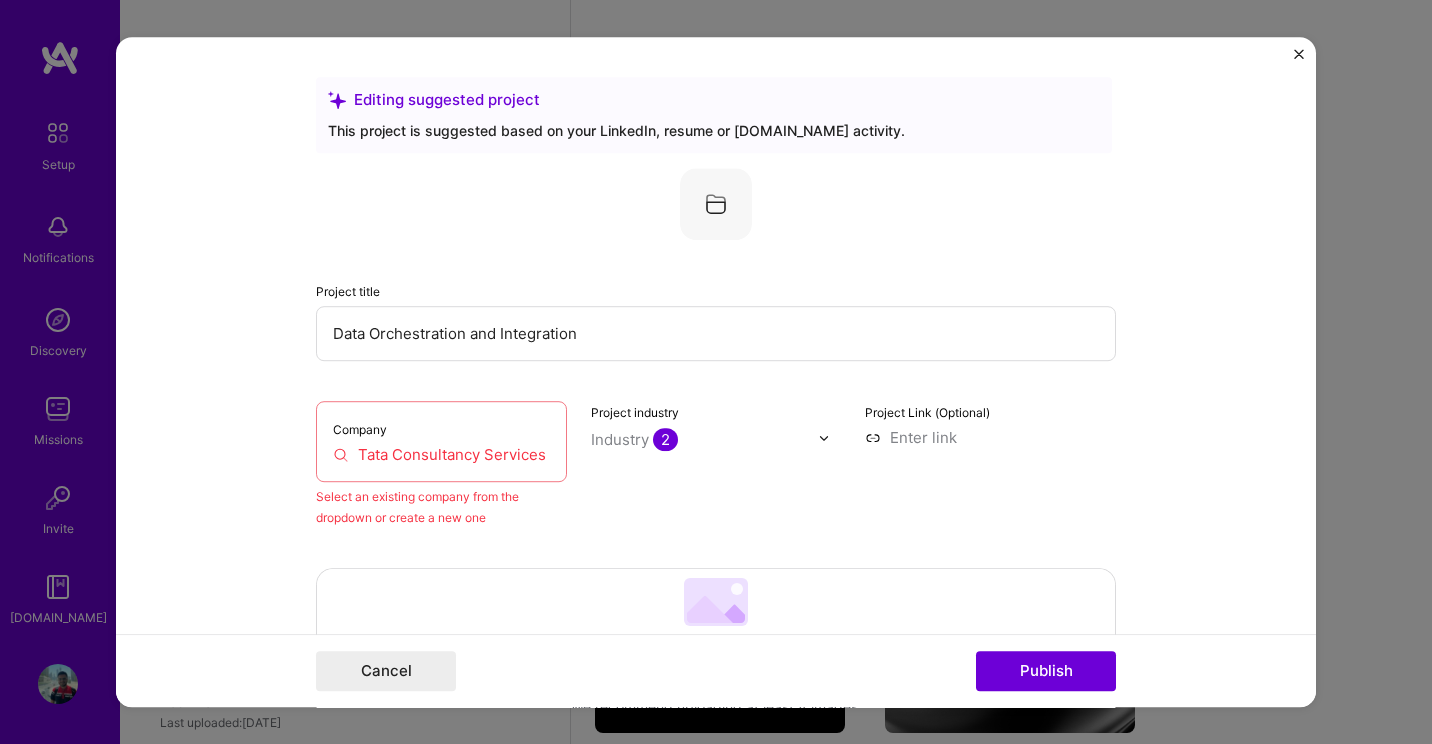 type 